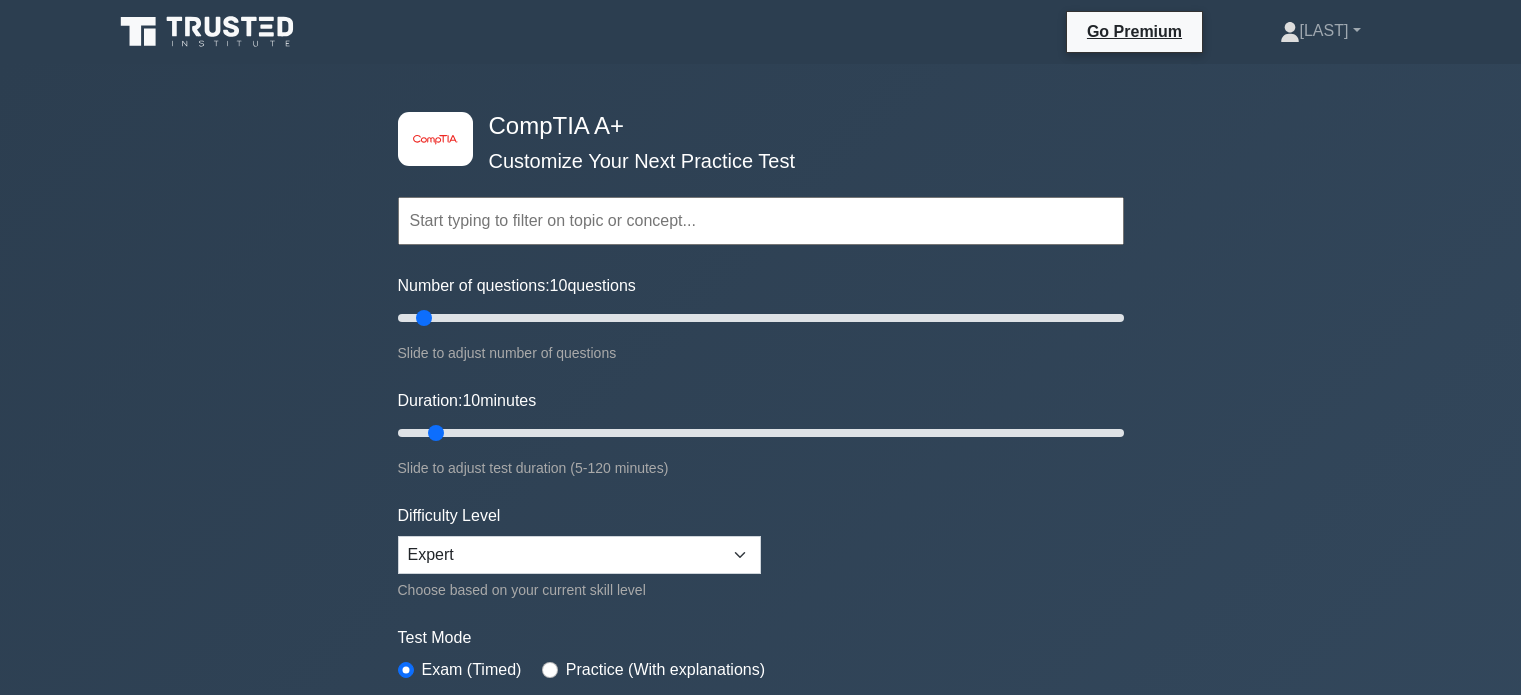 scroll, scrollTop: 100, scrollLeft: 0, axis: vertical 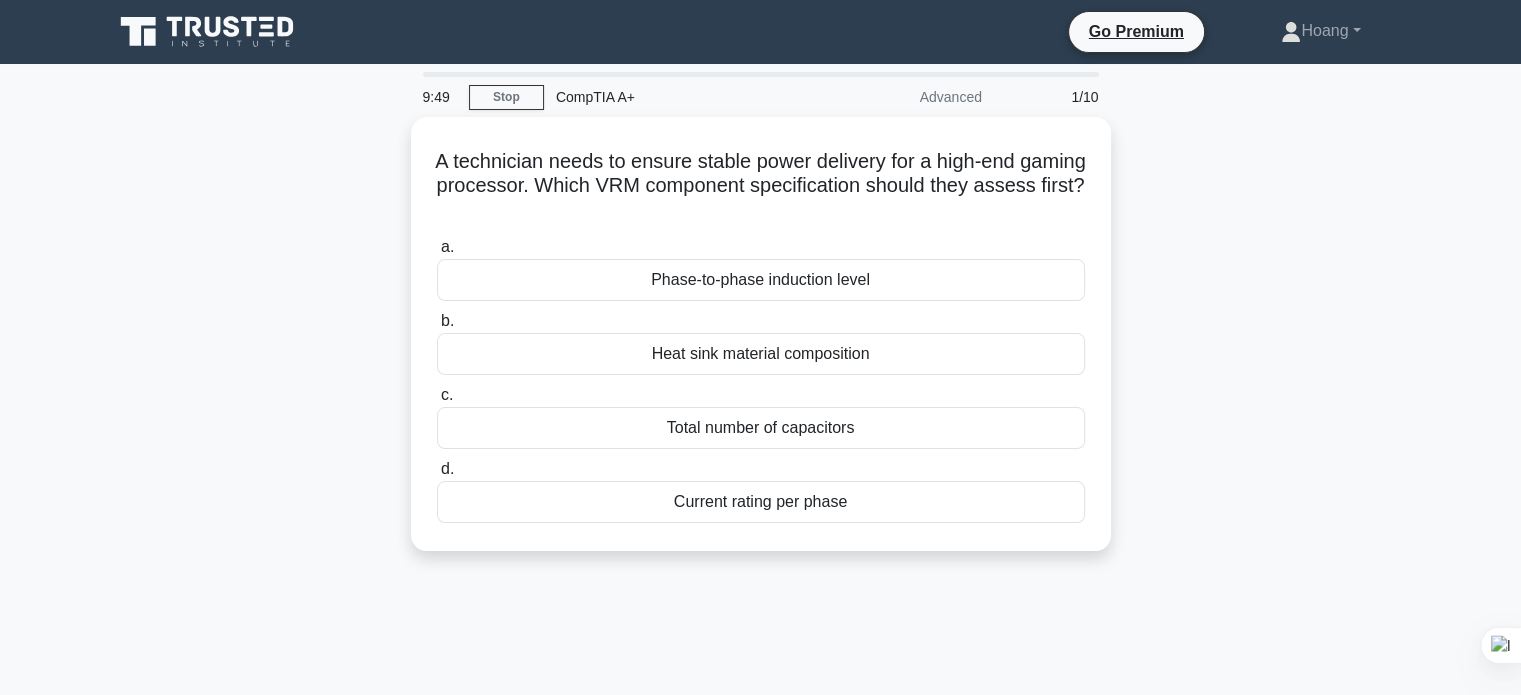 click on "A technician needs to ensure stable power delivery for a high-end gaming processor. Which VRM component specification should they assess first?
.spinner_0XTQ{transform-origin:center;animation:spinner_y6GP .75s linear infinite}@keyframes spinner_y6GP{100%{transform:rotate(360deg)}}
a.
Phase-to-phase induction level
b." at bounding box center [761, 346] 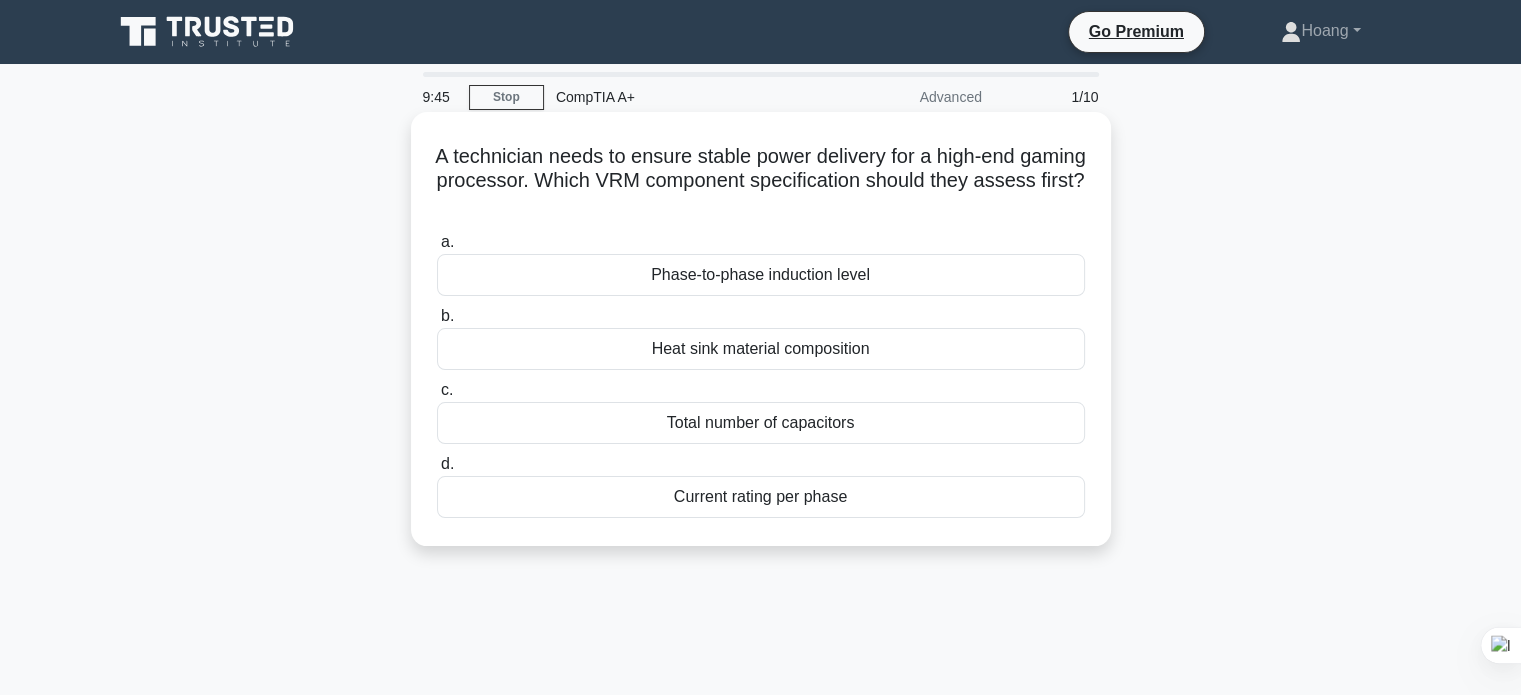 click on "A technician needs to ensure stable power delivery for a high-end gaming processor. Which VRM component specification should they assess first?
.spinner_0XTQ{transform-origin:center;animation:spinner_y6GP .75s linear infinite}@keyframes spinner_y6GP{100%{transform:rotate(360deg)}}" at bounding box center (761, 181) 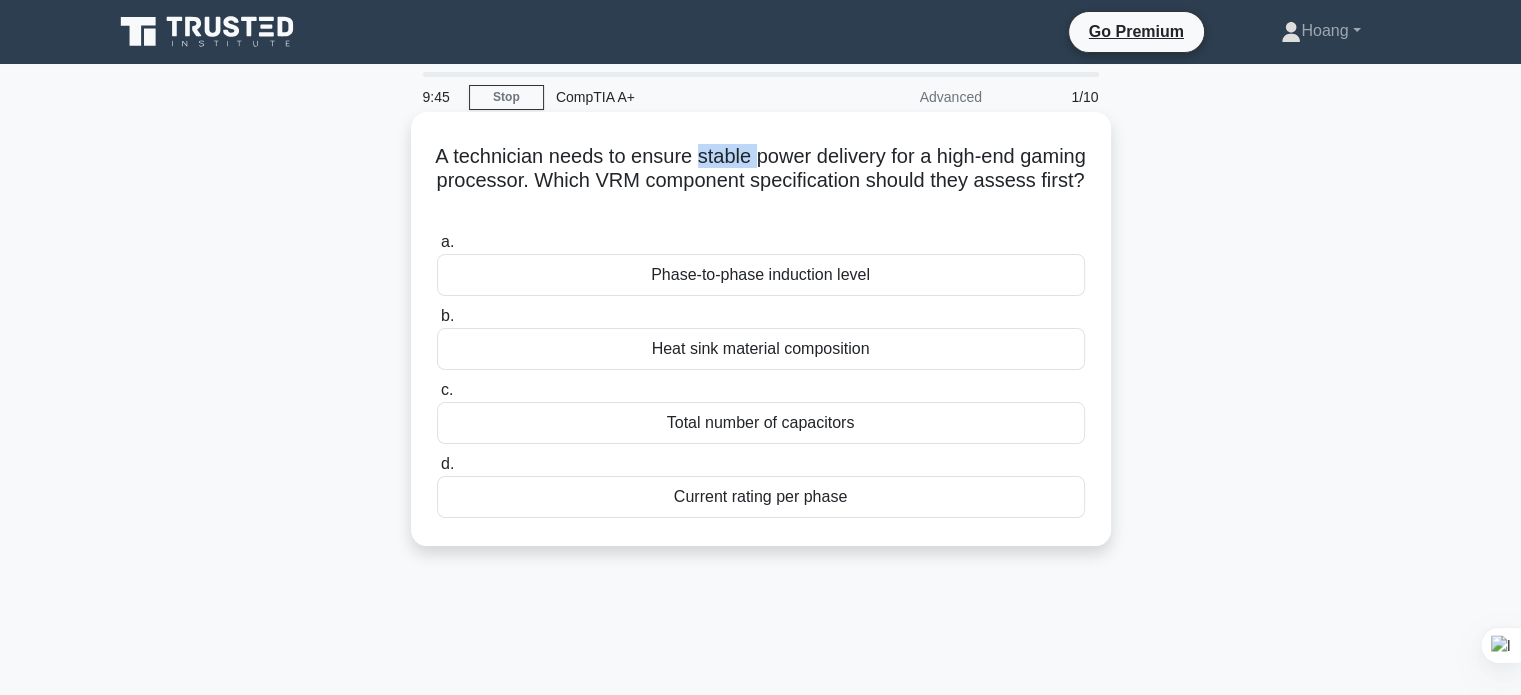 click on "A technician needs to ensure stable power delivery for a high-end gaming processor. Which VRM component specification should they assess first?
.spinner_0XTQ{transform-origin:center;animation:spinner_y6GP .75s linear infinite}@keyframes spinner_y6GP{100%{transform:rotate(360deg)}}" at bounding box center (761, 181) 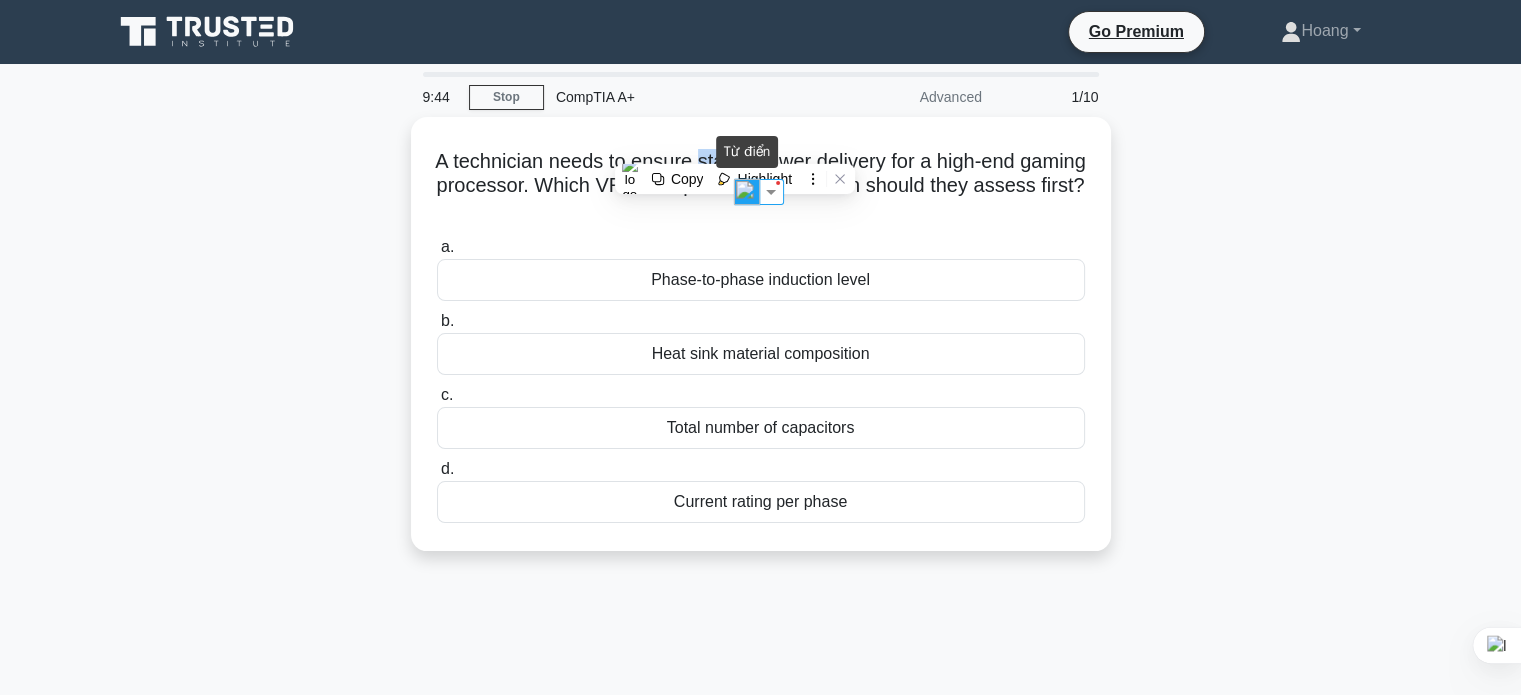 click at bounding box center (747, 192) 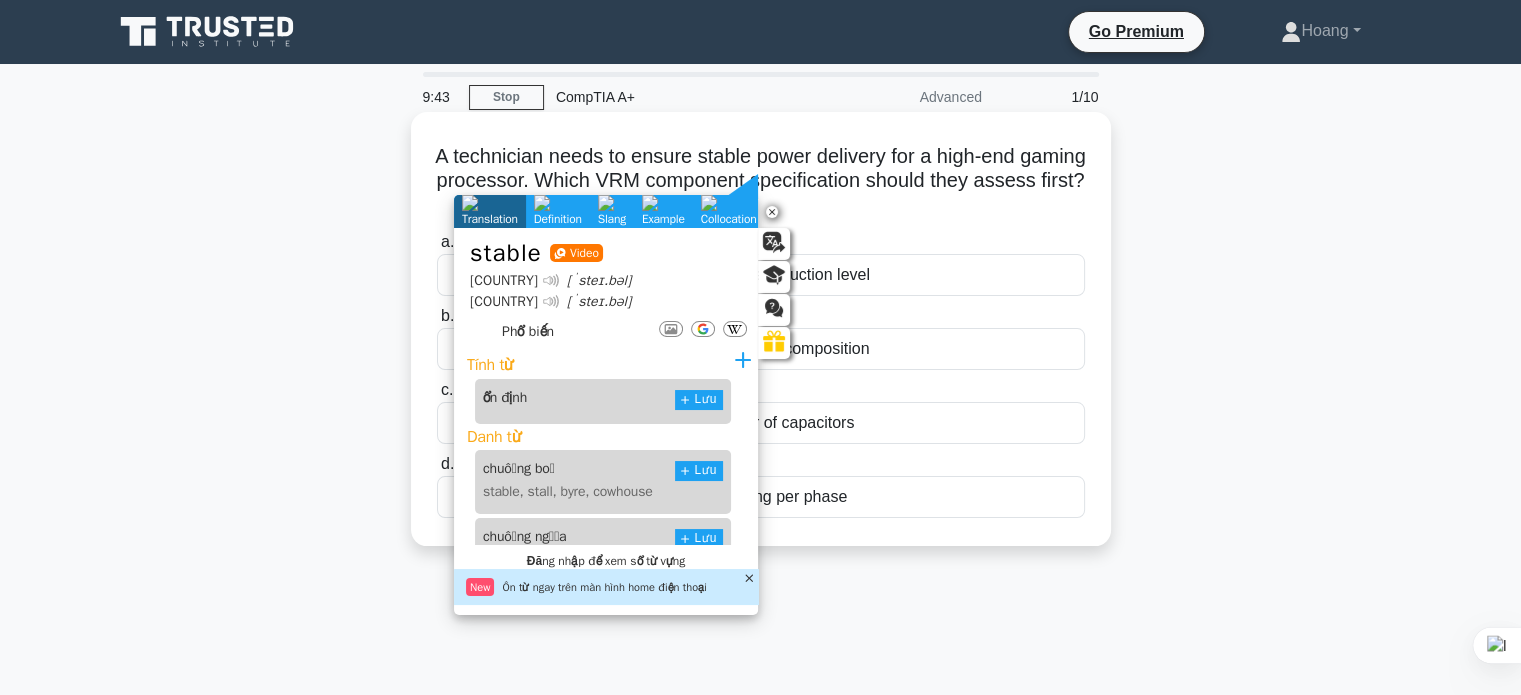 click on "A technician needs to ensure stable power delivery for a high-end gaming processor. Which VRM component specification should they assess first?
.spinner_0XTQ{transform-origin:center;animation:spinner_y6GP .75s linear infinite}@keyframes spinner_y6GP{100%{transform:rotate(360deg)}}" at bounding box center [761, 181] 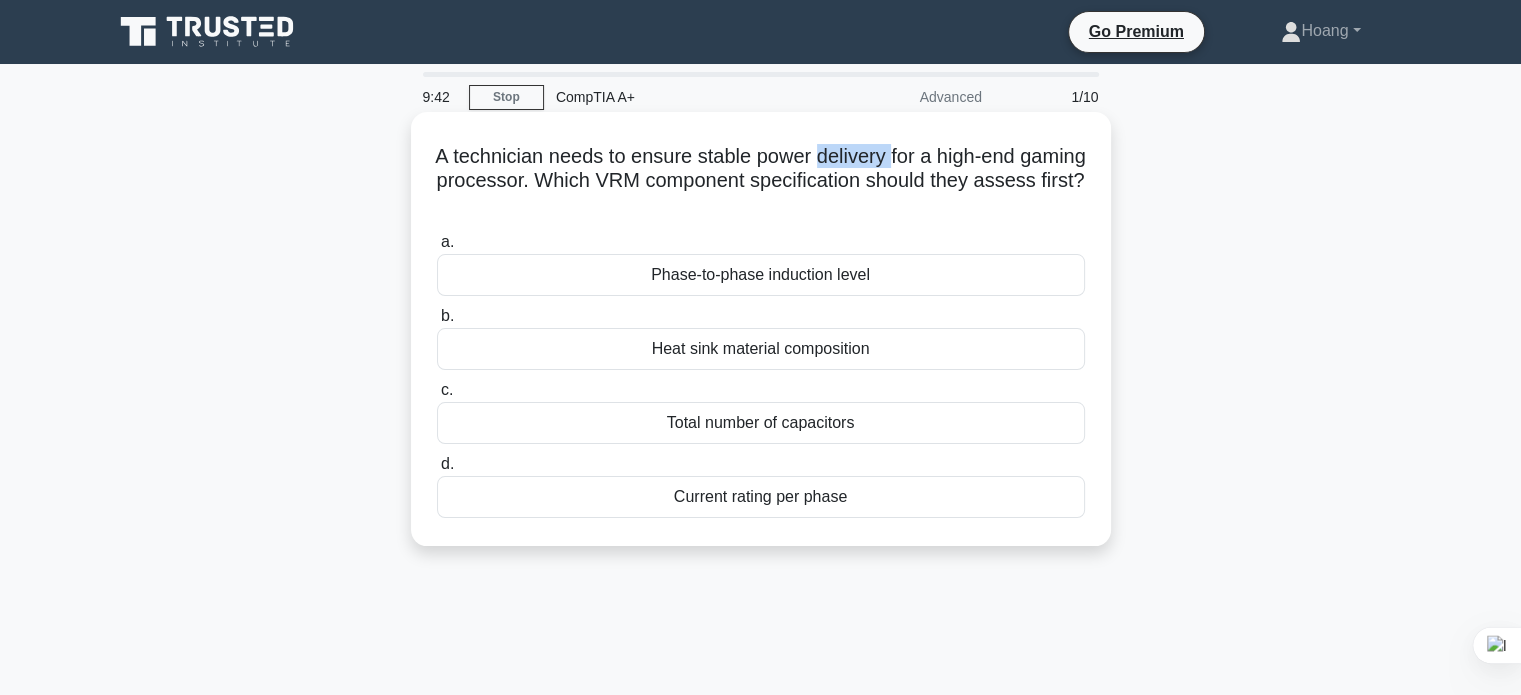 click on "A technician needs to ensure stable power delivery for a high-end gaming processor. Which VRM component specification should they assess first?
.spinner_0XTQ{transform-origin:center;animation:spinner_y6GP .75s linear infinite}@keyframes spinner_y6GP{100%{transform:rotate(360deg)}}" at bounding box center [761, 181] 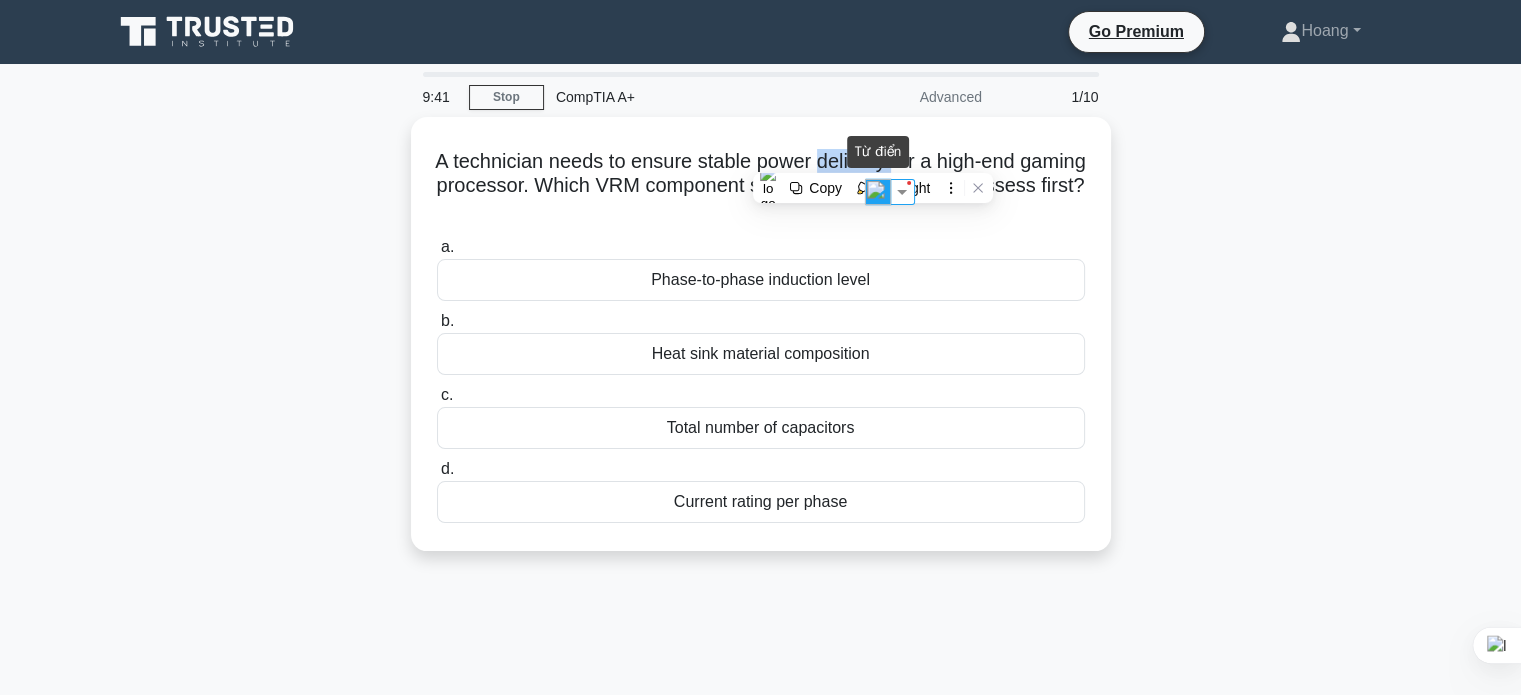 click at bounding box center (878, 192) 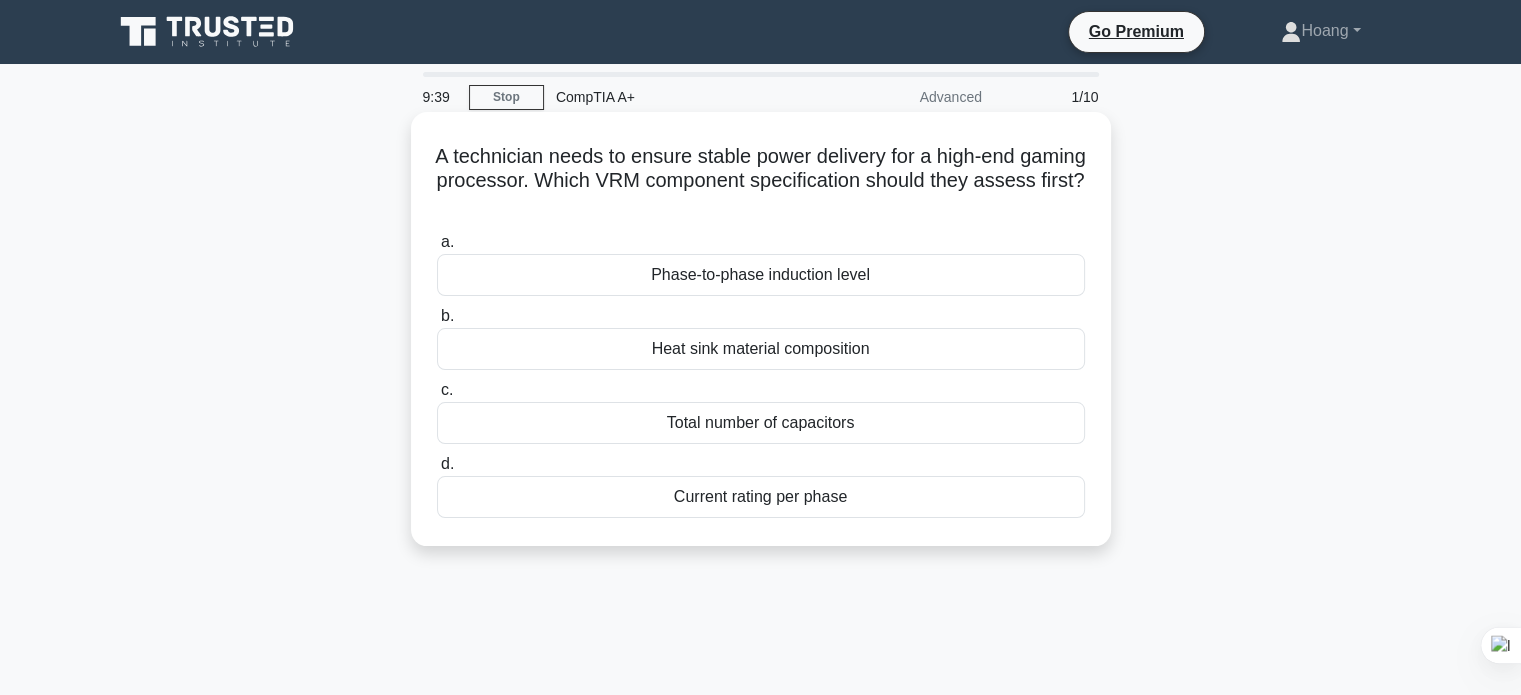 click on "A technician needs to ensure stable power delivery for a high-end gaming processor. Which VRM component specification should they assess first?
.spinner_0XTQ{transform-origin:center;animation:spinner_y6GP .75s linear infinite}@keyframes spinner_y6GP{100%{transform:rotate(360deg)}}" at bounding box center [761, 181] 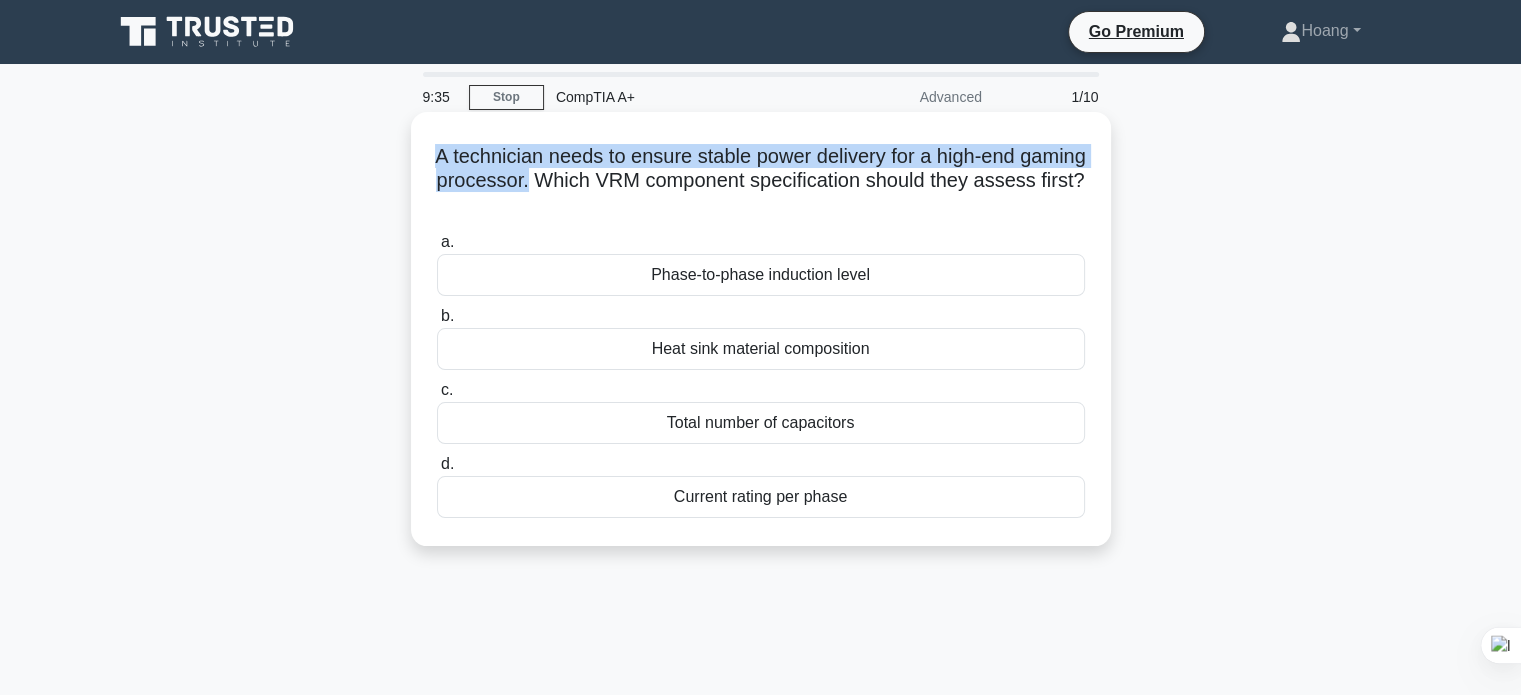 drag, startPoint x: 439, startPoint y: 154, endPoint x: 617, endPoint y: 183, distance: 180.3469 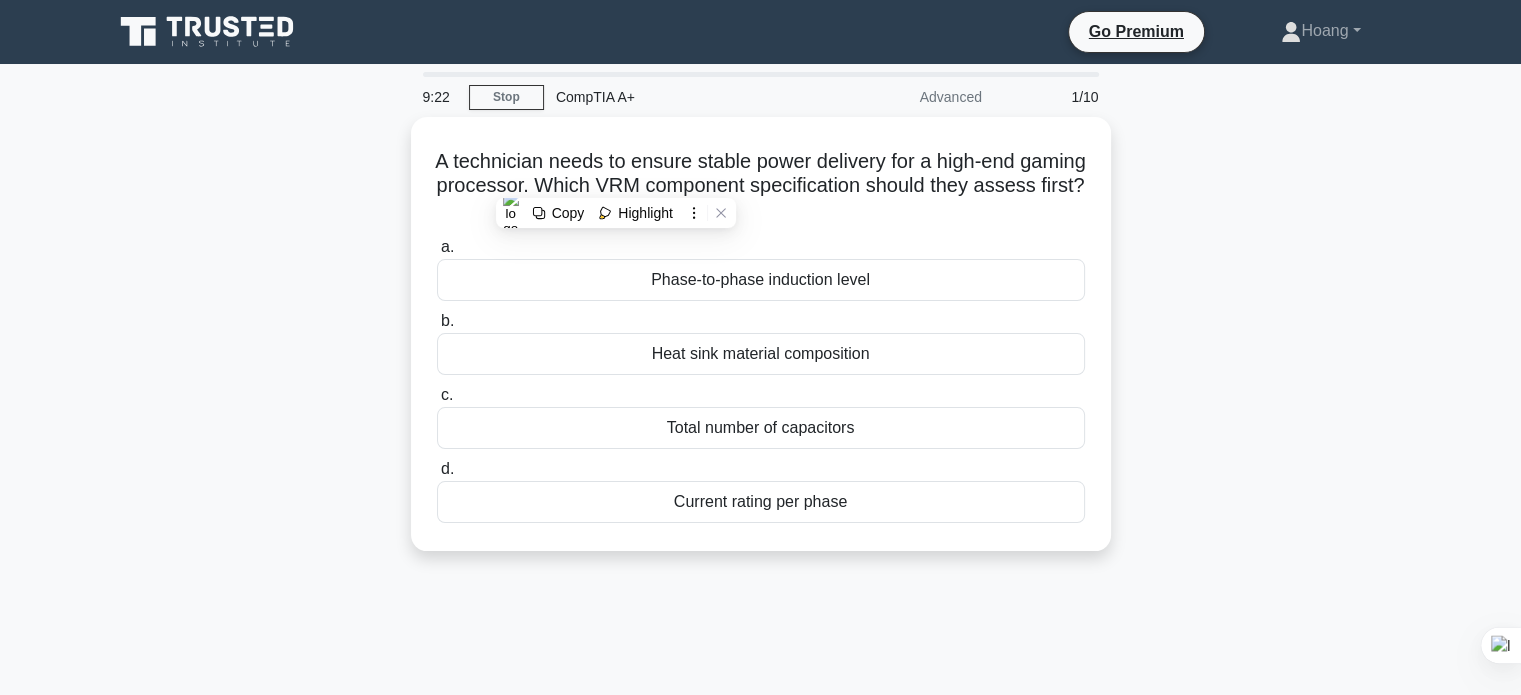 click on "9:22
Stop
CompTIA A+
Advanced
1/10
A technician needs to ensure stable power delivery for a high-end gaming processor. Which VRM component specification should they assess first?
.spinner_0XTQ{transform-origin:center;animation:spinner_y6GP .75s linear infinite}@keyframes spinner_y6GP{100%{transform:rotate(360deg)}}
a.
b. c. d." at bounding box center [760, 572] 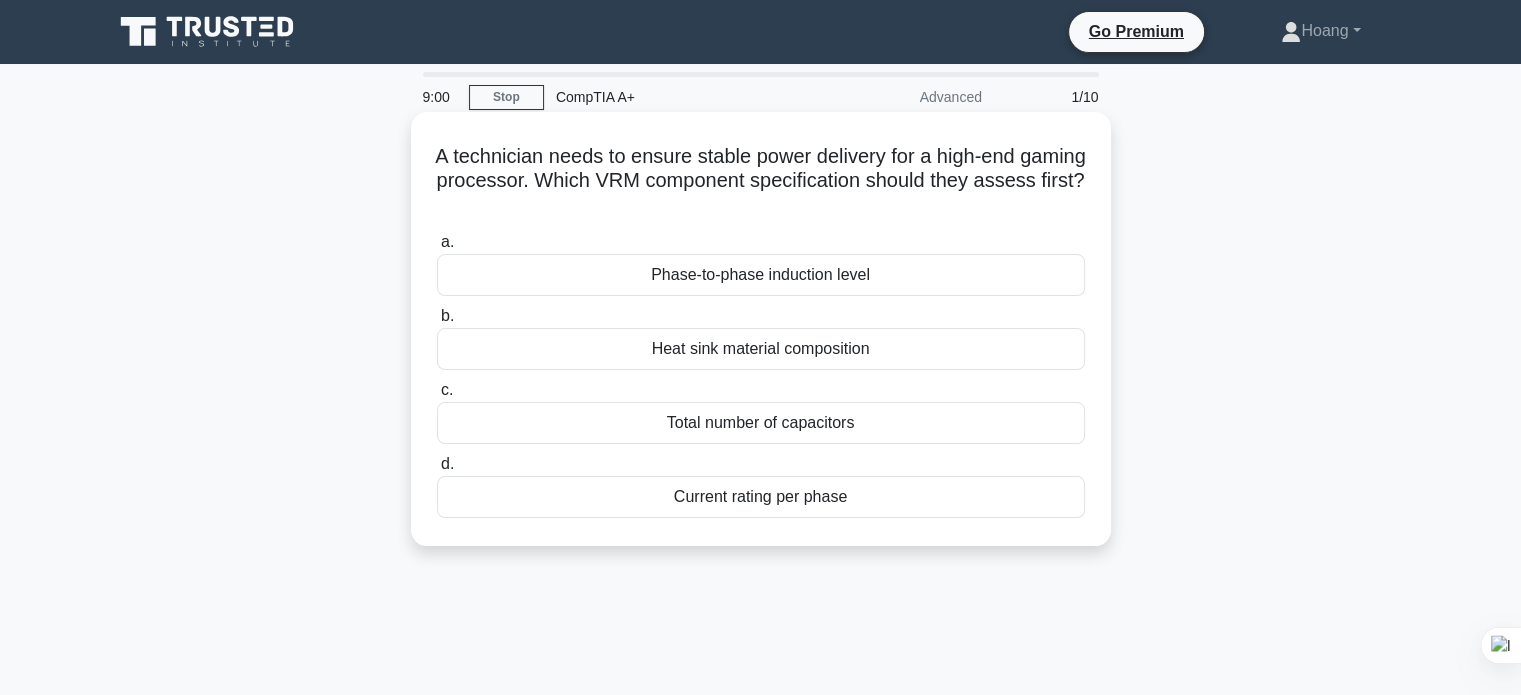 click on "Current rating per phase" at bounding box center (761, 497) 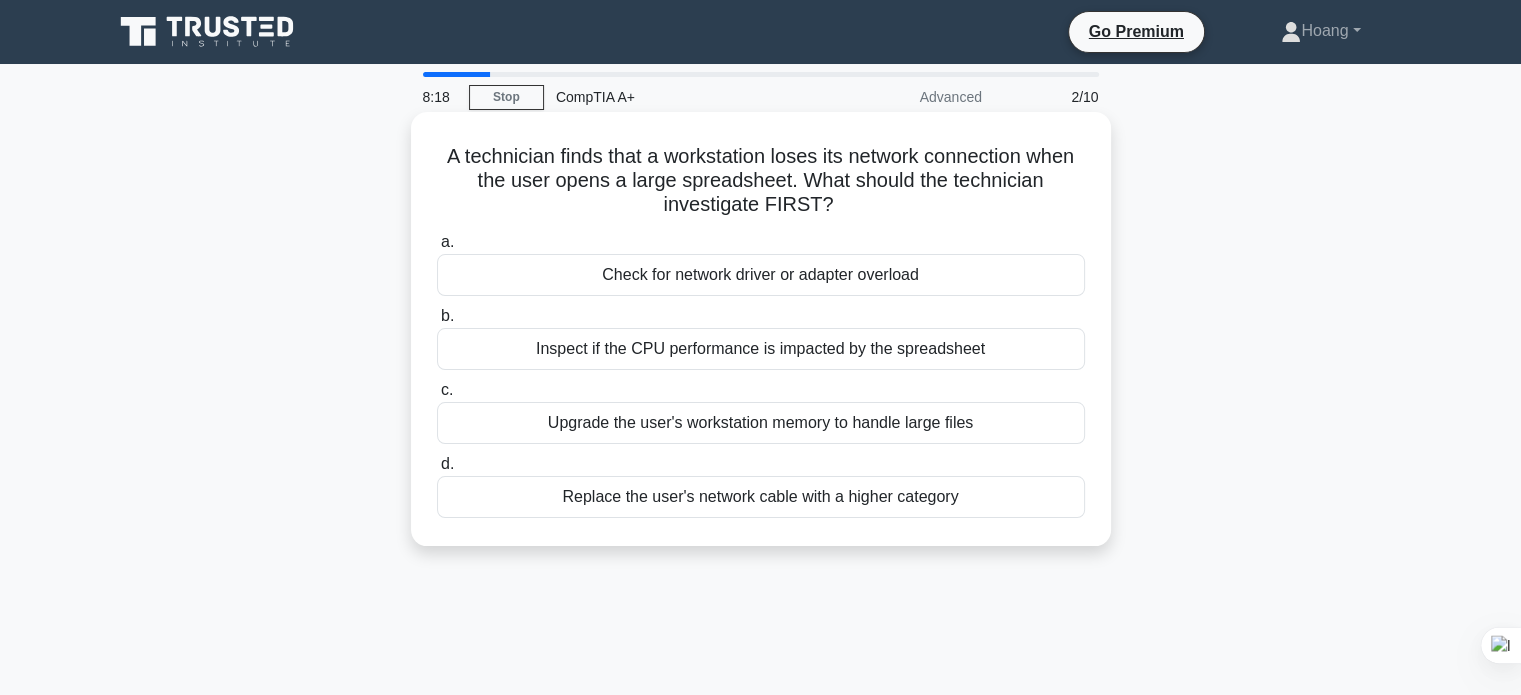 click on "Check for network driver or adapter overload" at bounding box center (761, 275) 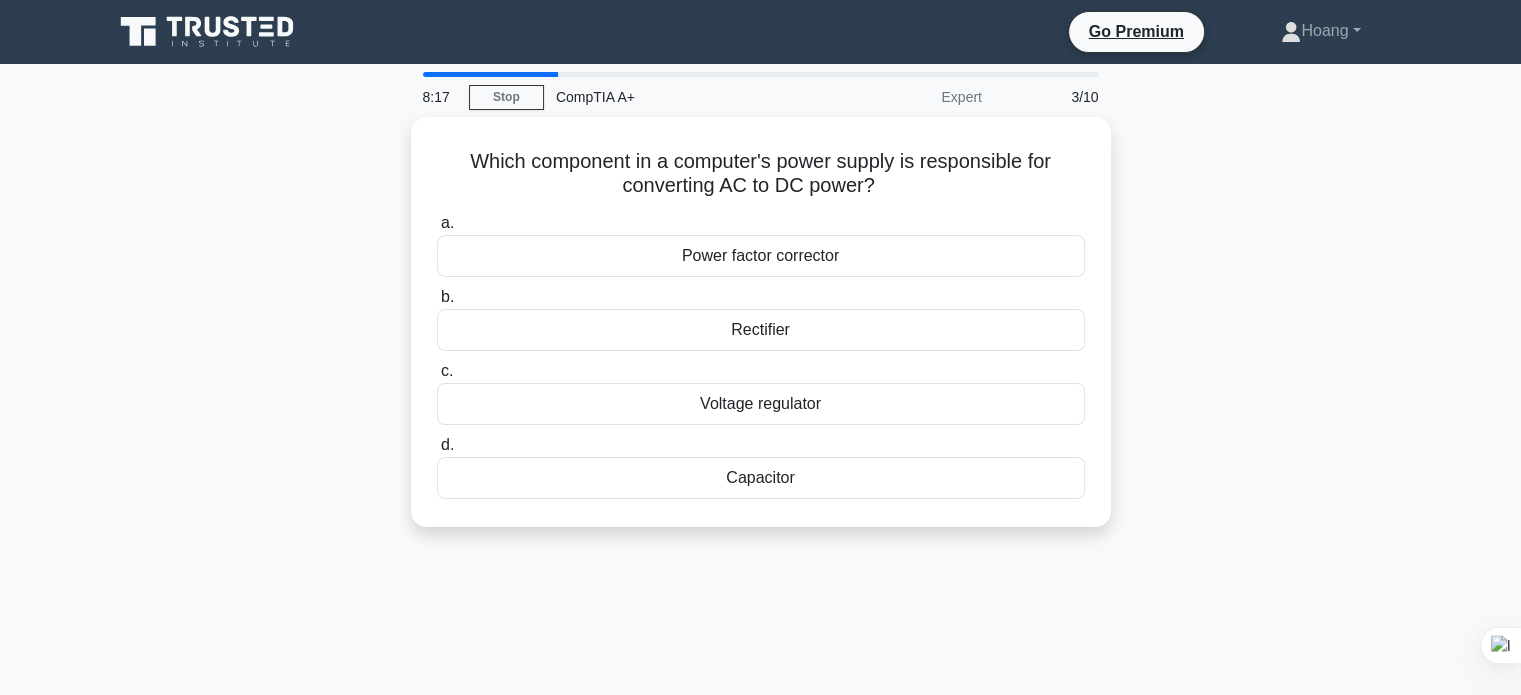 click on "Which component in a computer's power supply is responsible for converting AC to DC power?
.spinner_0XTQ{transform-origin:center;animation:spinner_y6GP .75s linear infinite}@keyframes spinner_y6GP{100%{transform:rotate(360deg)}}
a.
Power factor corrector
b. c. d." at bounding box center [761, 334] 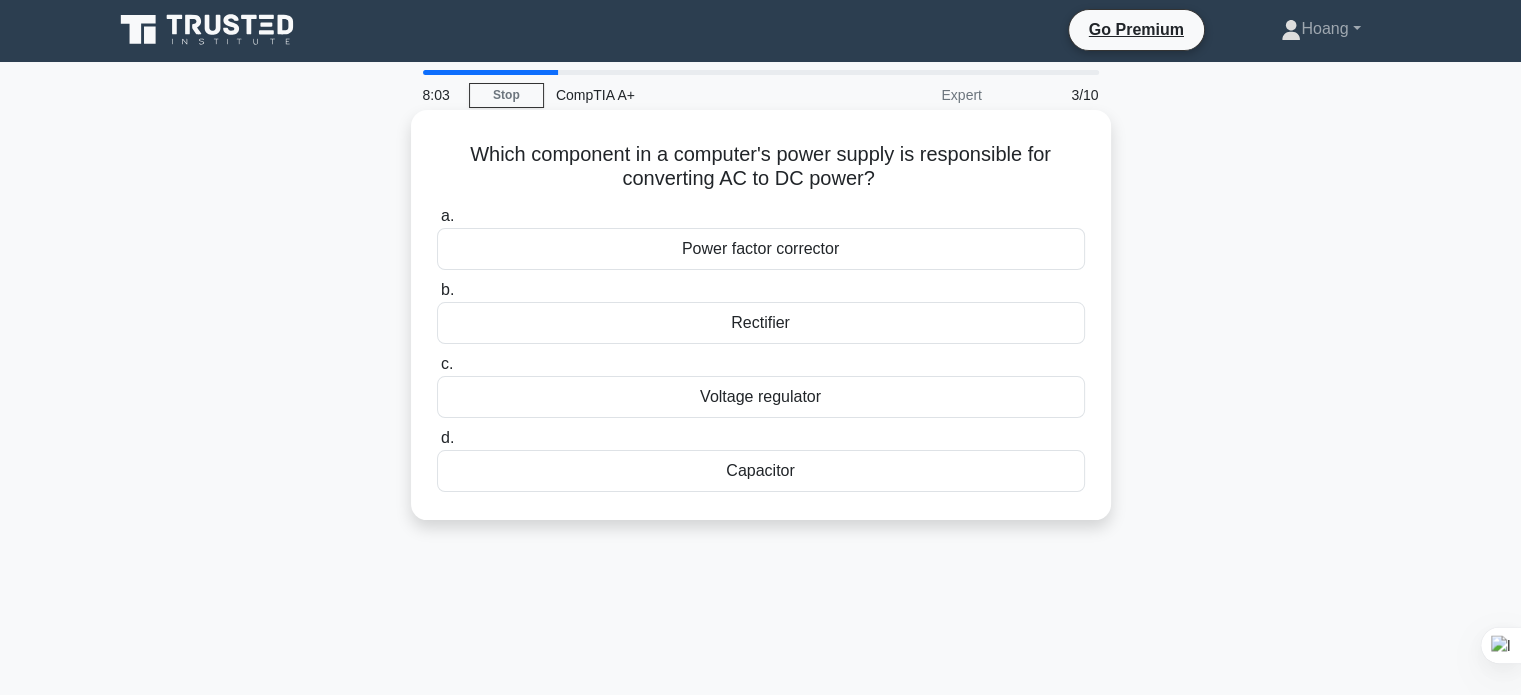 scroll, scrollTop: 0, scrollLeft: 0, axis: both 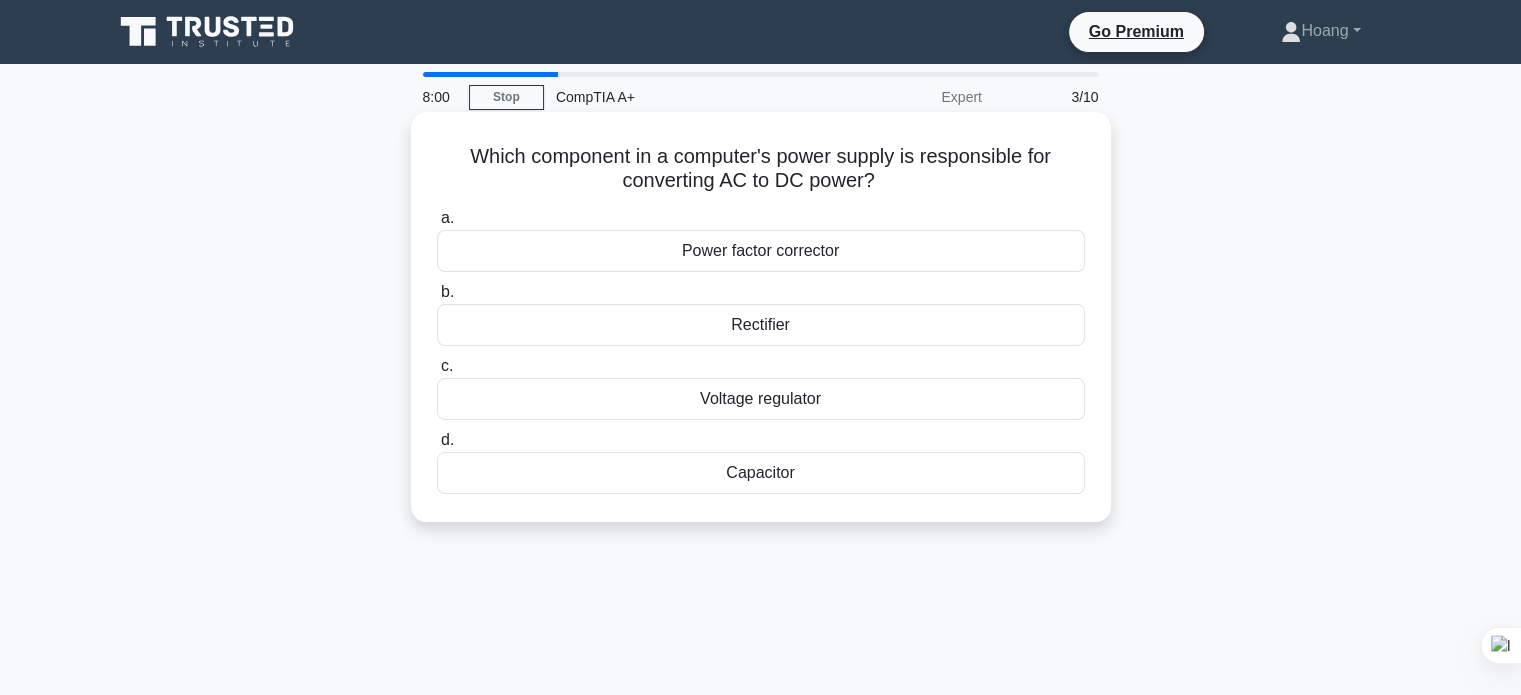 click on "Voltage regulator" at bounding box center (761, 399) 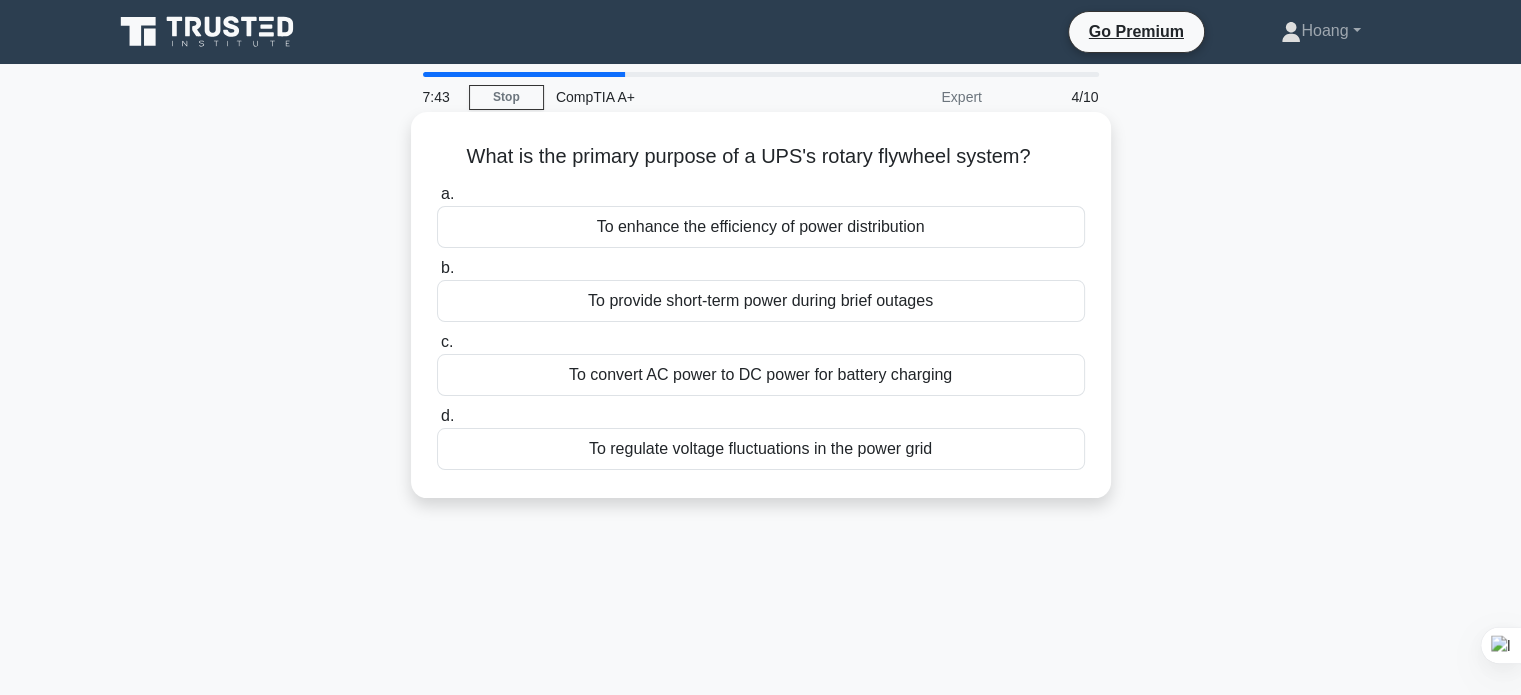click on "To enhance the efficiency of power distribution" at bounding box center (761, 227) 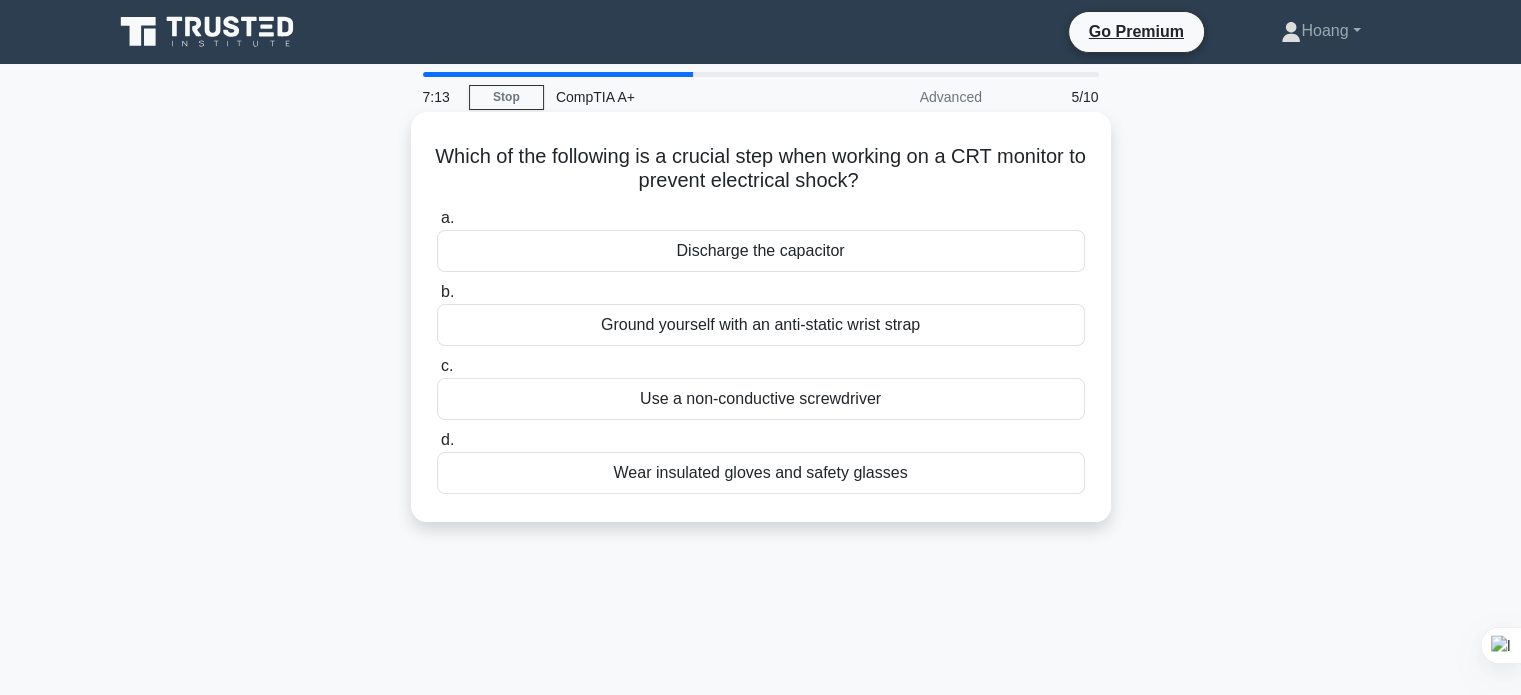 click on "Wear insulated gloves and safety glasses" at bounding box center (761, 473) 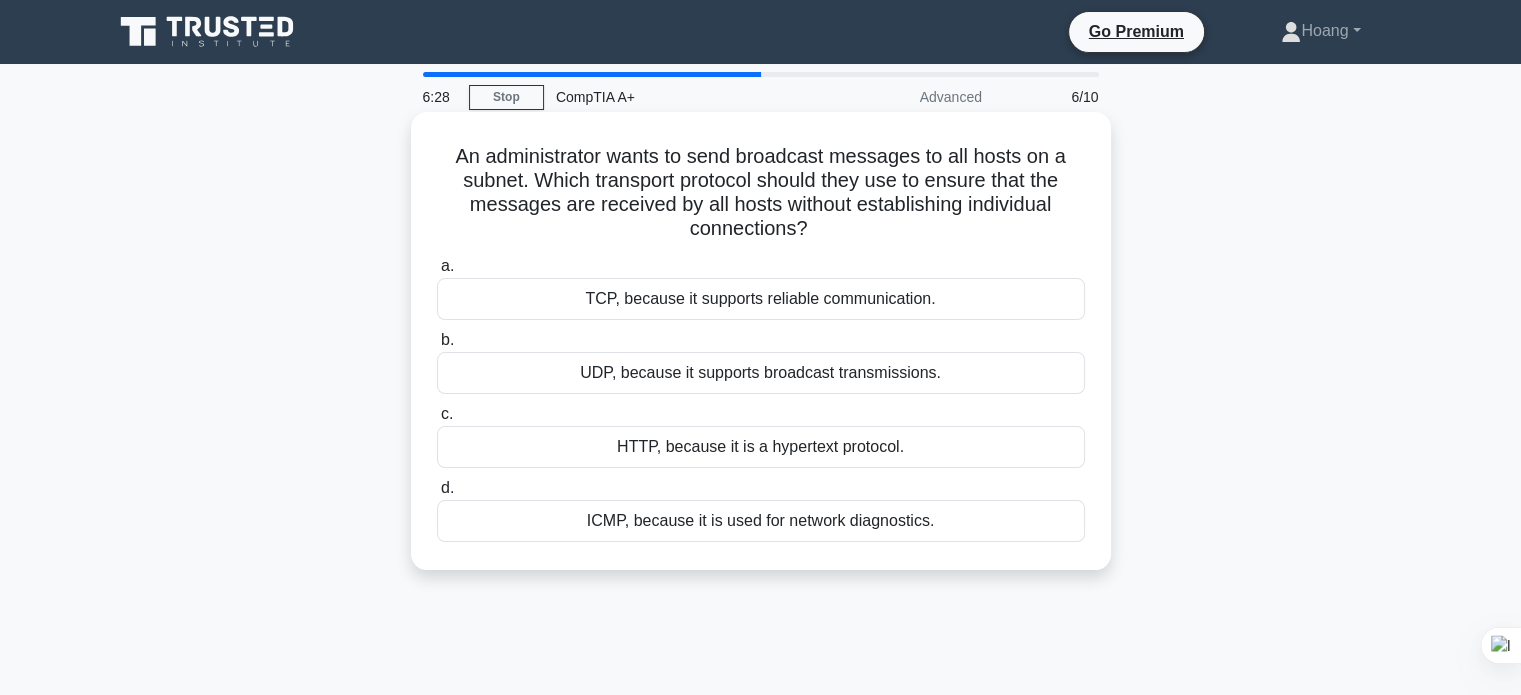 click on "ICMP, because it is used for network diagnostics." at bounding box center (761, 521) 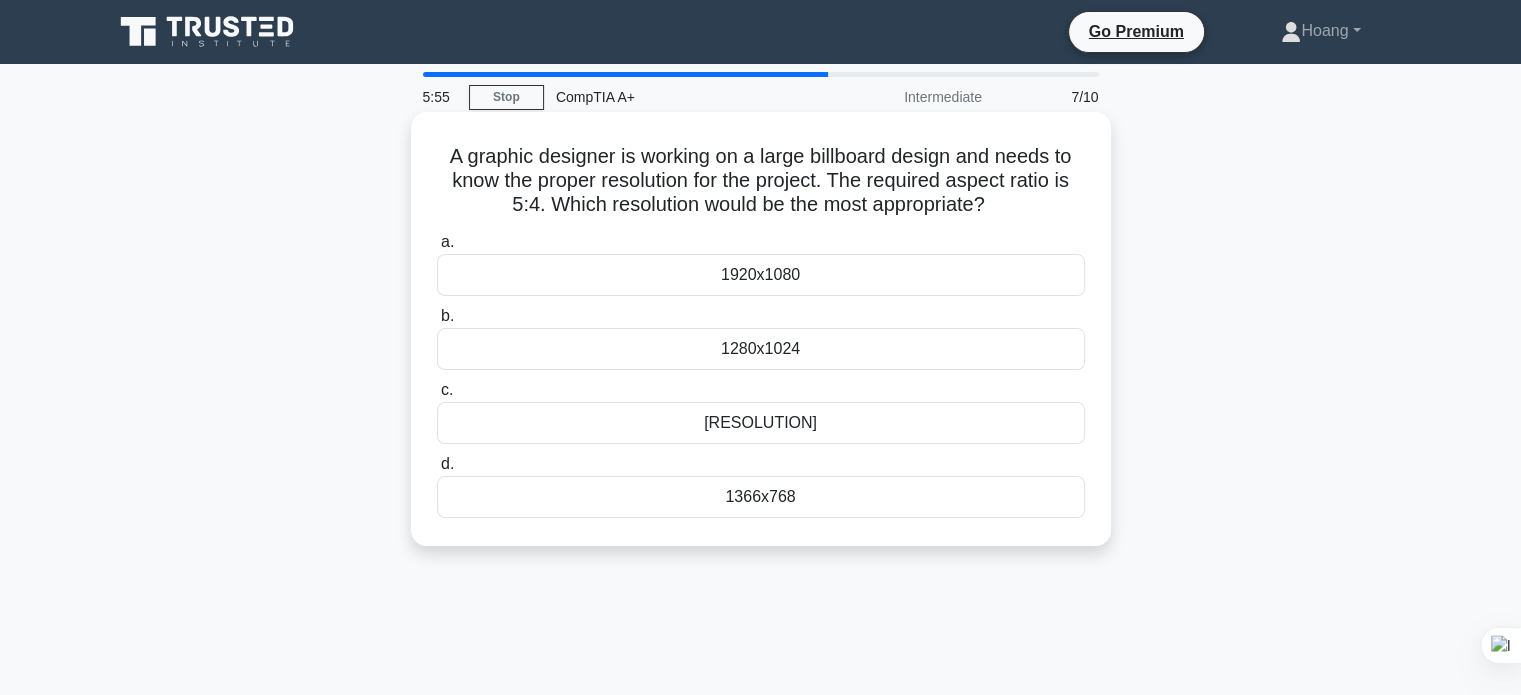click on "[RESOLUTION]" at bounding box center [761, 423] 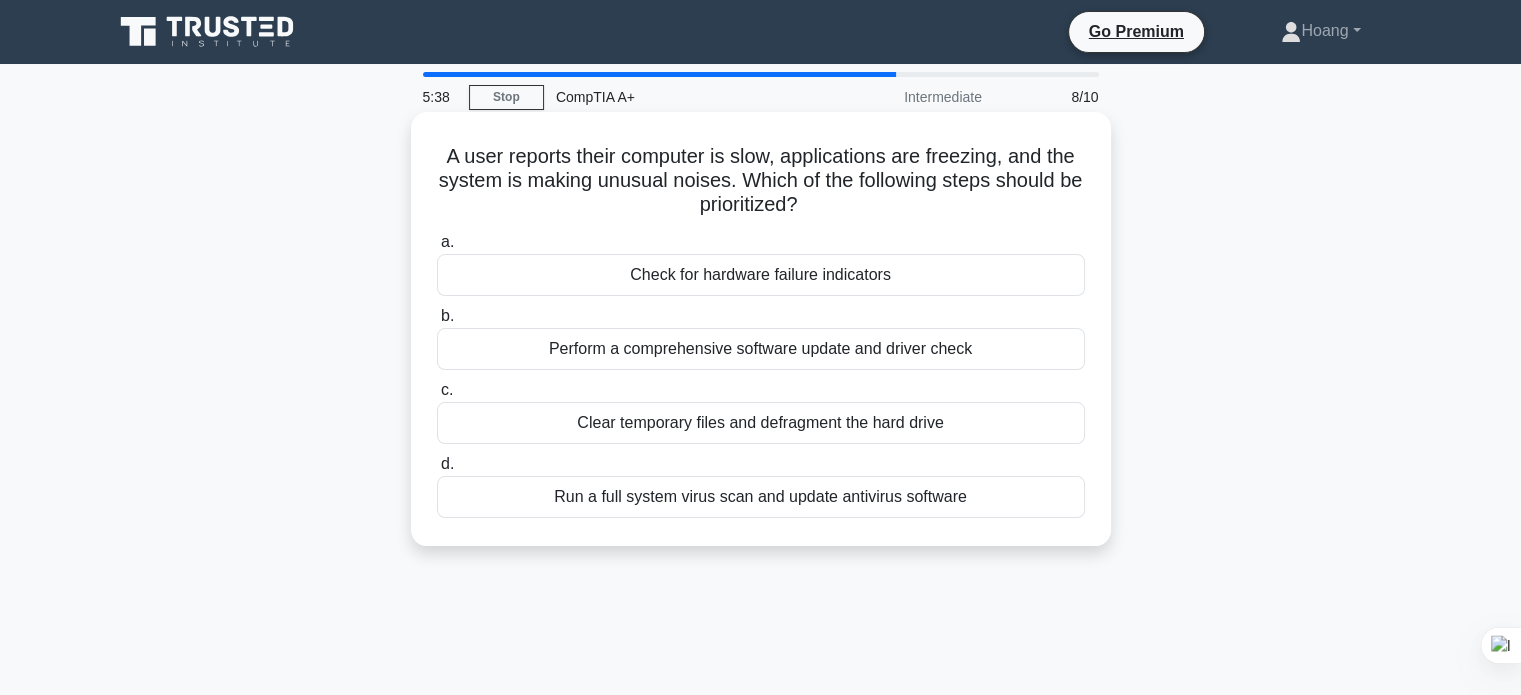 click on "A user reports their computer is slow, applications are freezing, and the system is making unusual noises. Which of the following steps should be prioritized?
.spinner_0XTQ{transform-origin:center;animation:spinner_y6GP .75s linear infinite}@keyframes spinner_y6GP{100%{transform:rotate(360deg)}}" at bounding box center (761, 181) 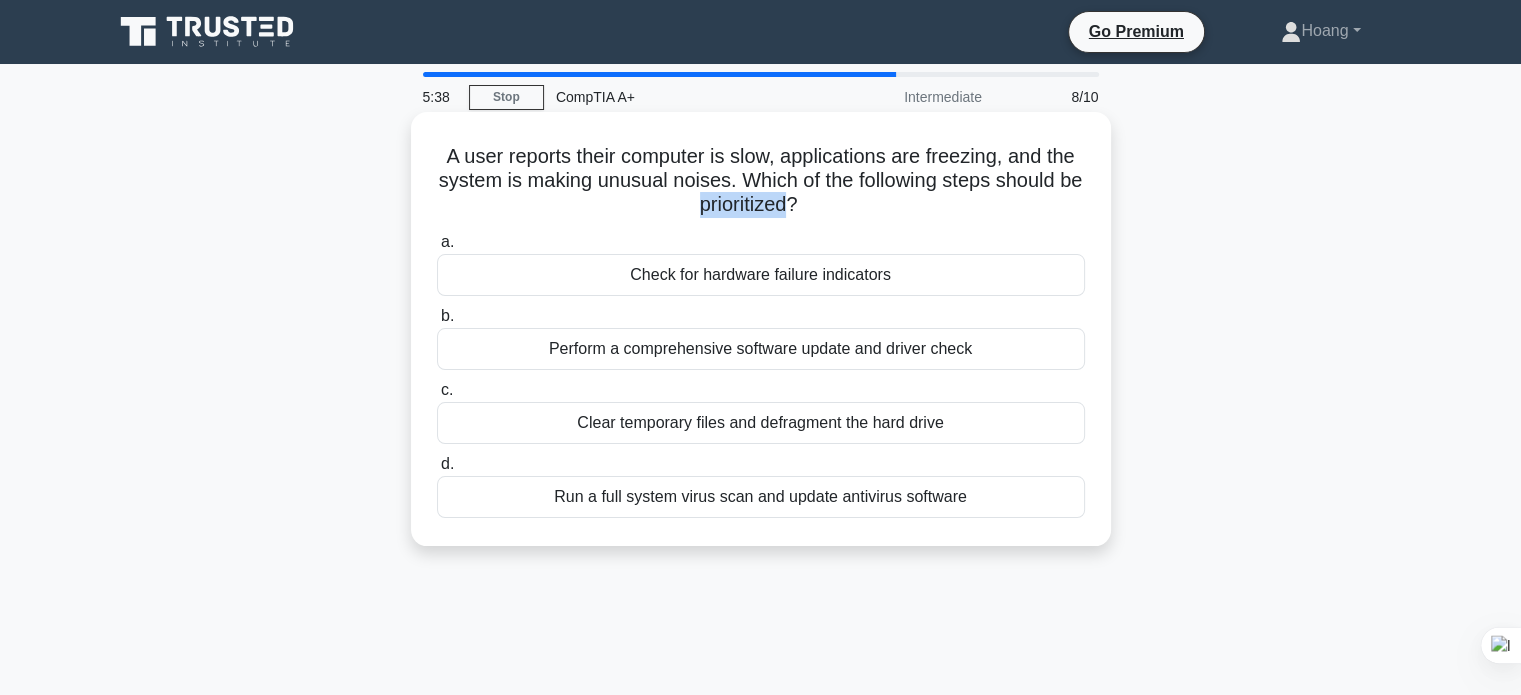 click on "A user reports their computer is slow, applications are freezing, and the system is making unusual noises. Which of the following steps should be prioritized?
.spinner_0XTQ{transform-origin:center;animation:spinner_y6GP .75s linear infinite}@keyframes spinner_y6GP{100%{transform:rotate(360deg)}}" at bounding box center (761, 181) 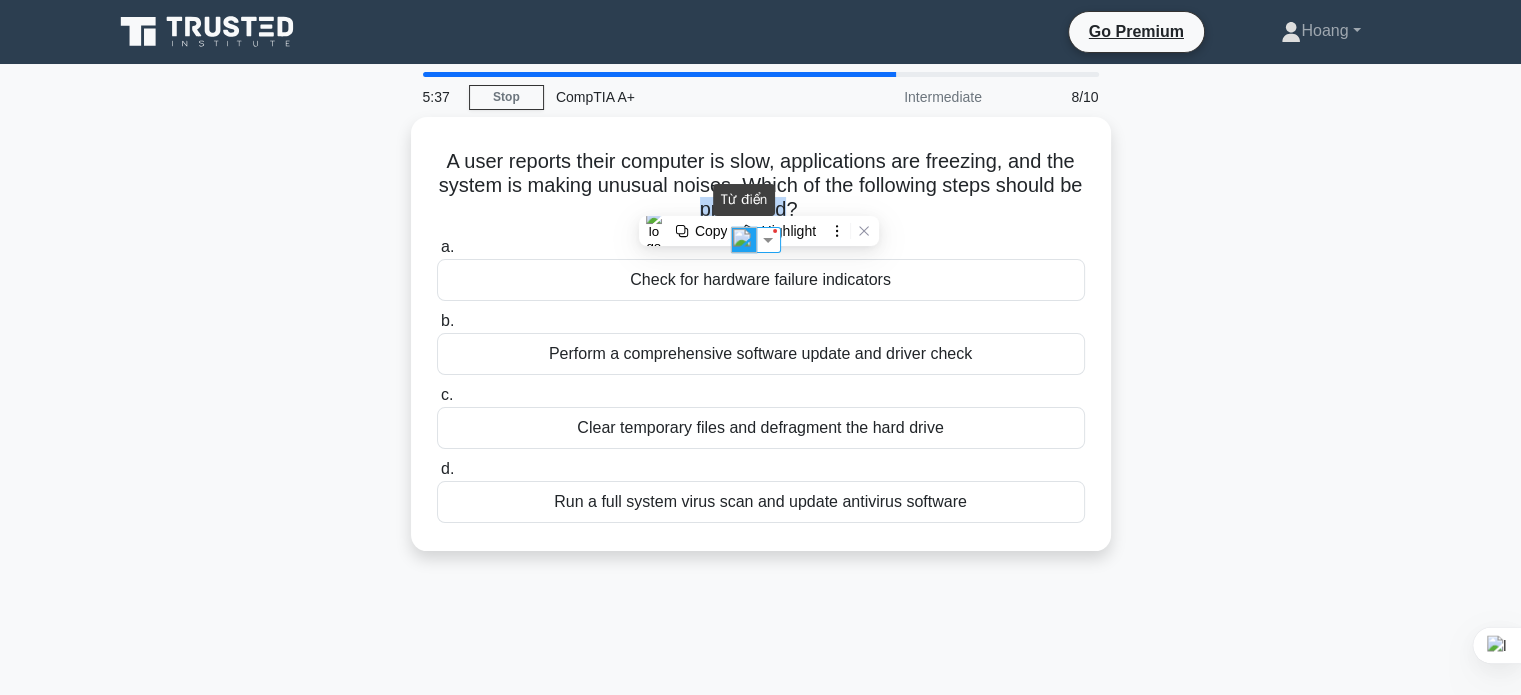 click at bounding box center (744, 240) 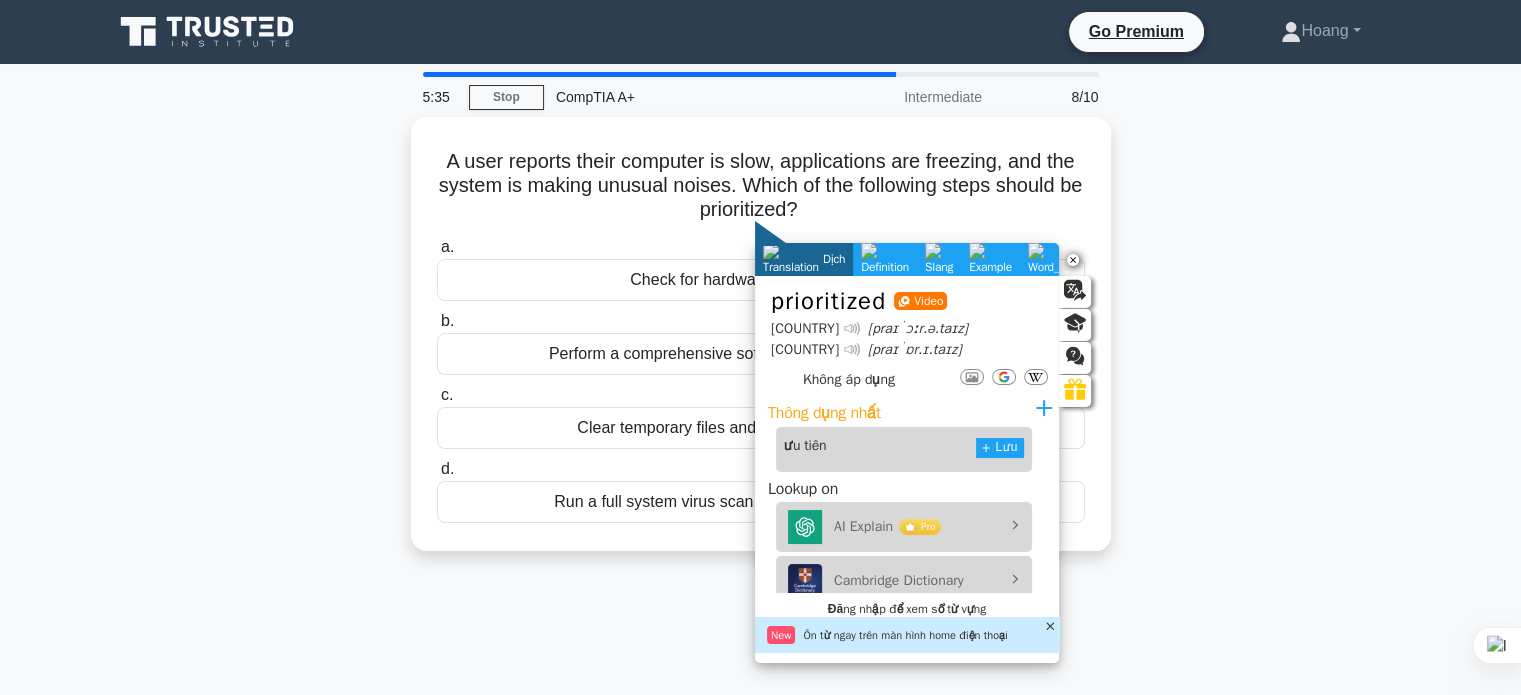 click on "A user reports their computer is slow, applications are freezing, and the system is making unusual noises. Which of the following steps should be prioritized?
.spinner_0XTQ{transform-origin:center;animation:spinner_y6GP .75s linear infinite}@keyframes spinner_y6GP{100%{transform:rotate(360deg)}}
a.
Check for hardware failure indicators
b. c." at bounding box center [761, 346] 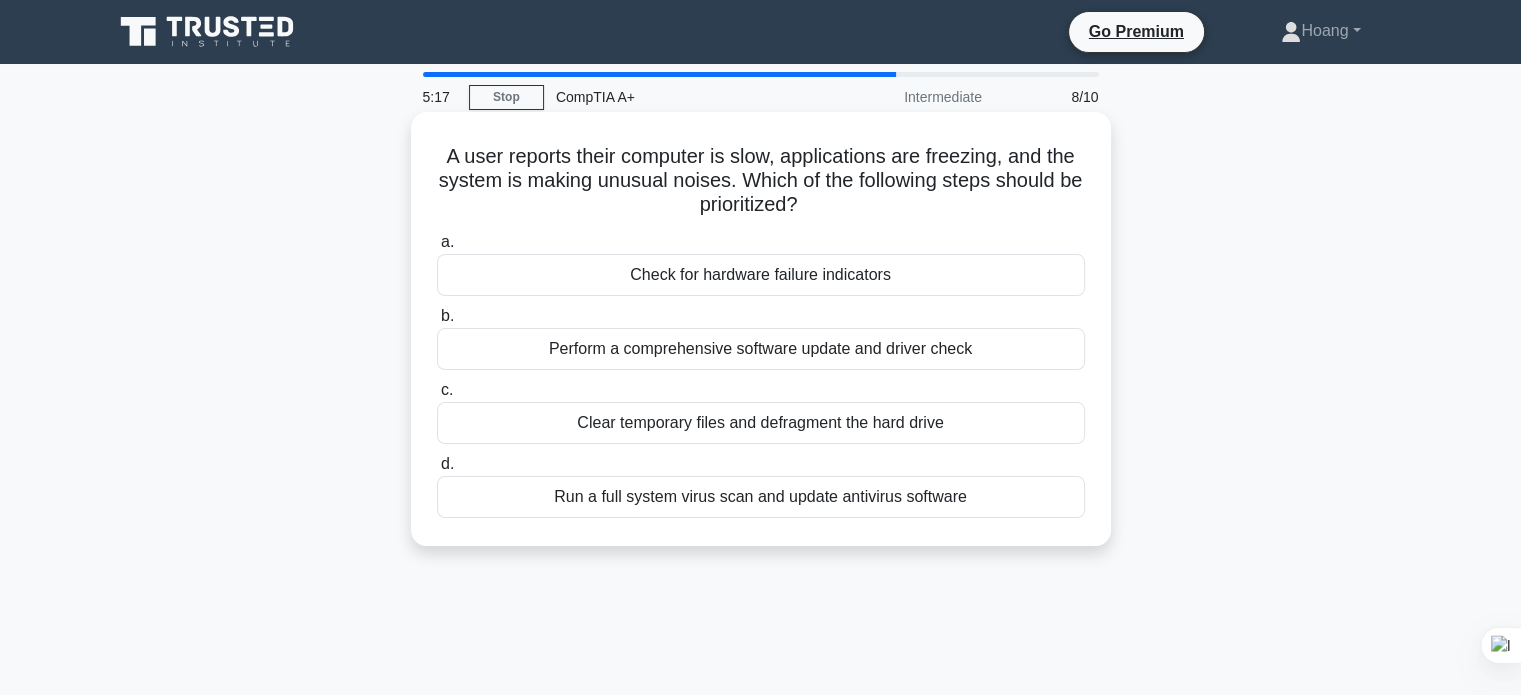 click on "Check for hardware failure indicators" at bounding box center [761, 275] 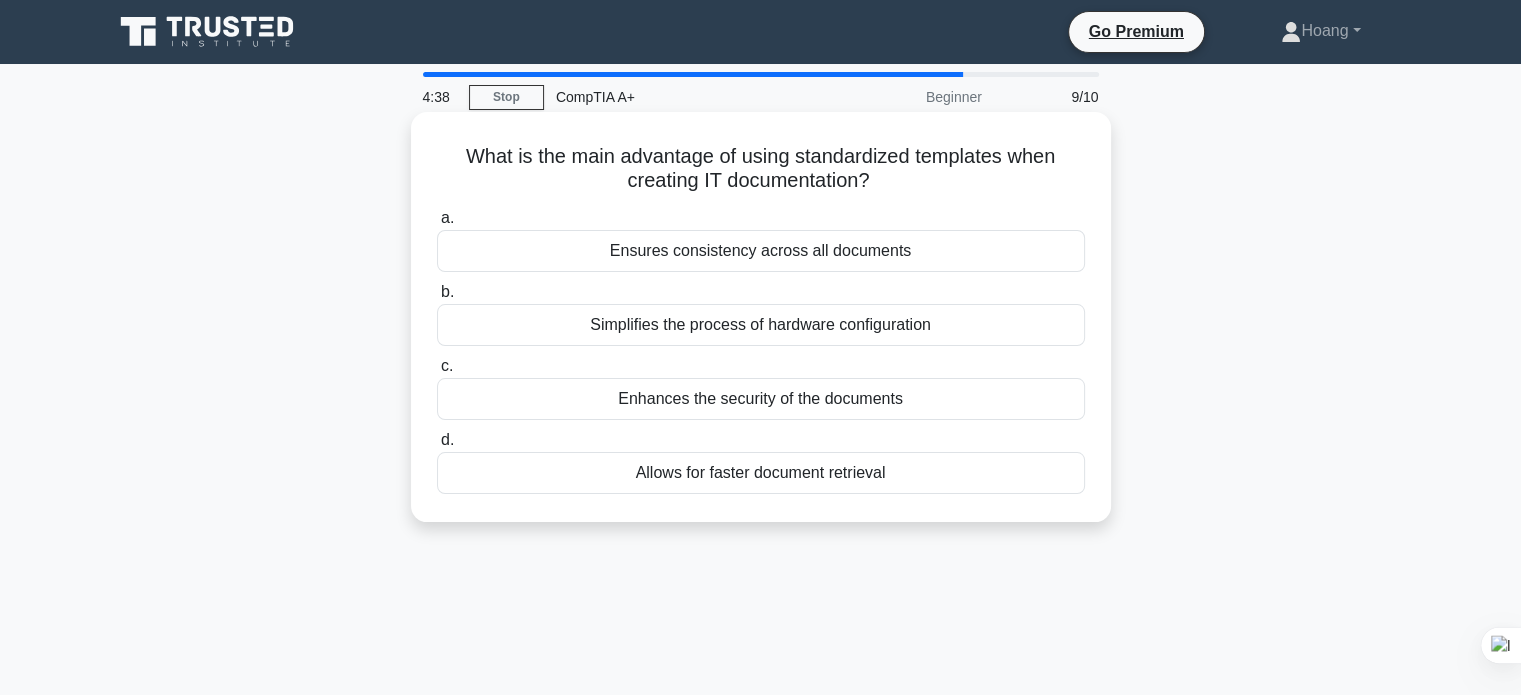 drag, startPoint x: 672, startPoint y: 460, endPoint x: 510, endPoint y: 477, distance: 162.88953 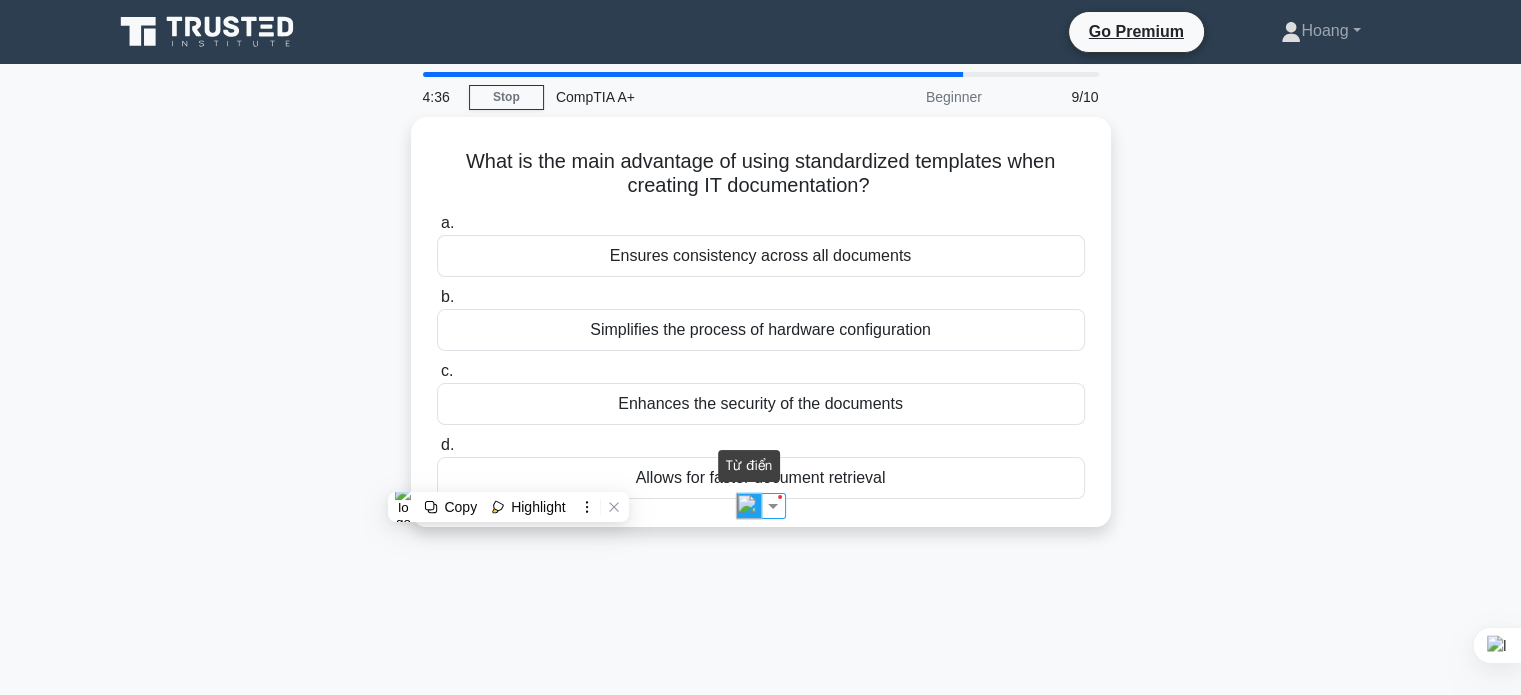 click at bounding box center (749, 506) 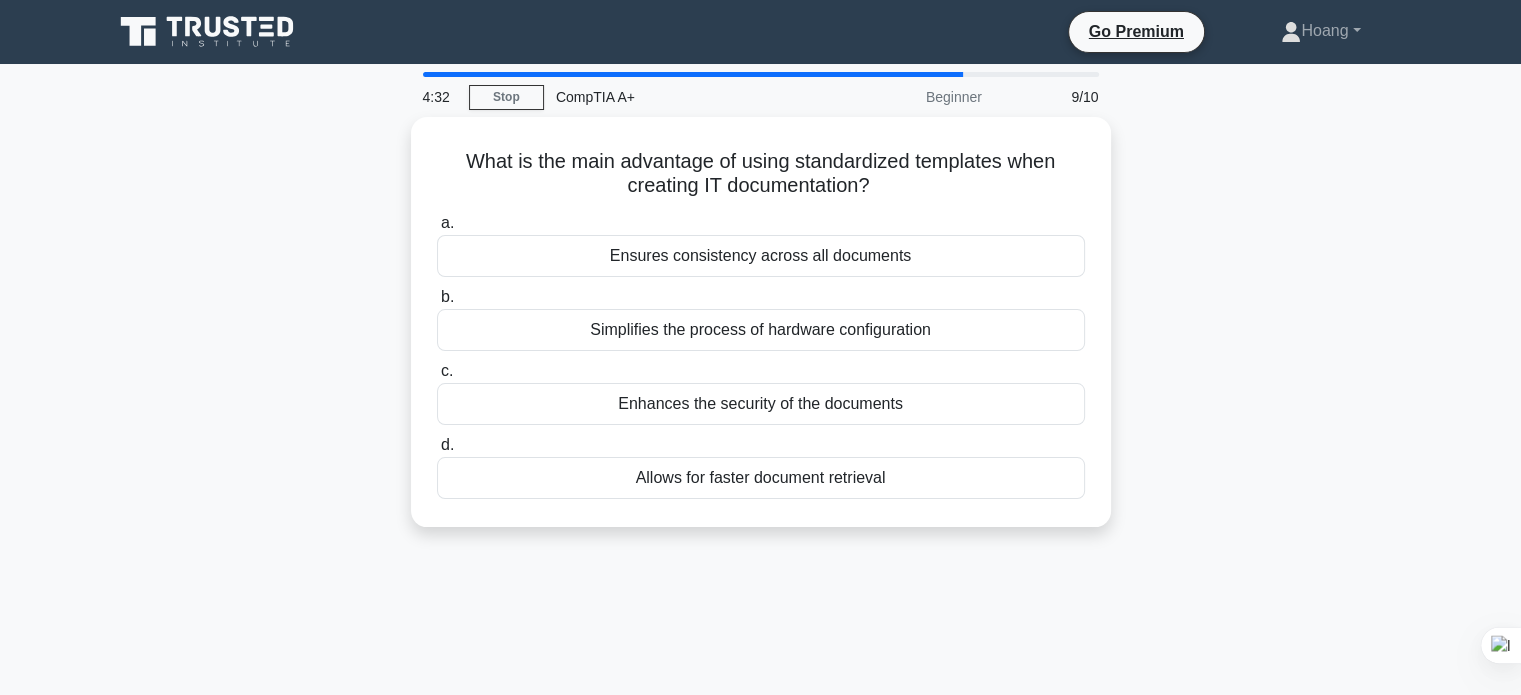 click on "What is the main advantage of using standardized templates when creating IT documentation?
.spinner_0XTQ{transform-origin:center;animation:spinner_y6GP .75s linear infinite}@keyframes spinner_y6GP{100%{transform:rotate(360deg)}}
a.
Ensures consistency across all documents
b. c. d." at bounding box center [761, 334] 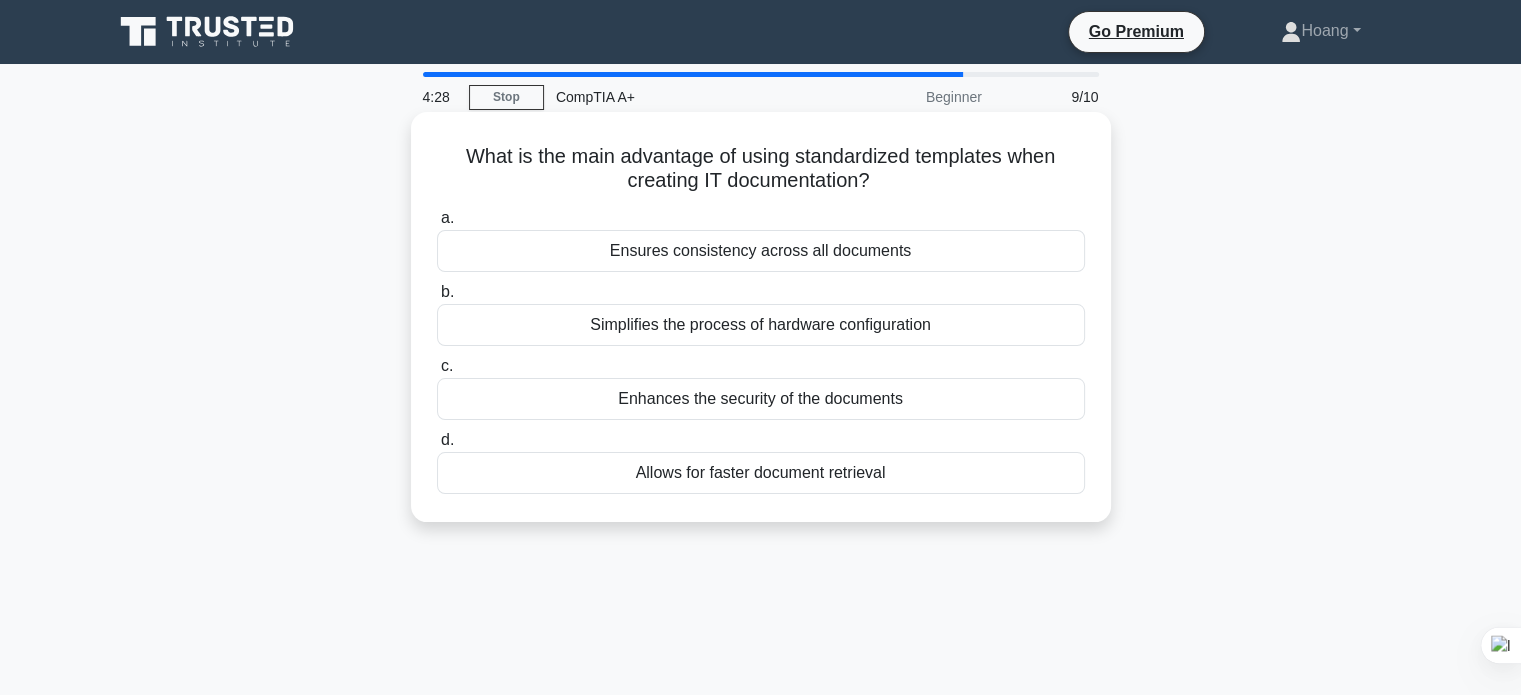 click on "Simplifies the process of hardware configuration" at bounding box center (761, 325) 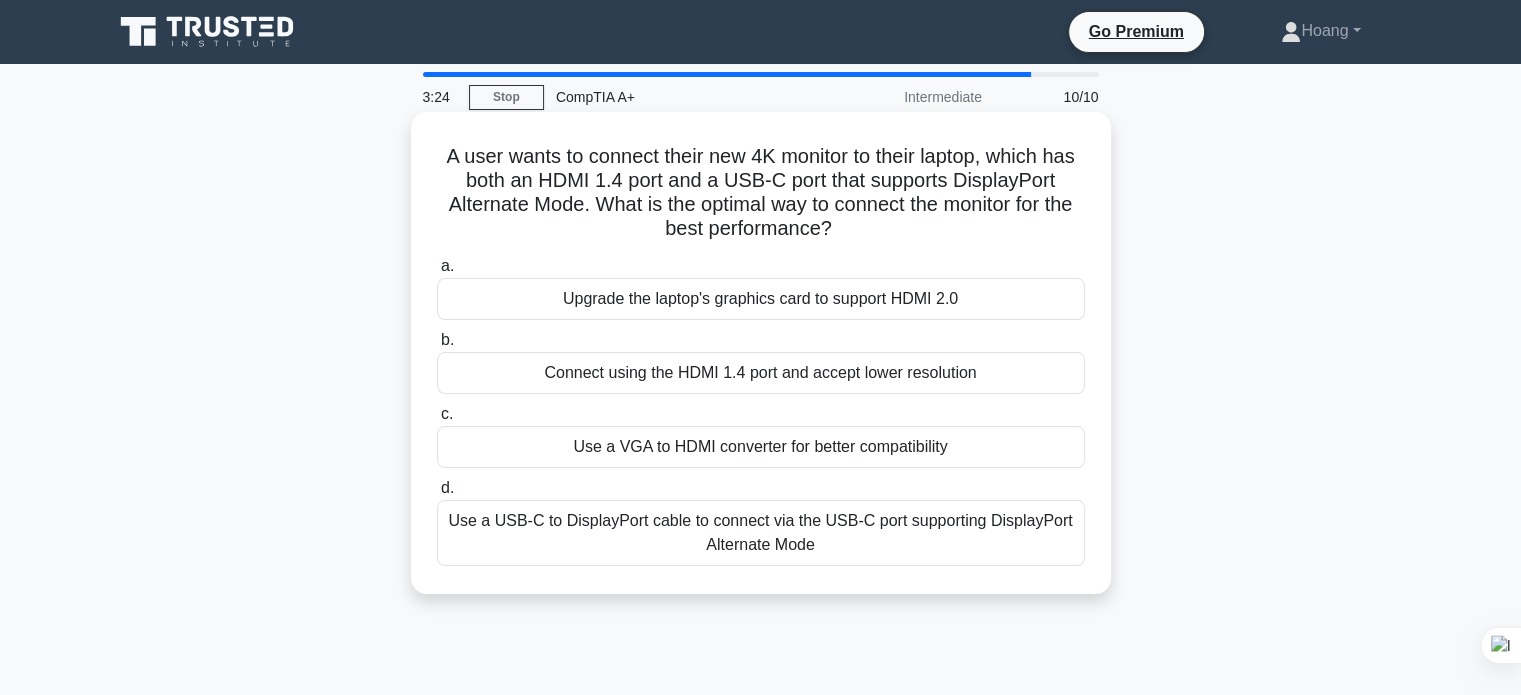 click on "Use a USB-C to DisplayPort cable to connect via the USB-C port supporting DisplayPort Alternate Mode" at bounding box center (761, 533) 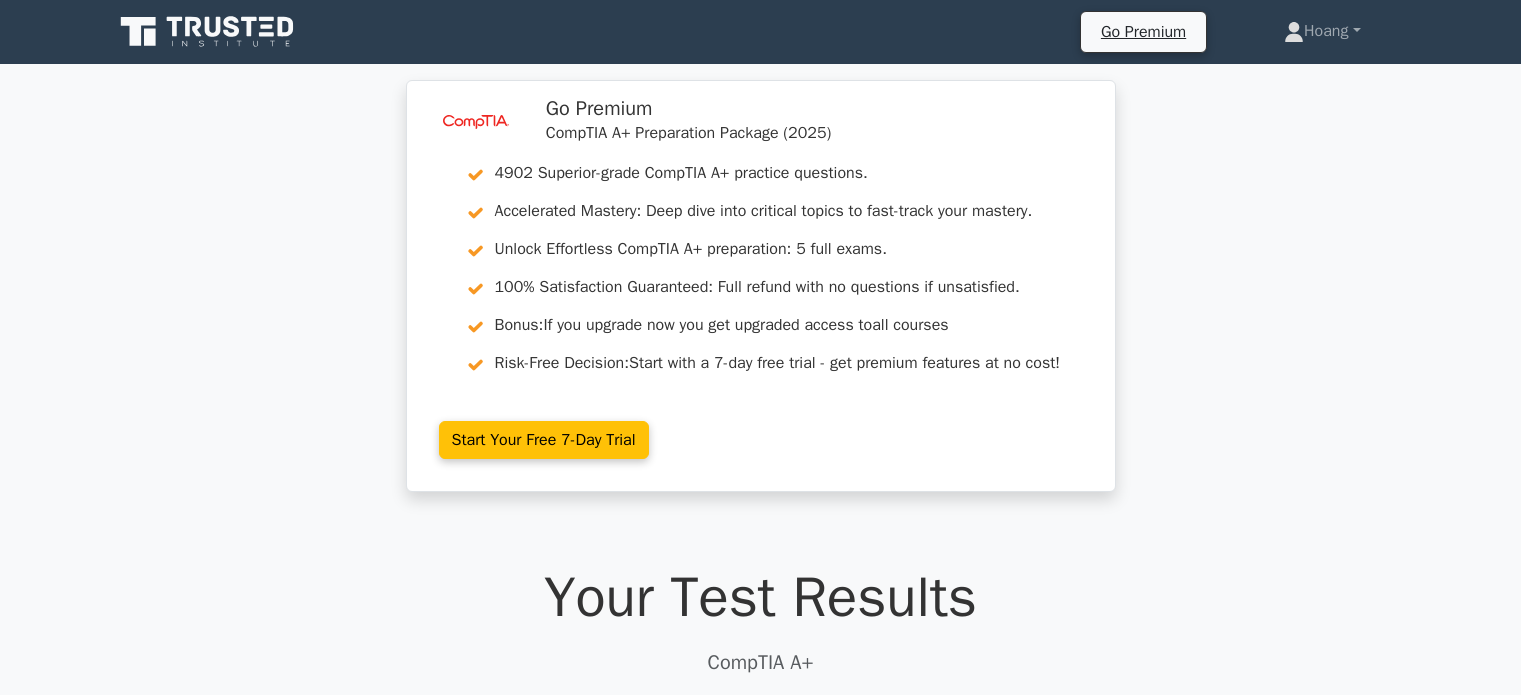 scroll, scrollTop: 0, scrollLeft: 0, axis: both 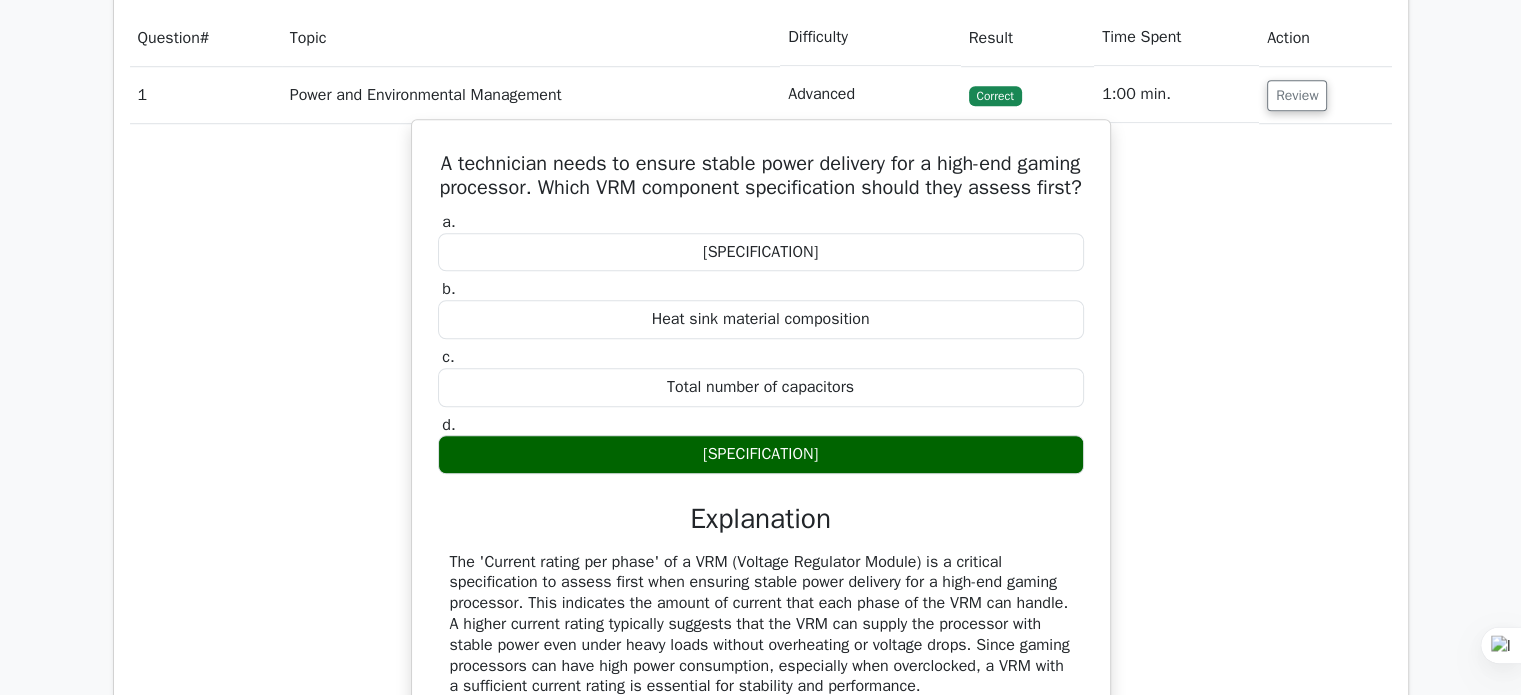 drag, startPoint x: 887, startPoint y: 460, endPoint x: 593, endPoint y: 451, distance: 294.13773 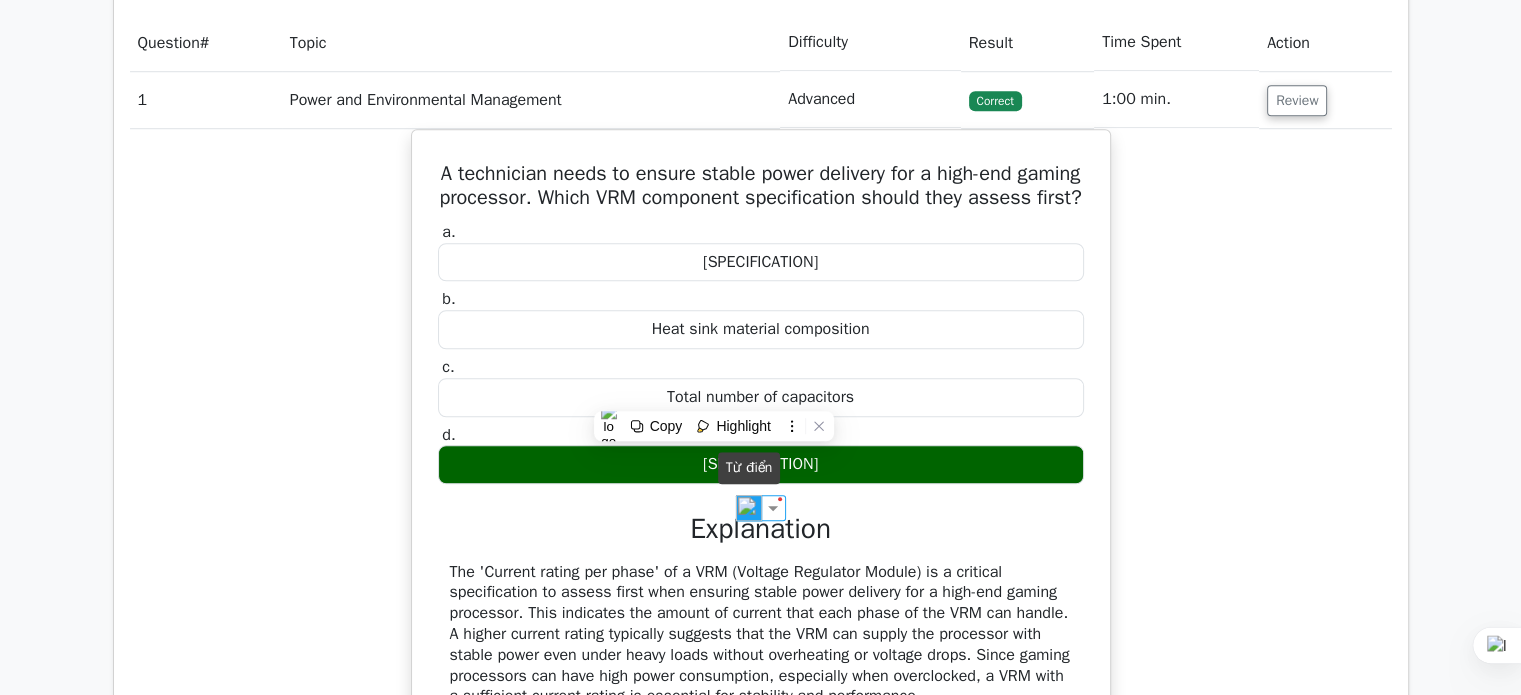click at bounding box center [749, 508] 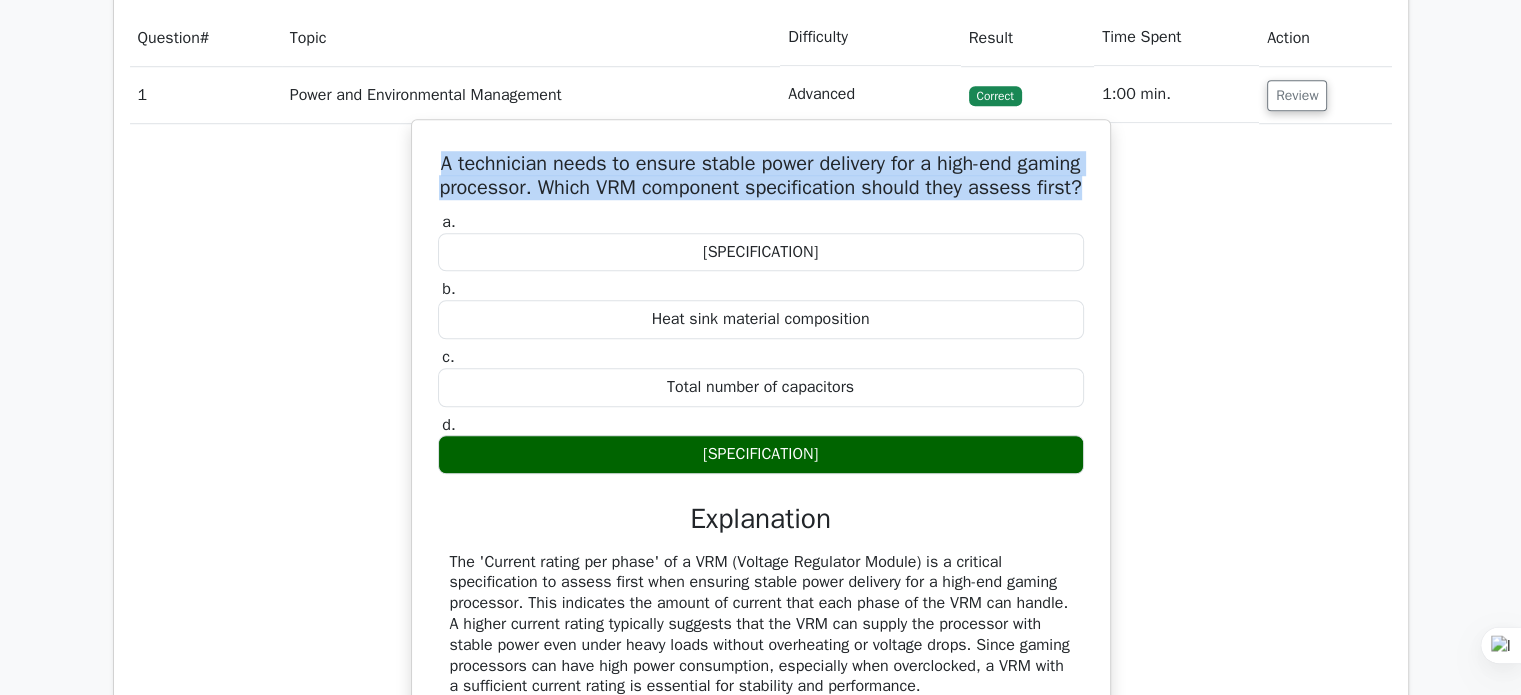 drag, startPoint x: 458, startPoint y: 155, endPoint x: 923, endPoint y: 207, distance: 467.8985 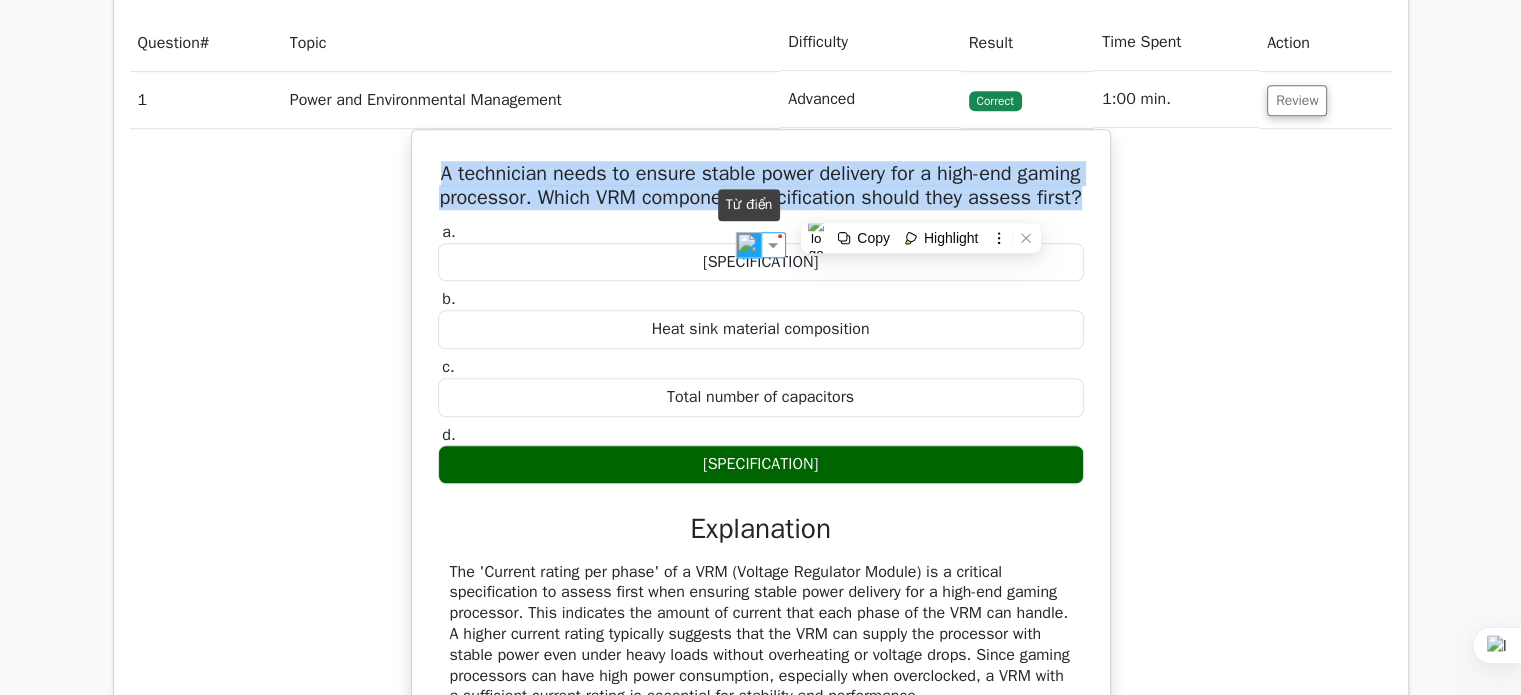 click at bounding box center (749, 245) 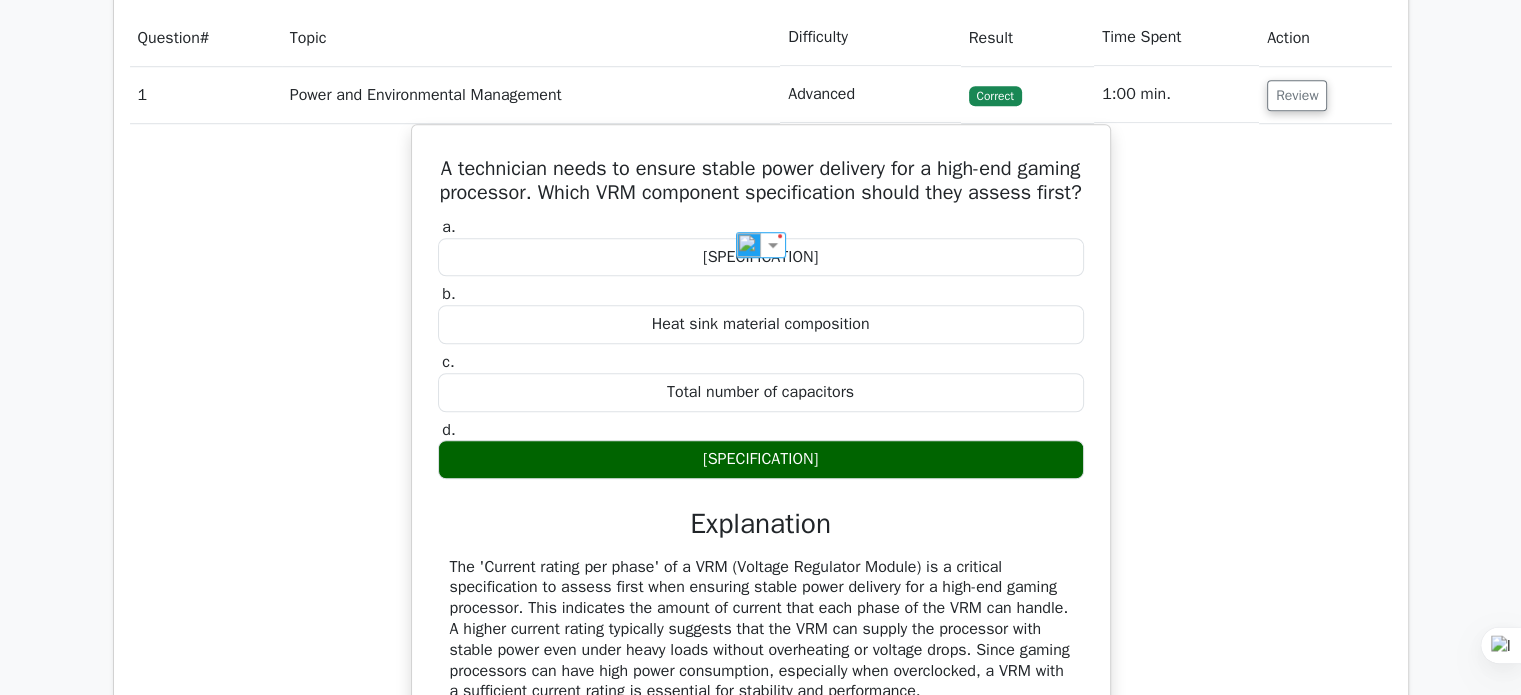 click on "A technician needs to ensure stable power delivery for a high-end gaming processor. Which VRM component specification should they assess first?
a.
Phase-to-phase induction level
b.
c." at bounding box center (761, 570) 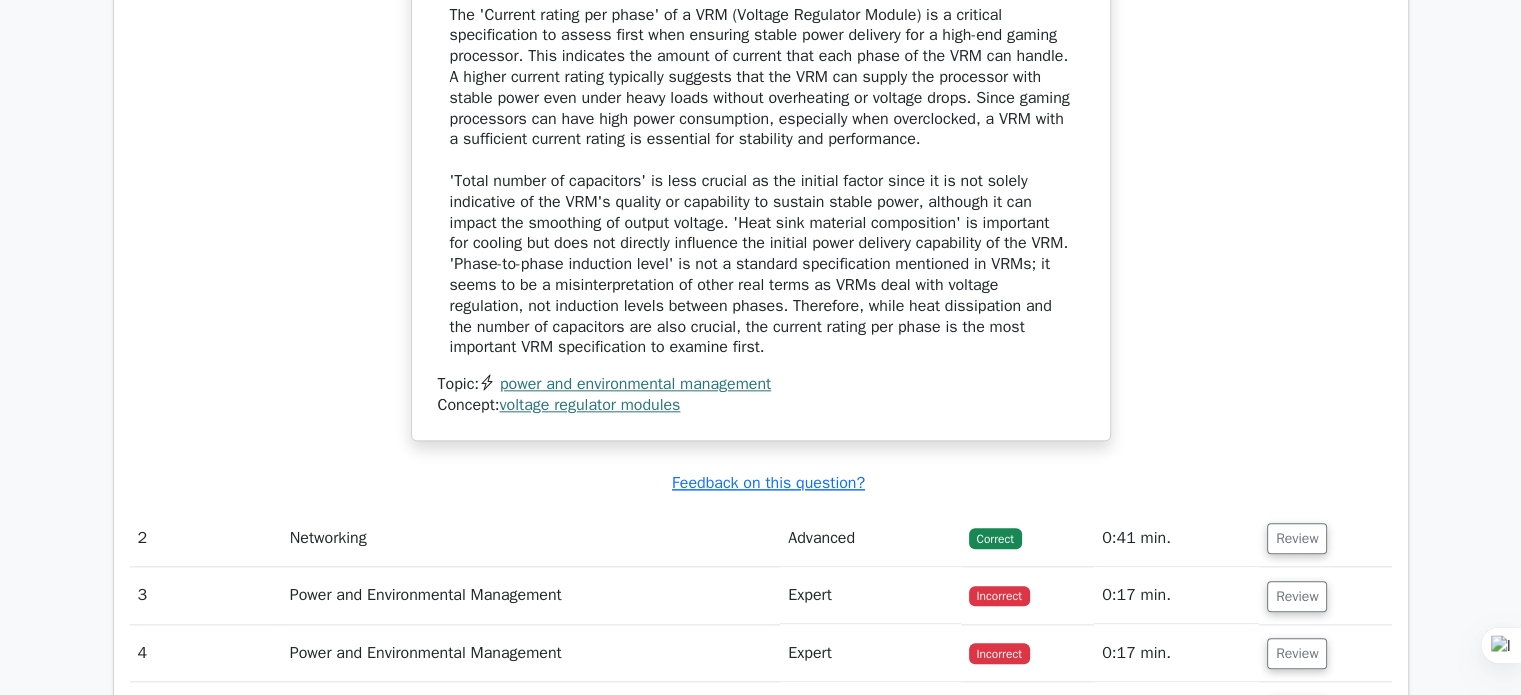 scroll, scrollTop: 2500, scrollLeft: 0, axis: vertical 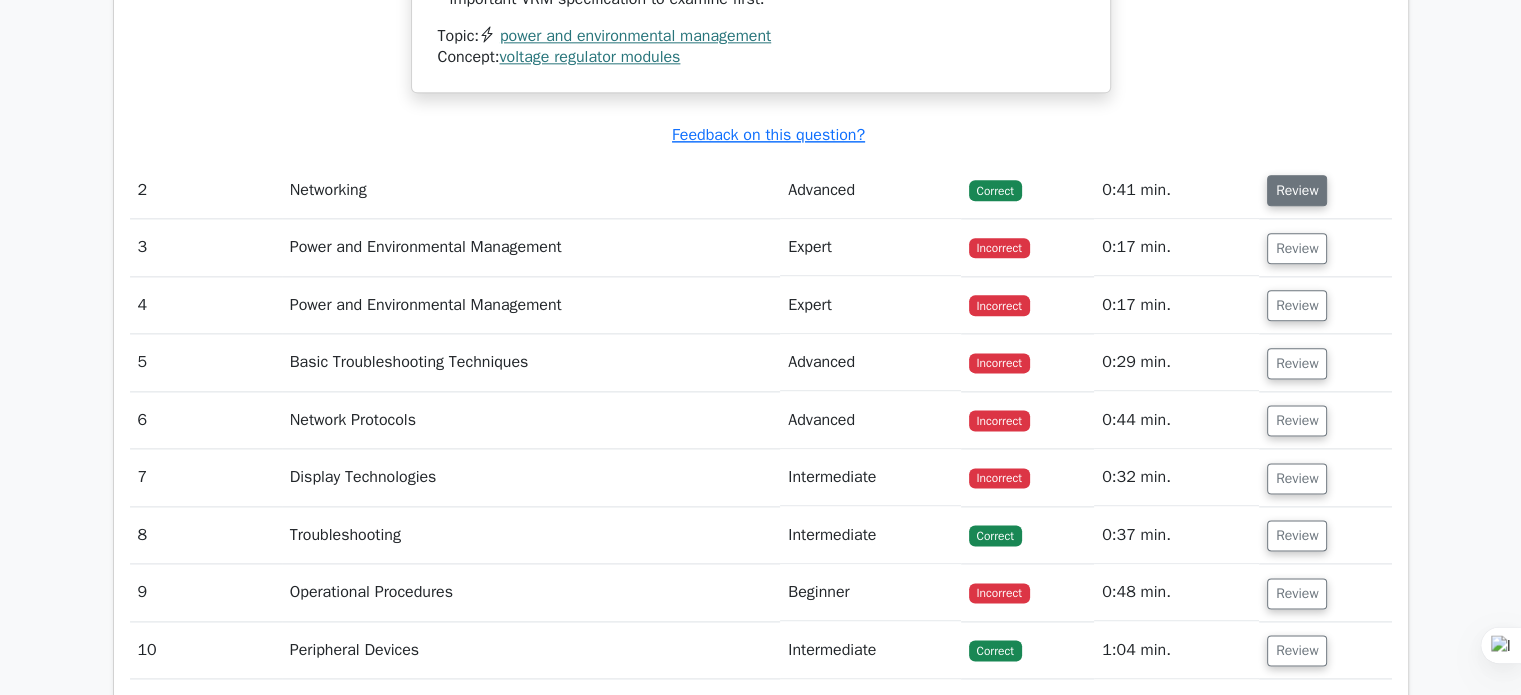 click on "Review" at bounding box center [1297, 190] 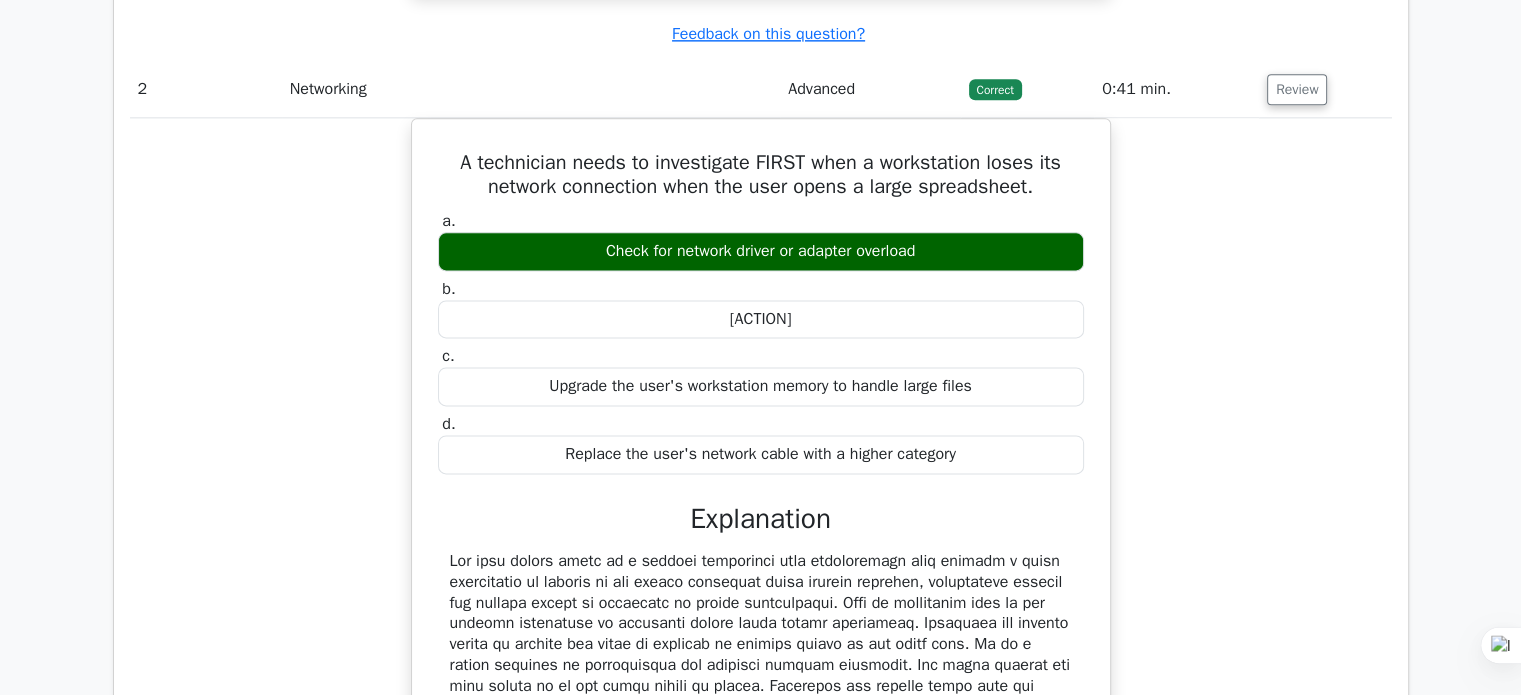 scroll, scrollTop: 2600, scrollLeft: 0, axis: vertical 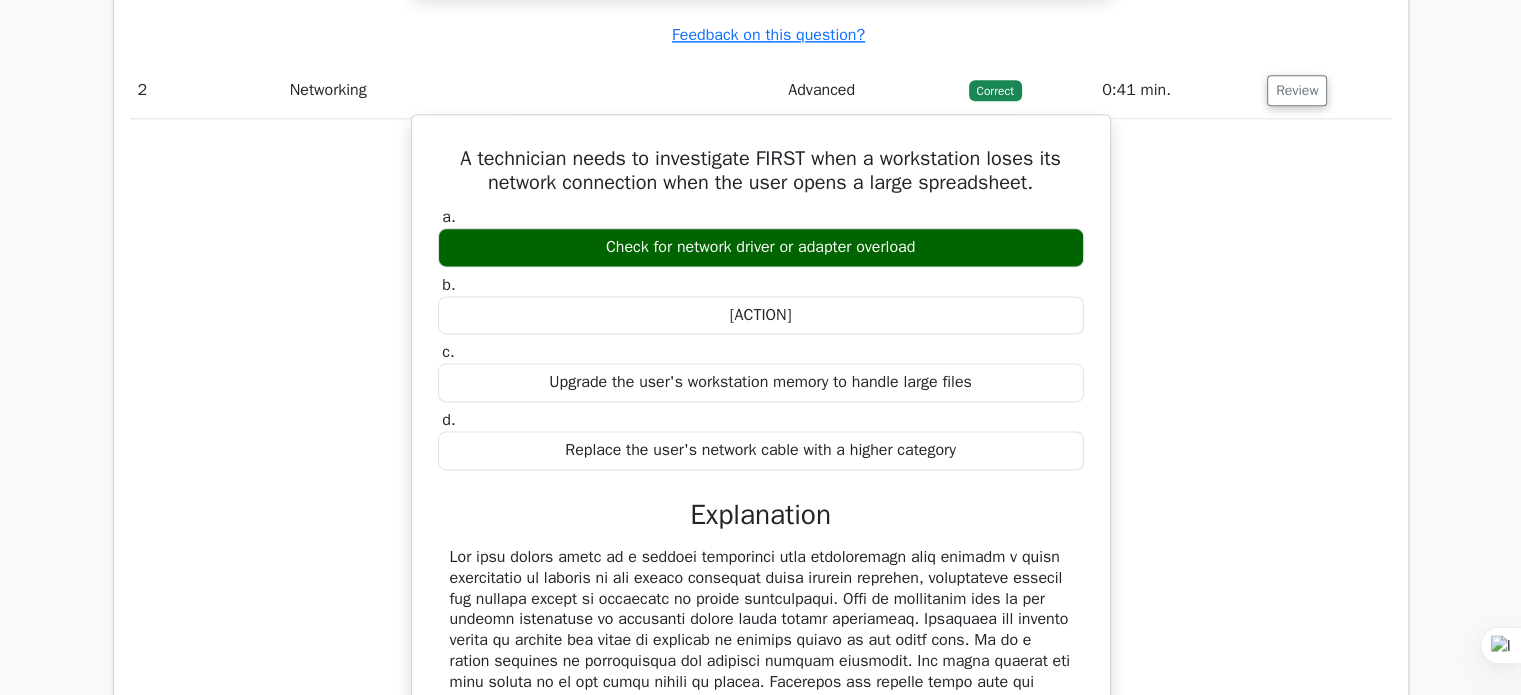 drag, startPoint x: 972, startPoint y: 291, endPoint x: 496, endPoint y: 294, distance: 476.00946 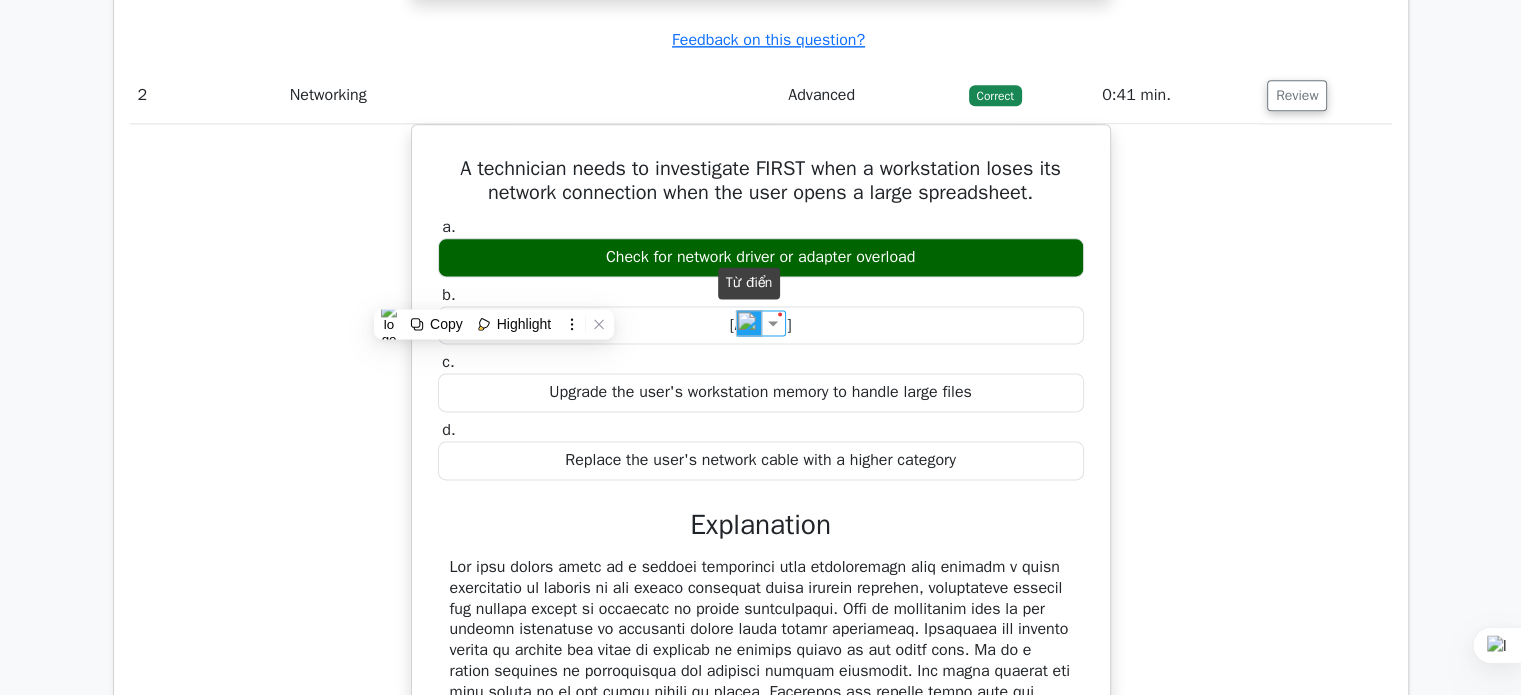 click at bounding box center [749, 323] 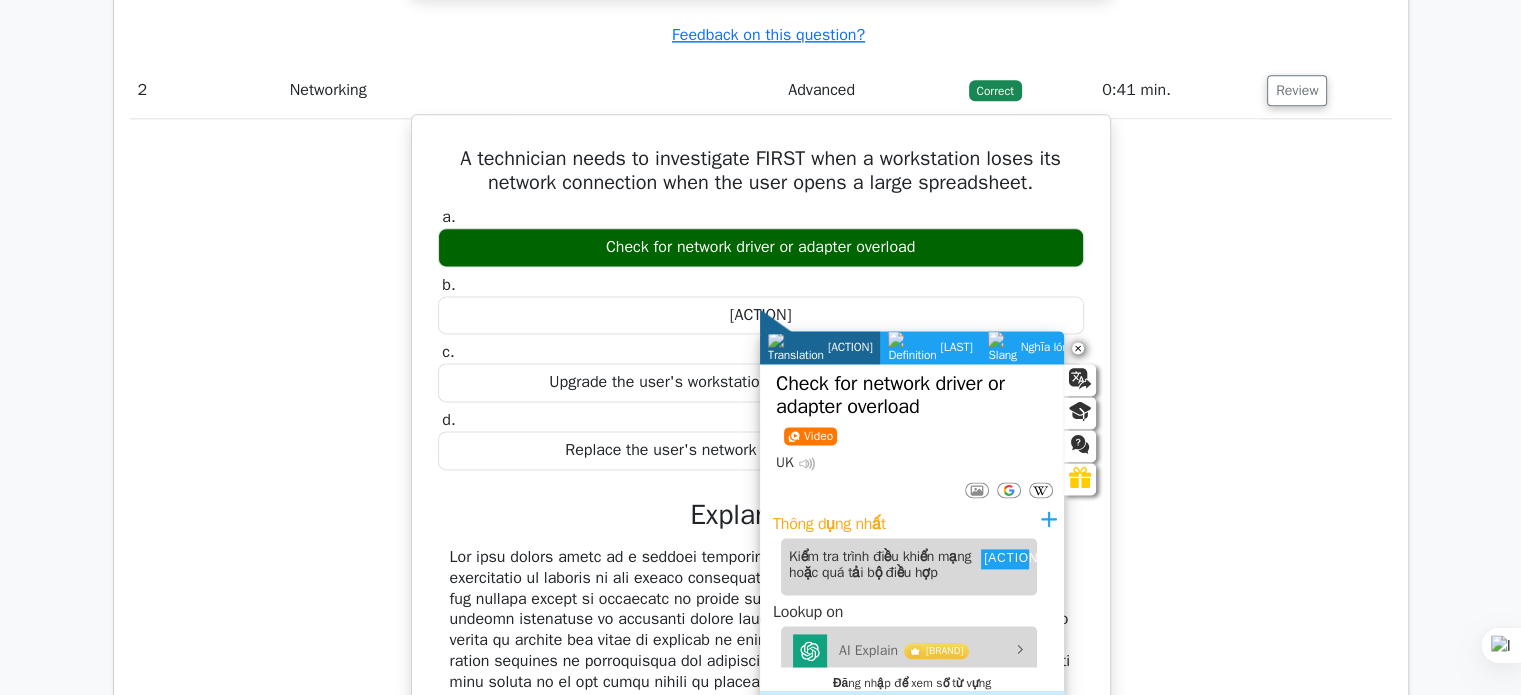 click on "A technician finds that a workstation loses its network connection when the user opens a large spreadsheet. What should the technician investigate FIRST?" at bounding box center [761, 171] 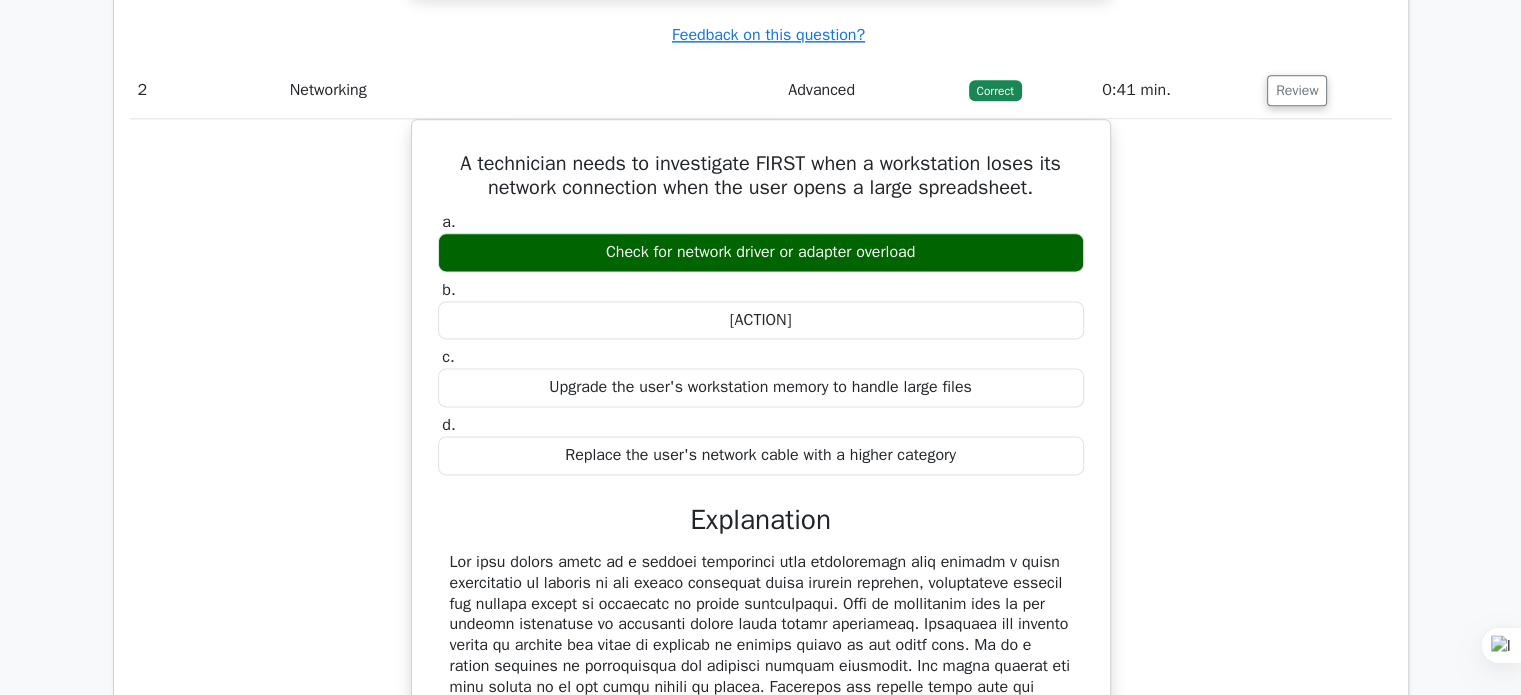 drag, startPoint x: 860, startPoint y: 241, endPoint x: 365, endPoint y: 186, distance: 498.04617 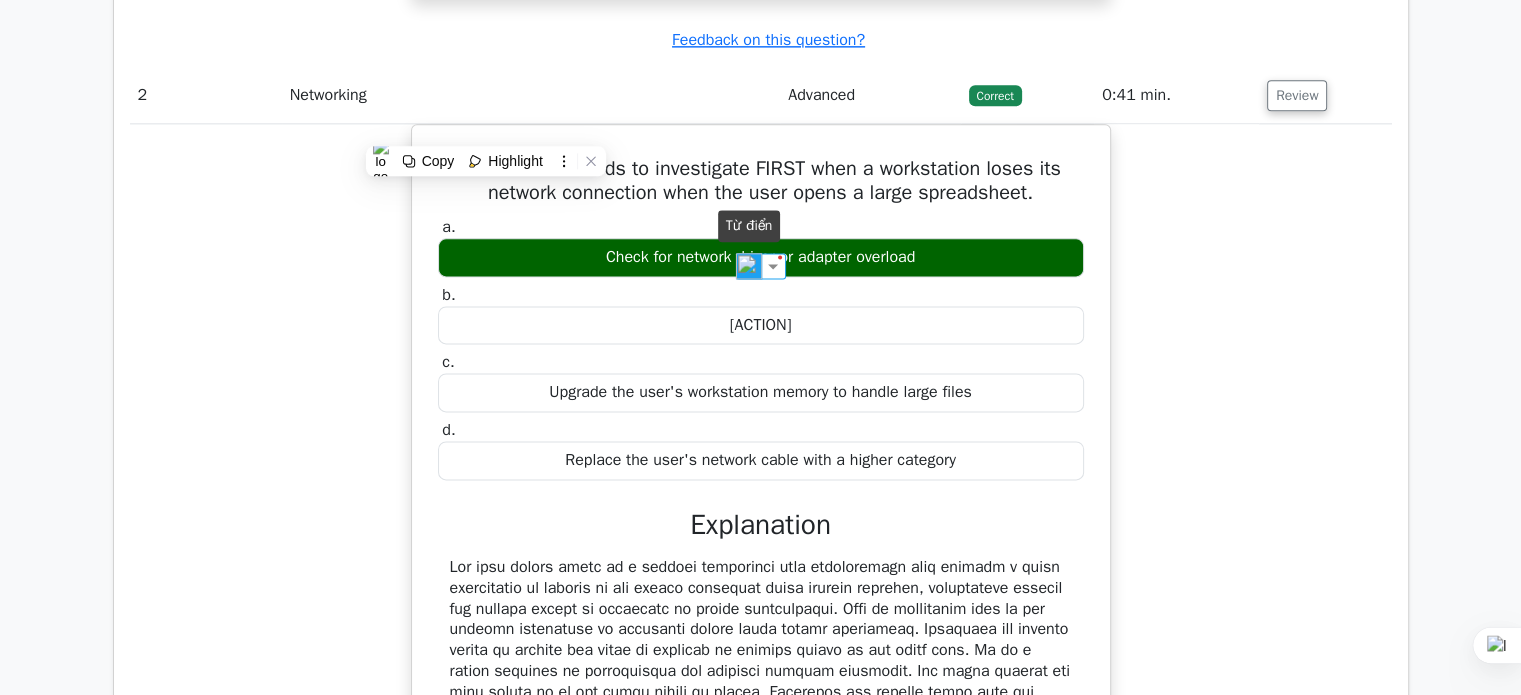 click at bounding box center (749, 266) 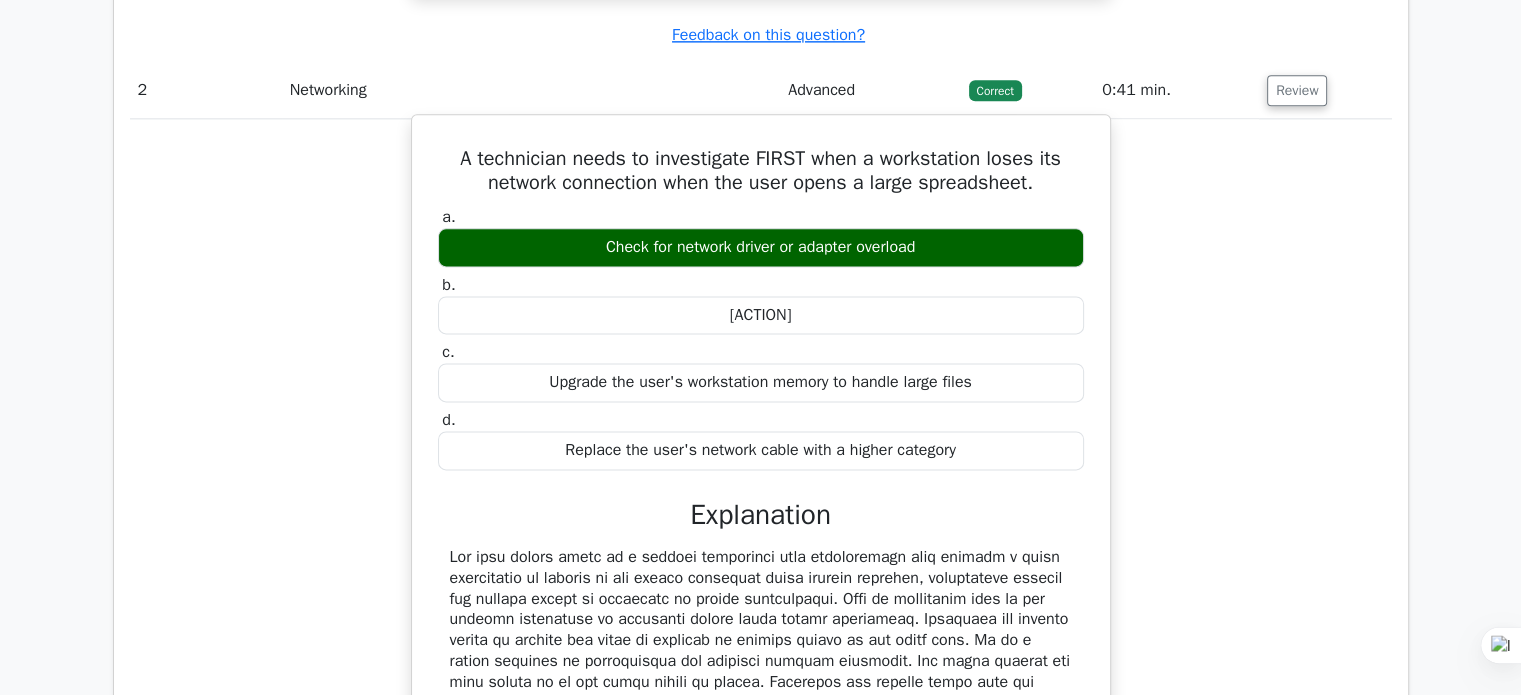 drag, startPoint x: 582, startPoint y: 293, endPoint x: 1014, endPoint y: 300, distance: 432.0567 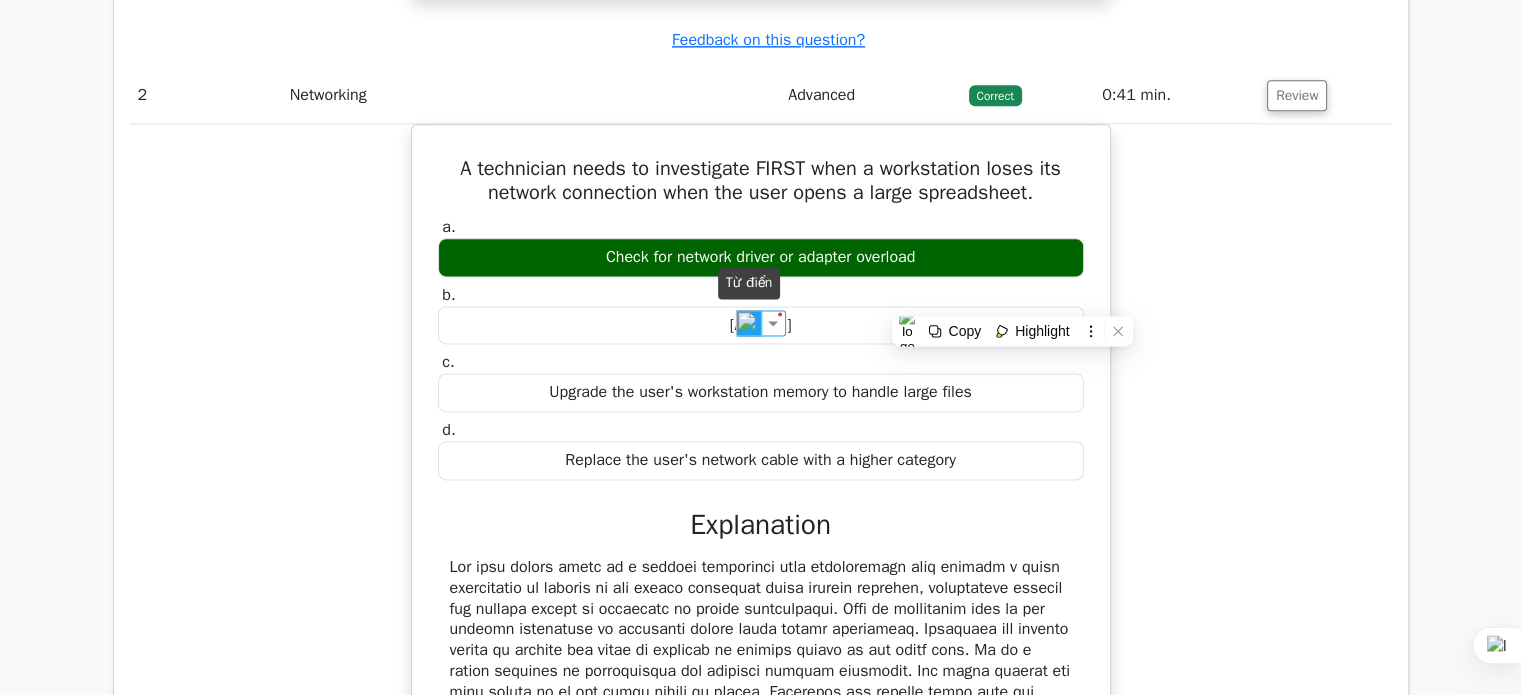 click at bounding box center (749, 323) 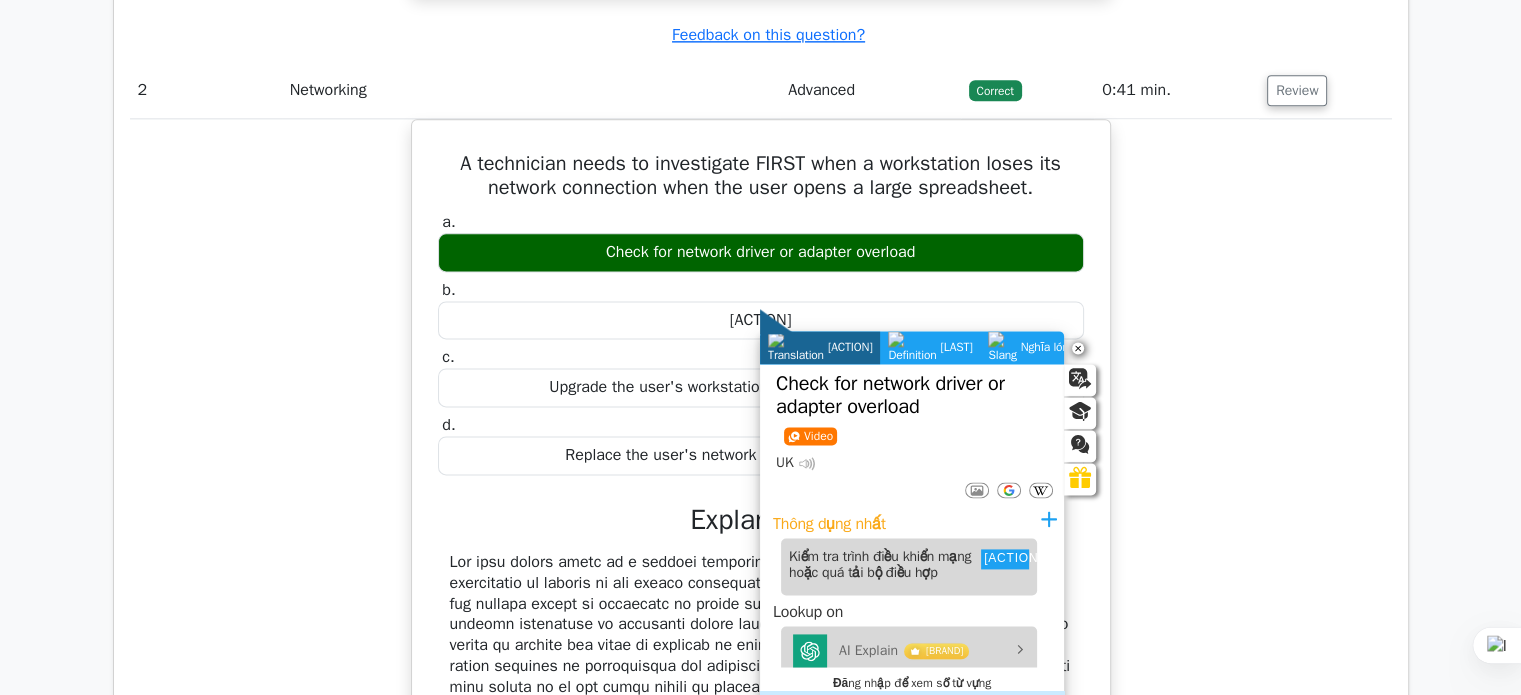 click on "A technician finds that a workstation loses its network connection when the user opens a large spreadsheet. What should the technician investigate FIRST?
a.
Check for network driver or adapter overload
b.
c." at bounding box center [761, 534] 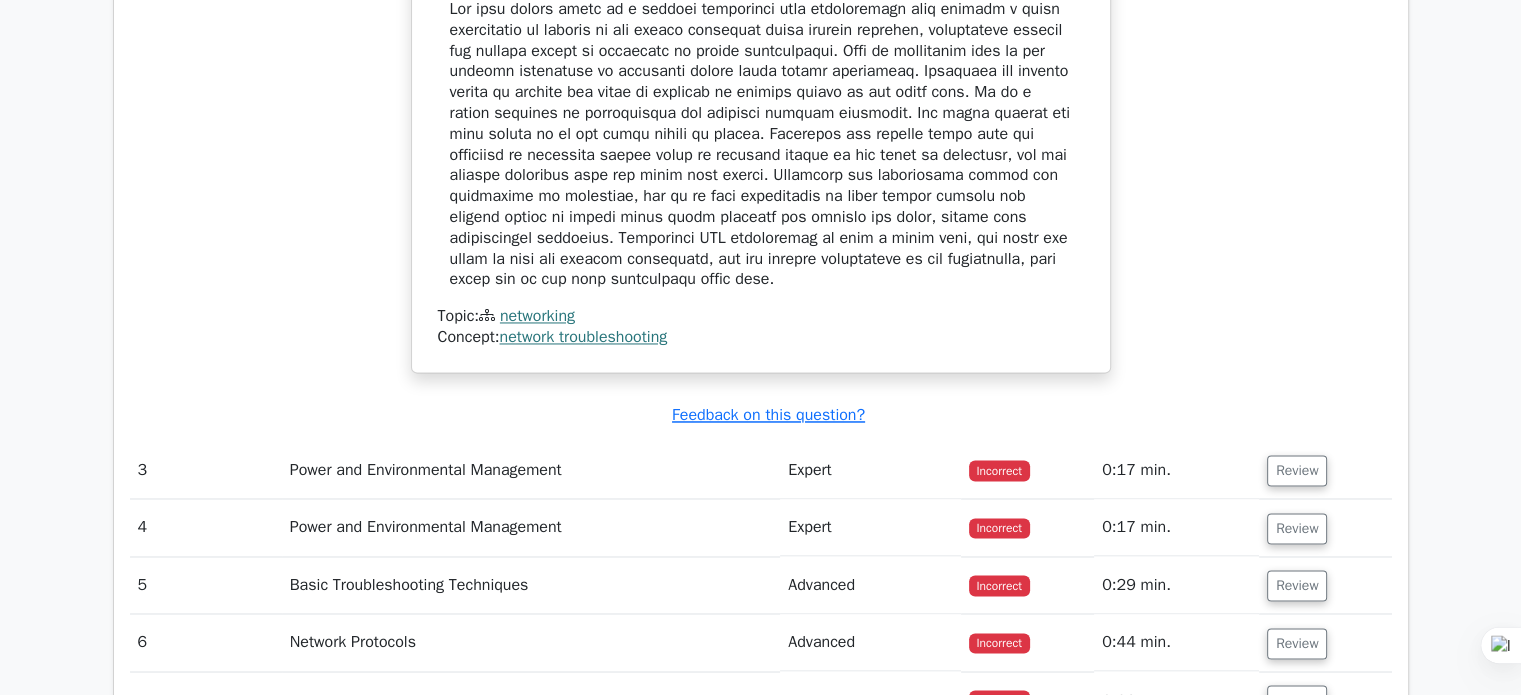 scroll, scrollTop: 3200, scrollLeft: 0, axis: vertical 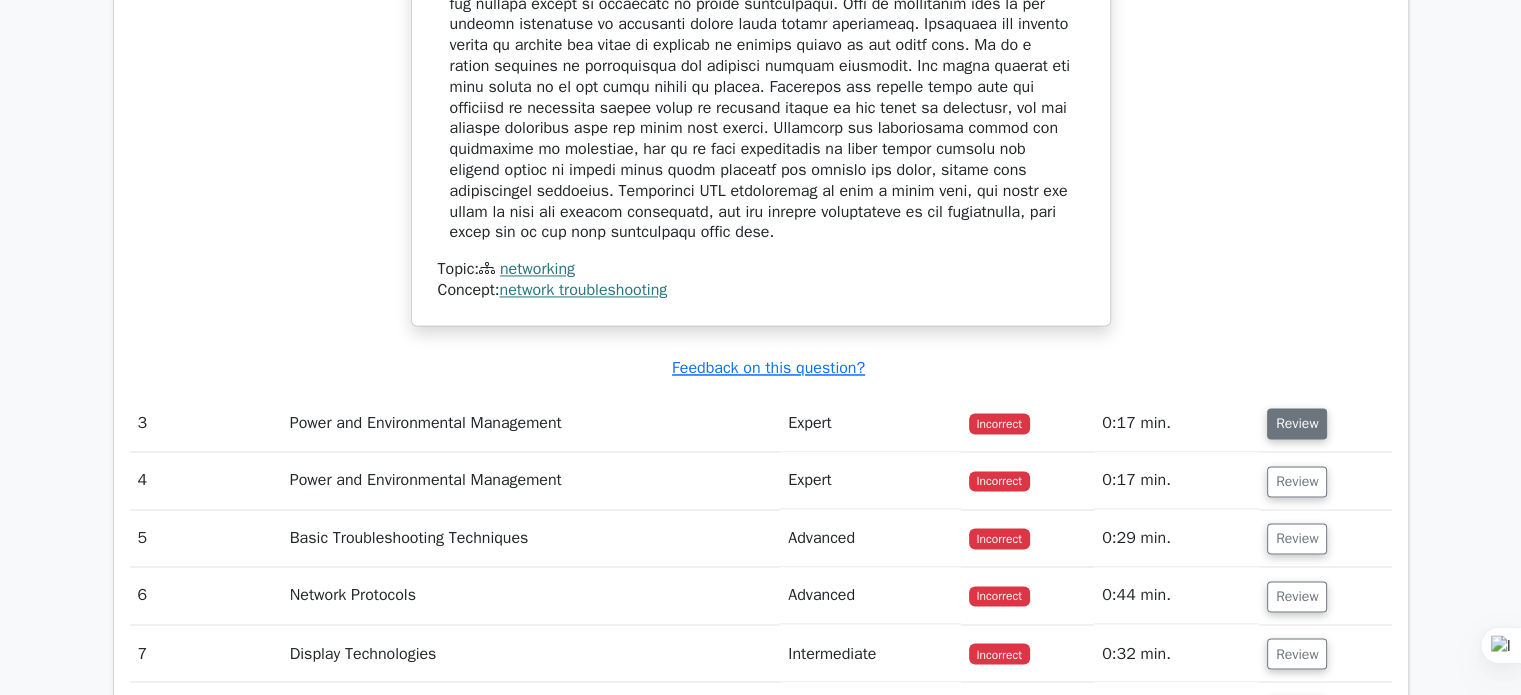 click on "Review" at bounding box center [1297, 423] 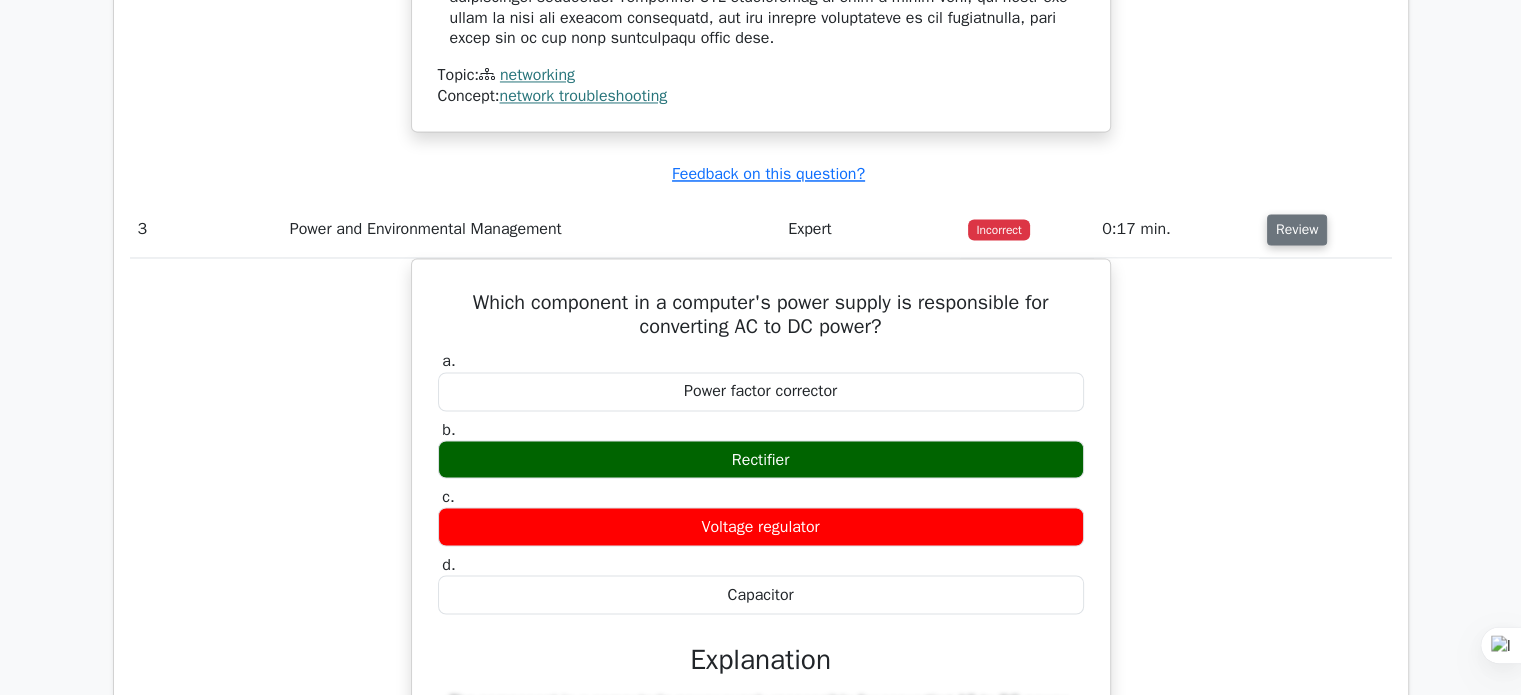 scroll, scrollTop: 3400, scrollLeft: 0, axis: vertical 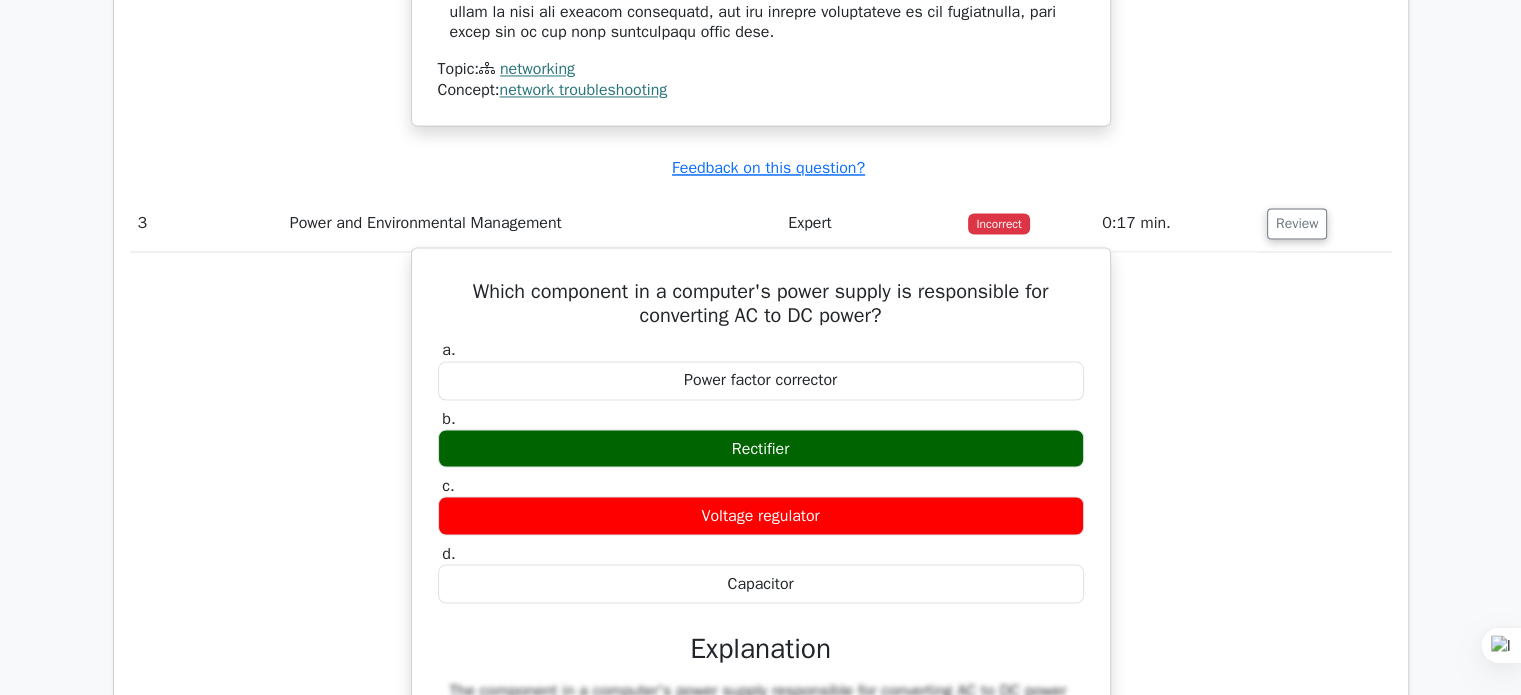click on "Rectifier" at bounding box center (761, 448) 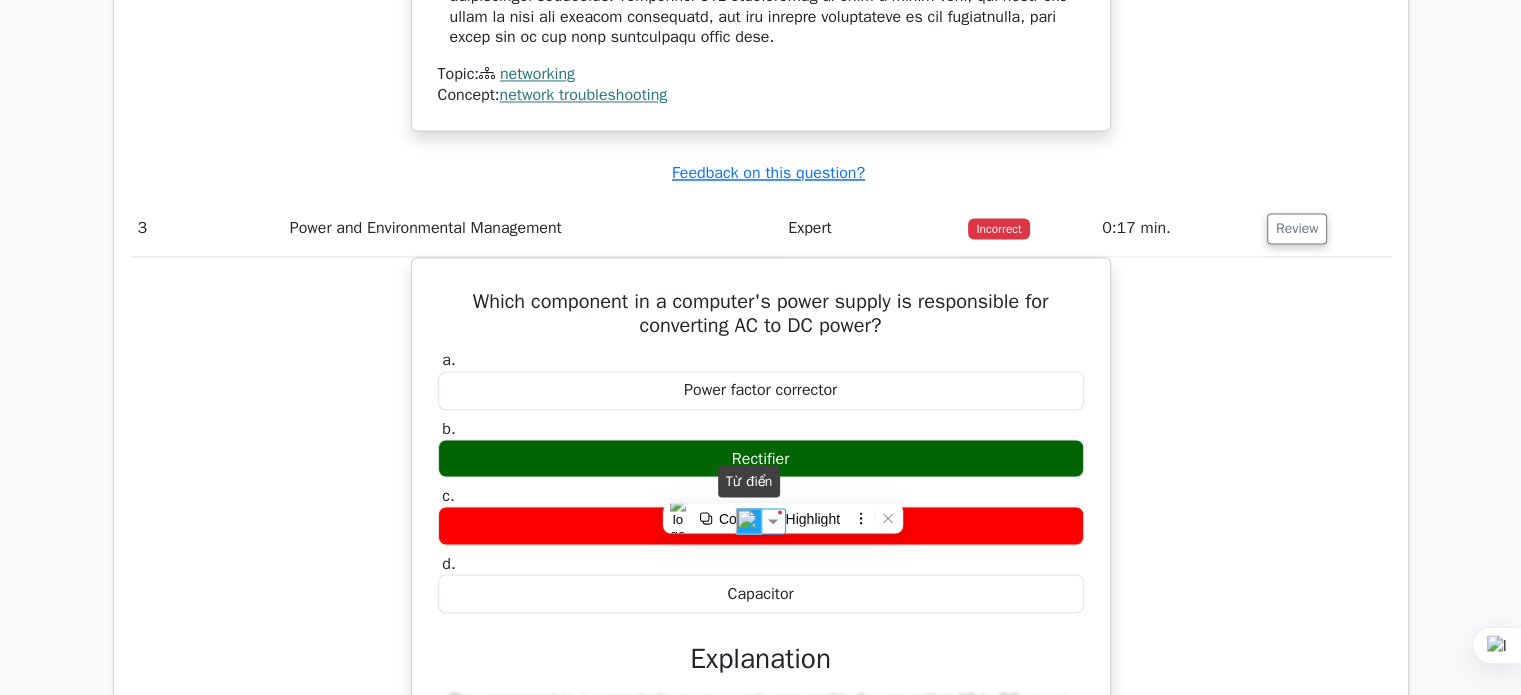 click at bounding box center [749, 521] 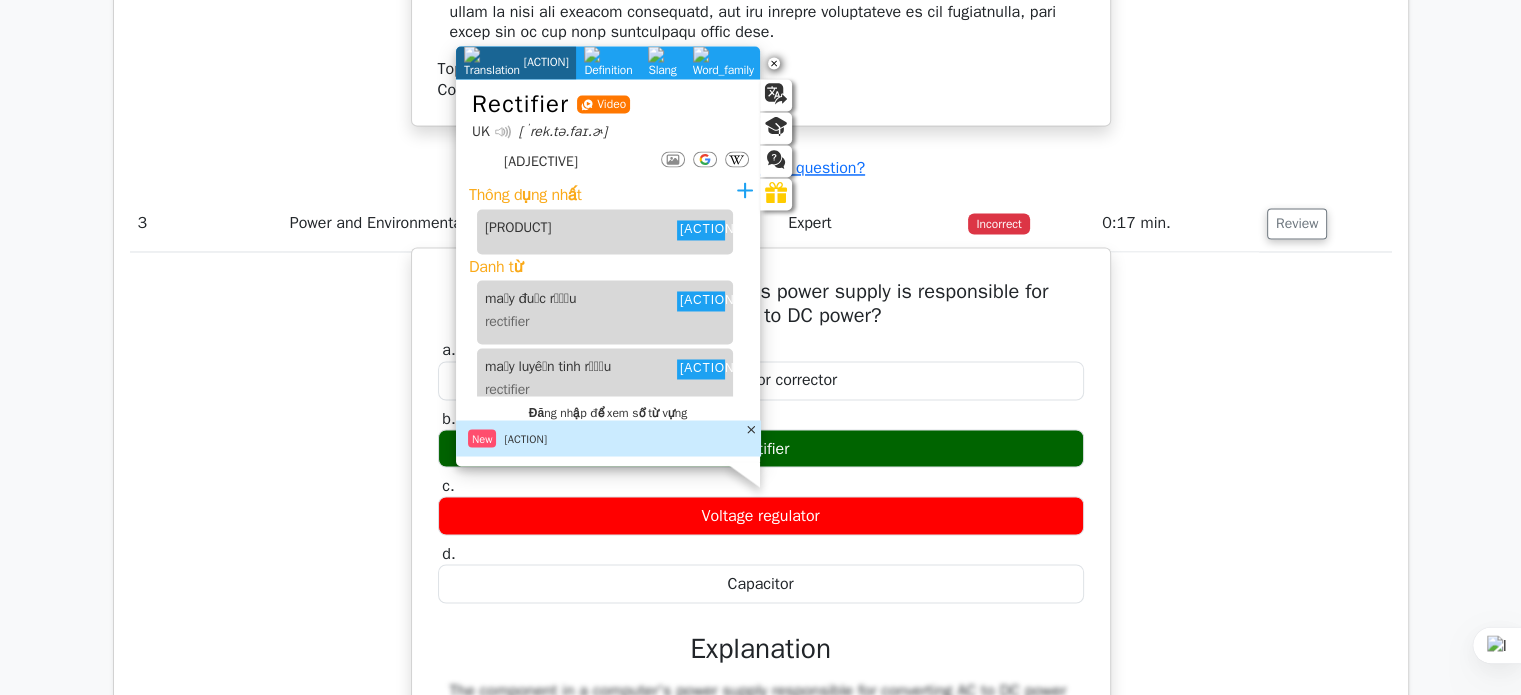 click on "Which component in a computer's power supply is responsible for converting AC to DC power?" at bounding box center [761, 304] 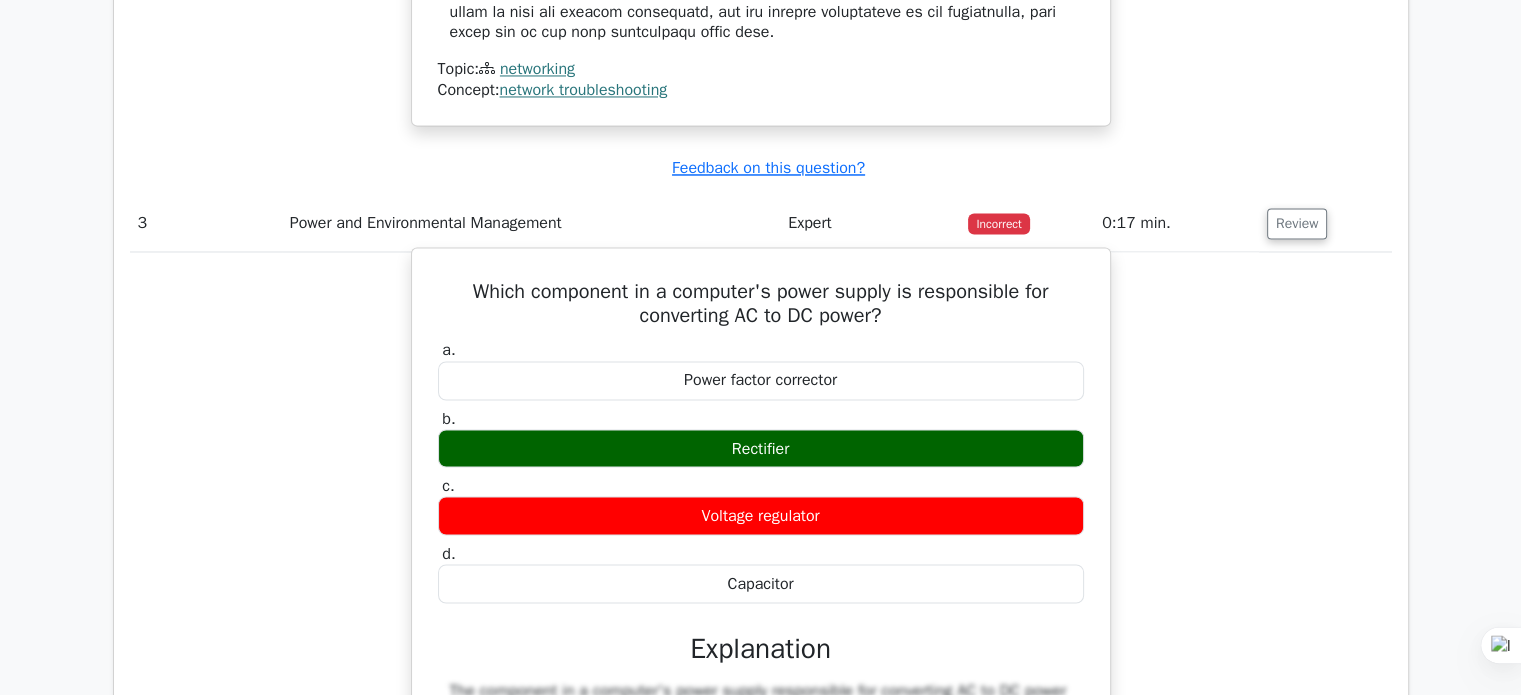 drag, startPoint x: 924, startPoint y: 355, endPoint x: 897, endPoint y: 356, distance: 27.018513 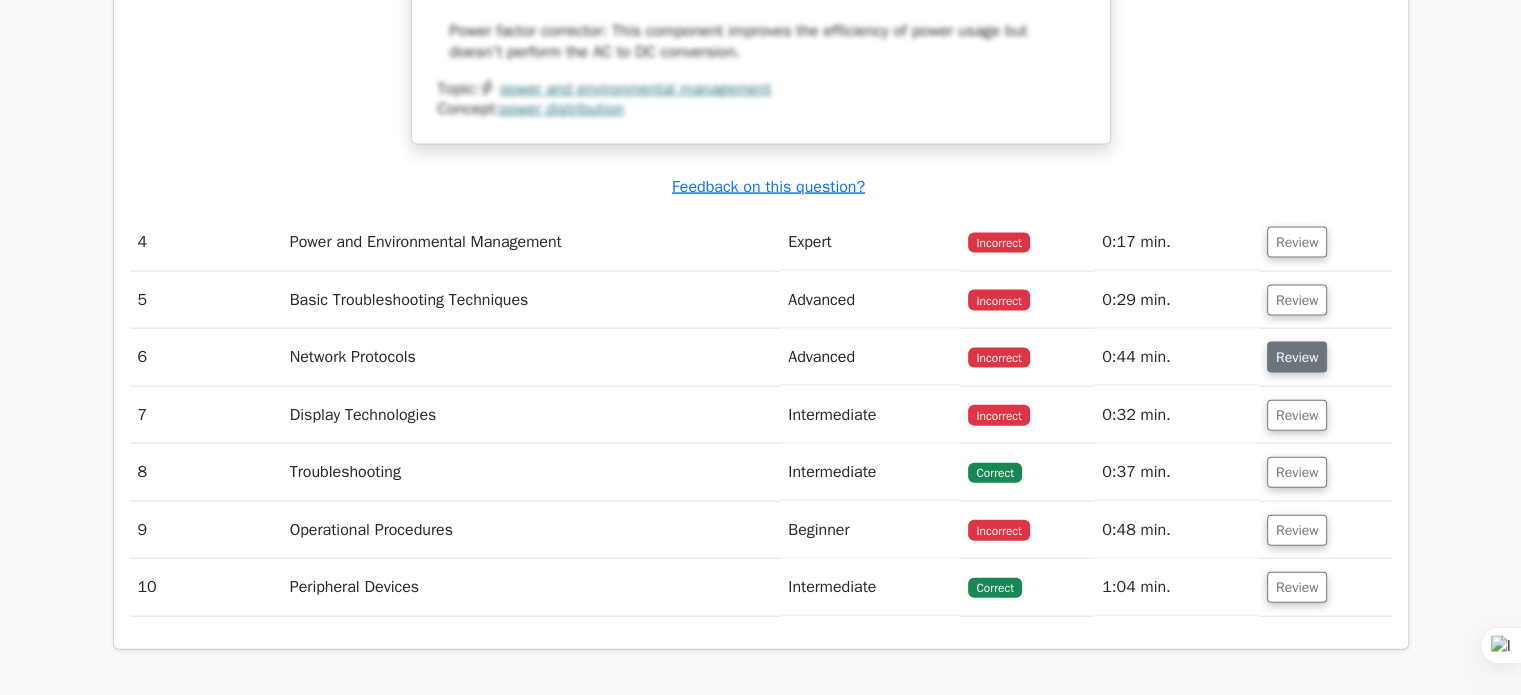 scroll, scrollTop: 4400, scrollLeft: 0, axis: vertical 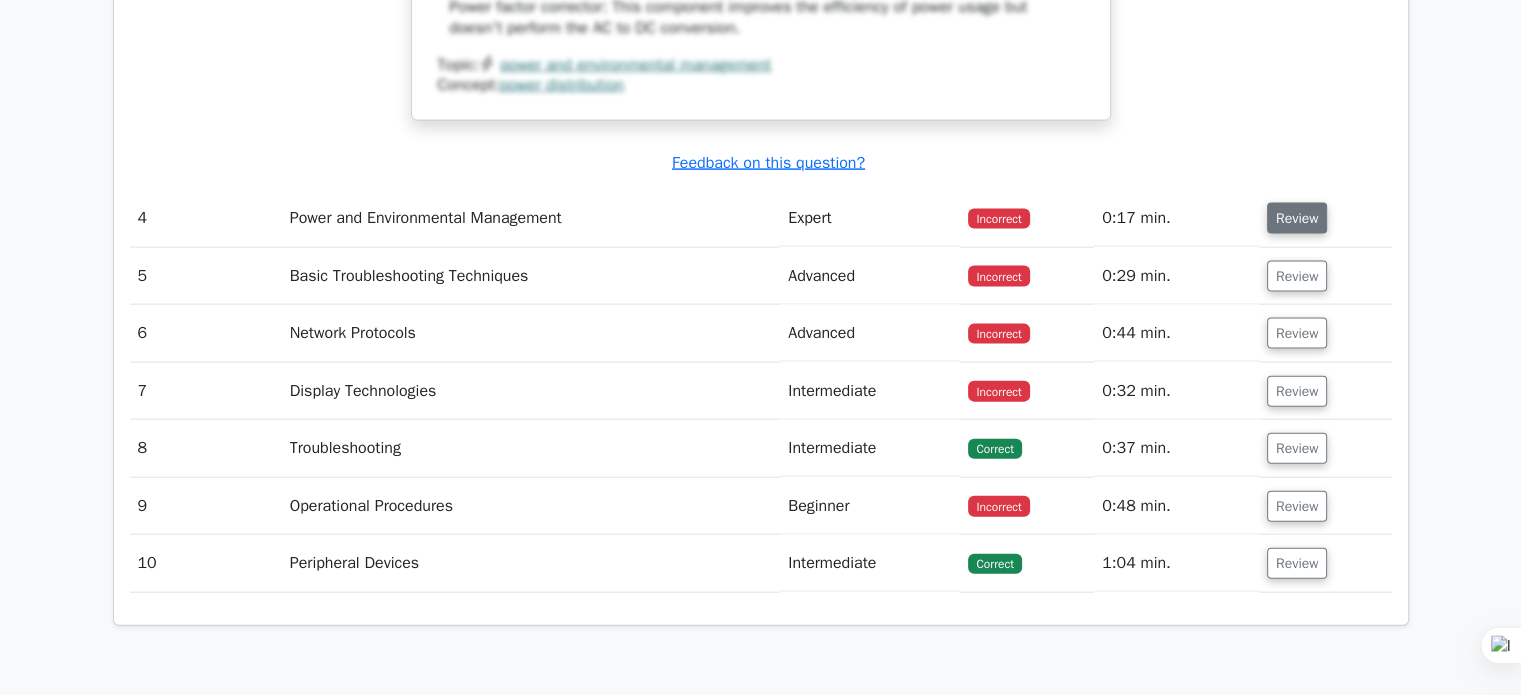 click on "Review" at bounding box center [1297, 218] 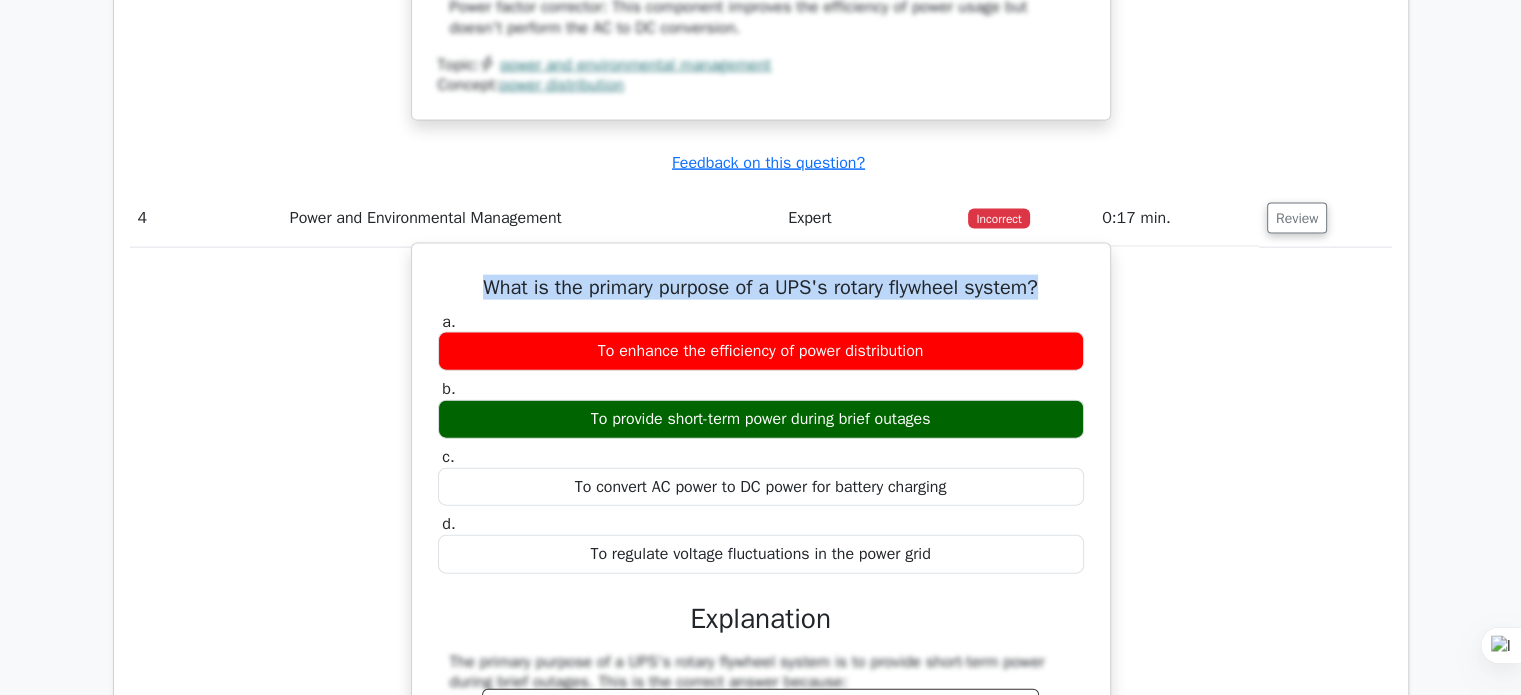 drag, startPoint x: 449, startPoint y: 332, endPoint x: 1100, endPoint y: 330, distance: 651.00305 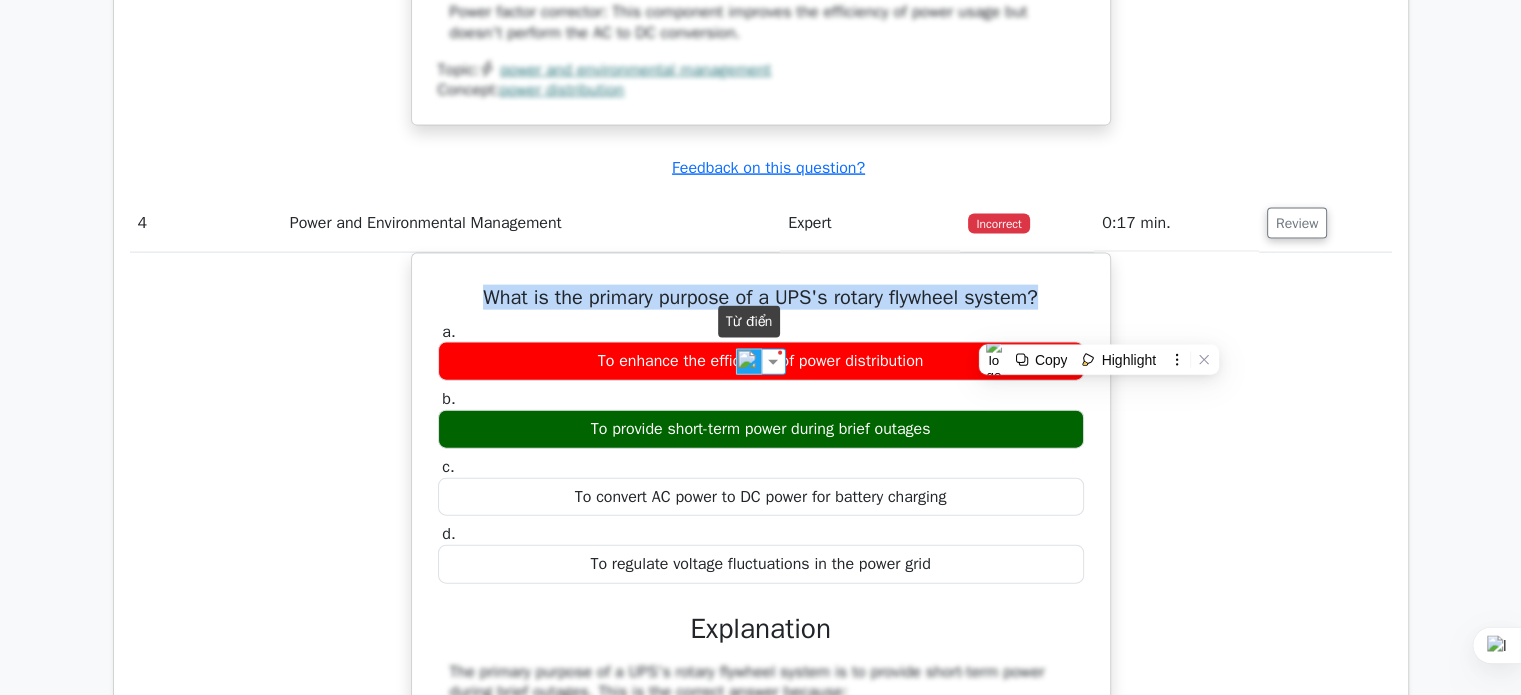 click at bounding box center [749, 362] 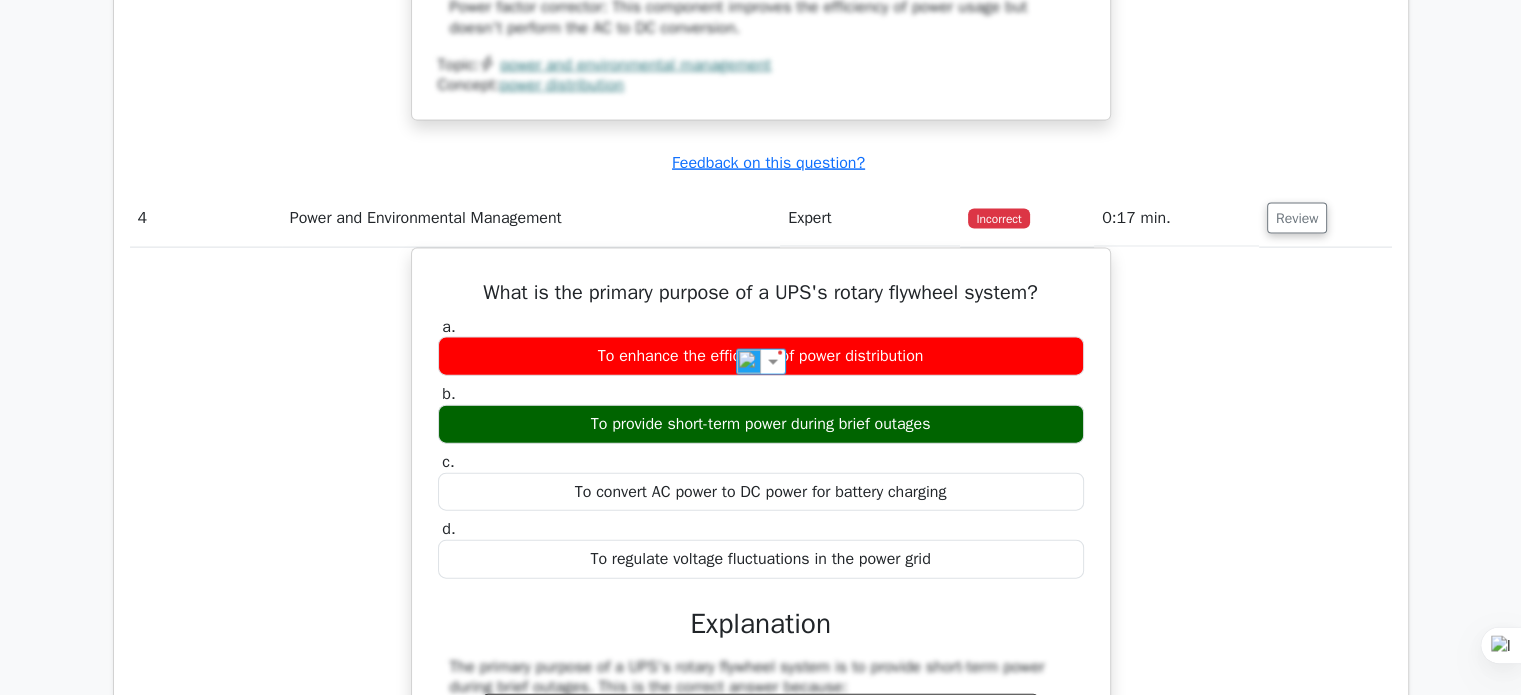 click on "What is the primary purpose of a UPS's rotary flywheel system?
a.
To enhance the efficiency of power distribution
b.
c." at bounding box center [761, 703] 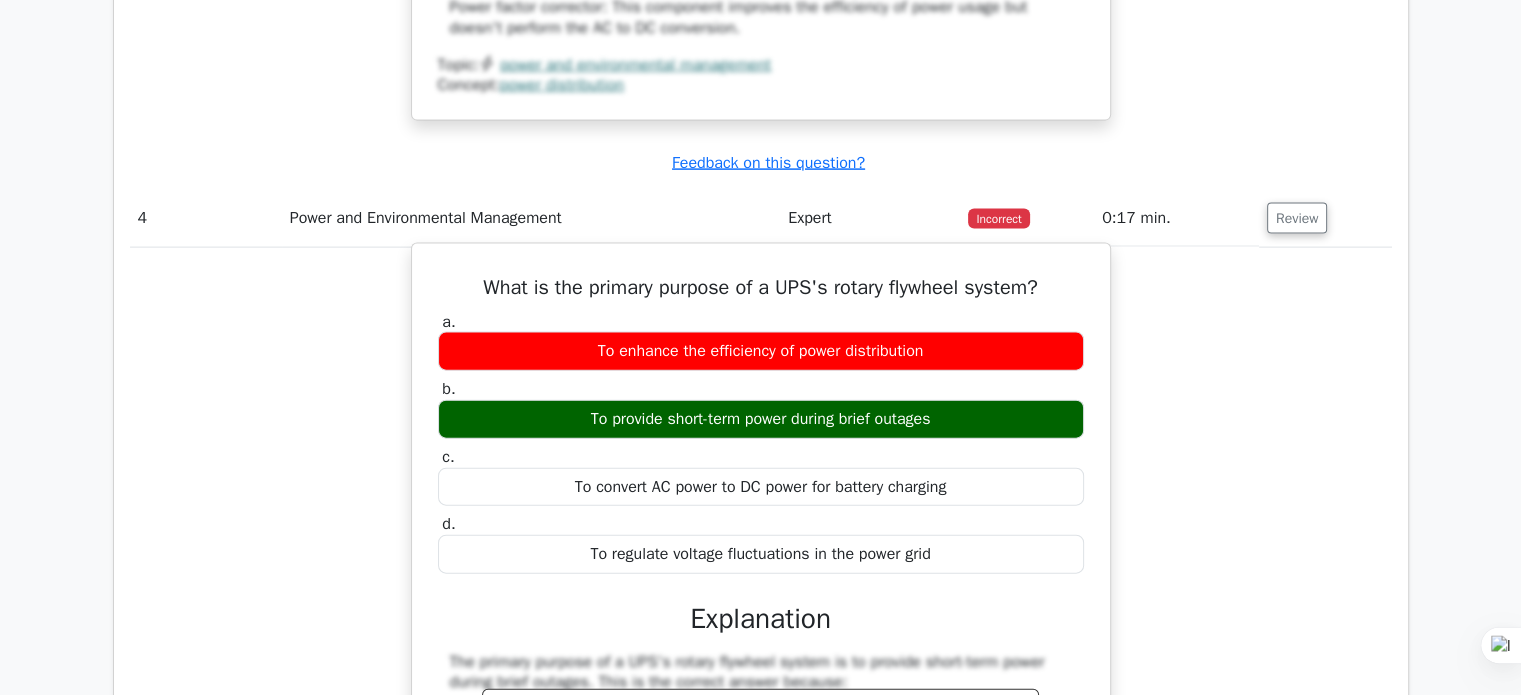 drag, startPoint x: 959, startPoint y: 463, endPoint x: 556, endPoint y: 449, distance: 403.2431 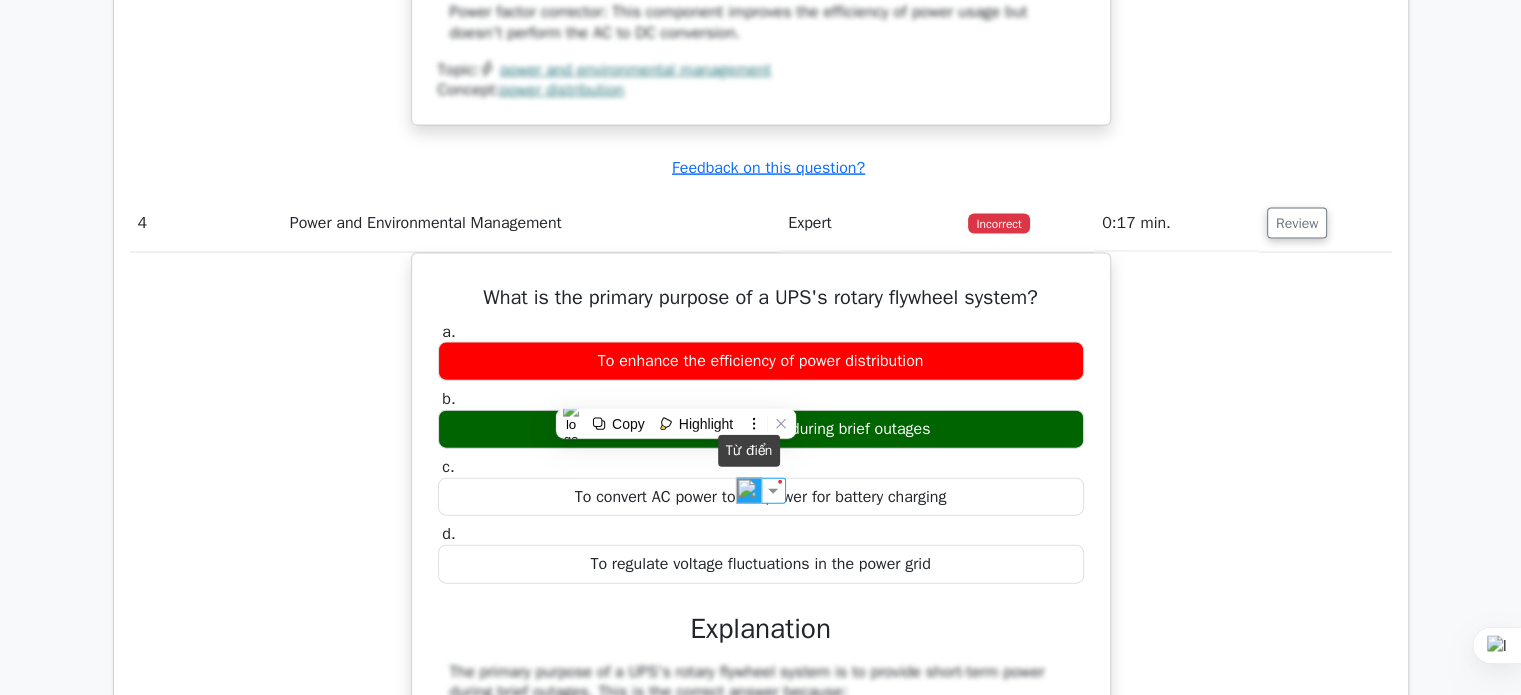 click at bounding box center (749, 491) 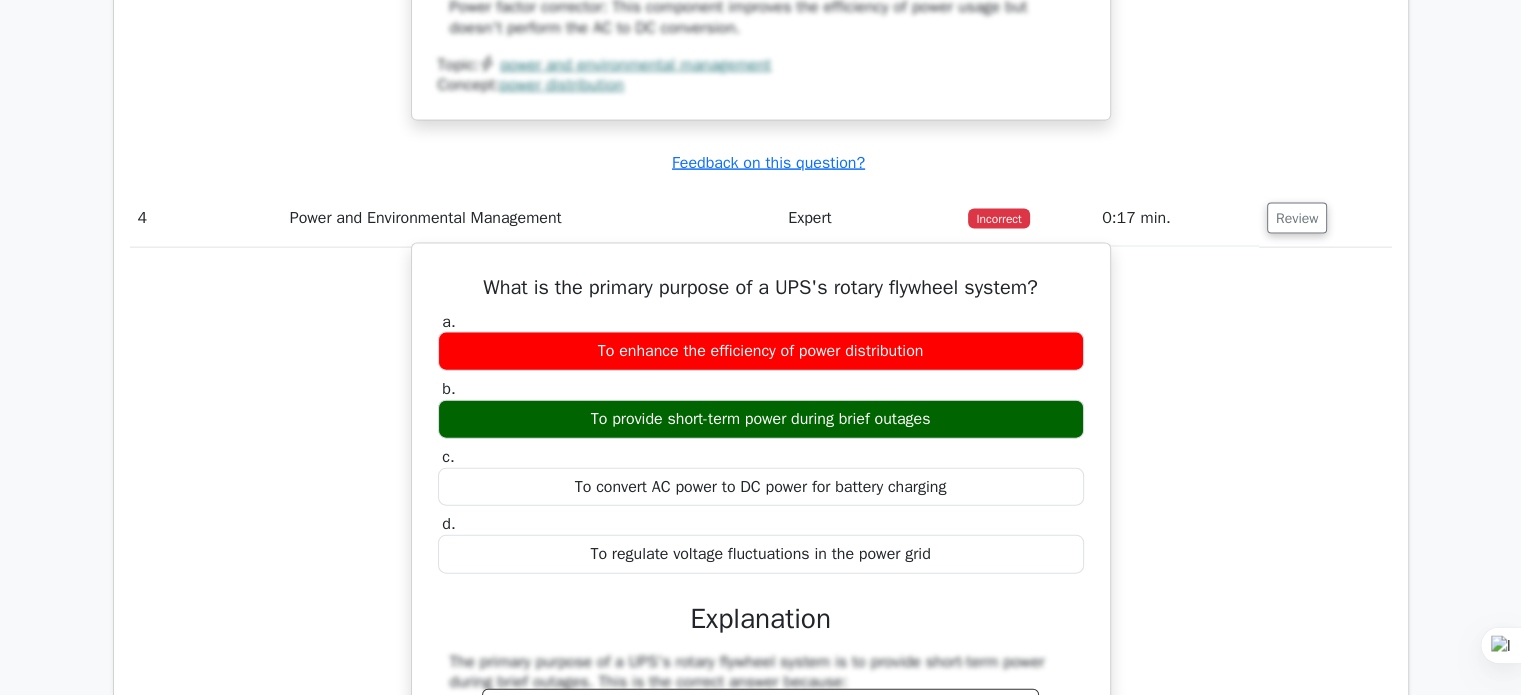 click on "To convert AC power to DC power for battery charging" at bounding box center [761, 487] 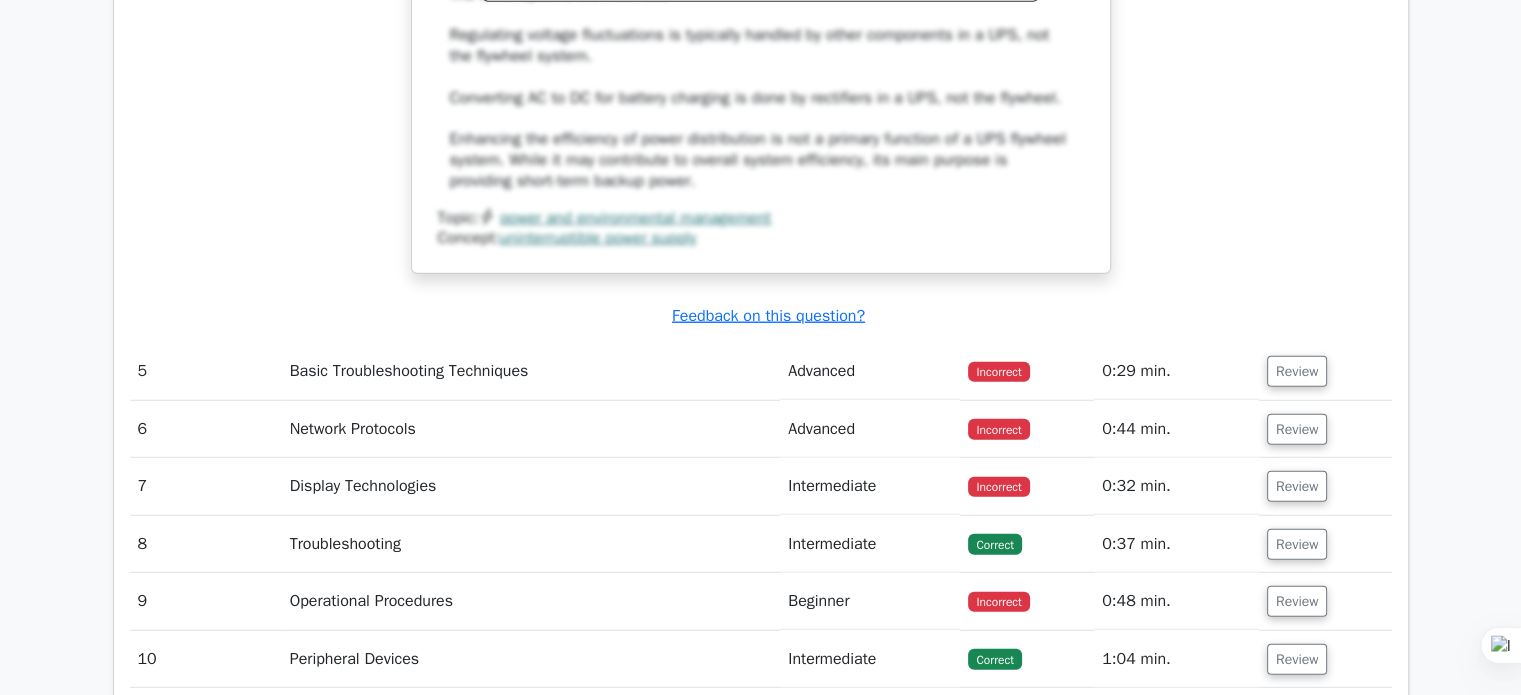 scroll, scrollTop: 5400, scrollLeft: 0, axis: vertical 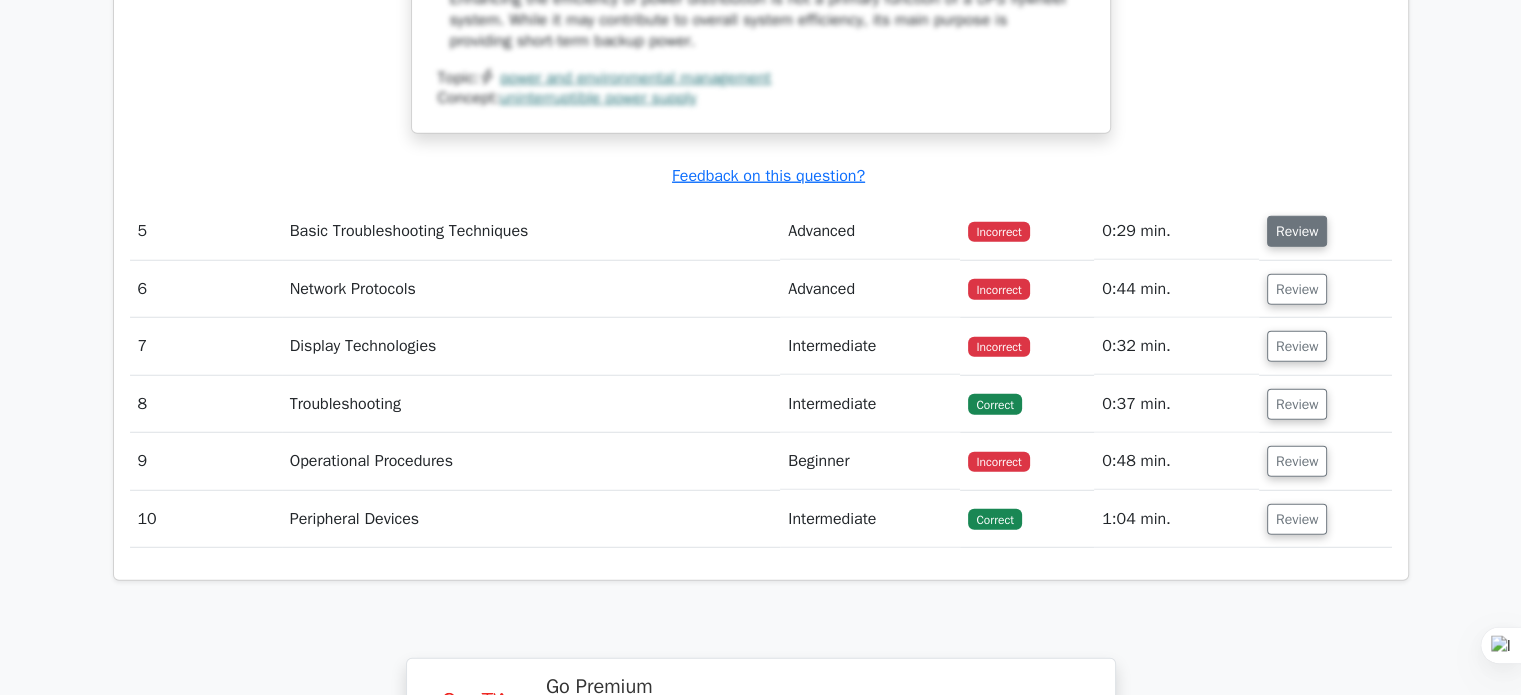click on "Review" at bounding box center (1297, 231) 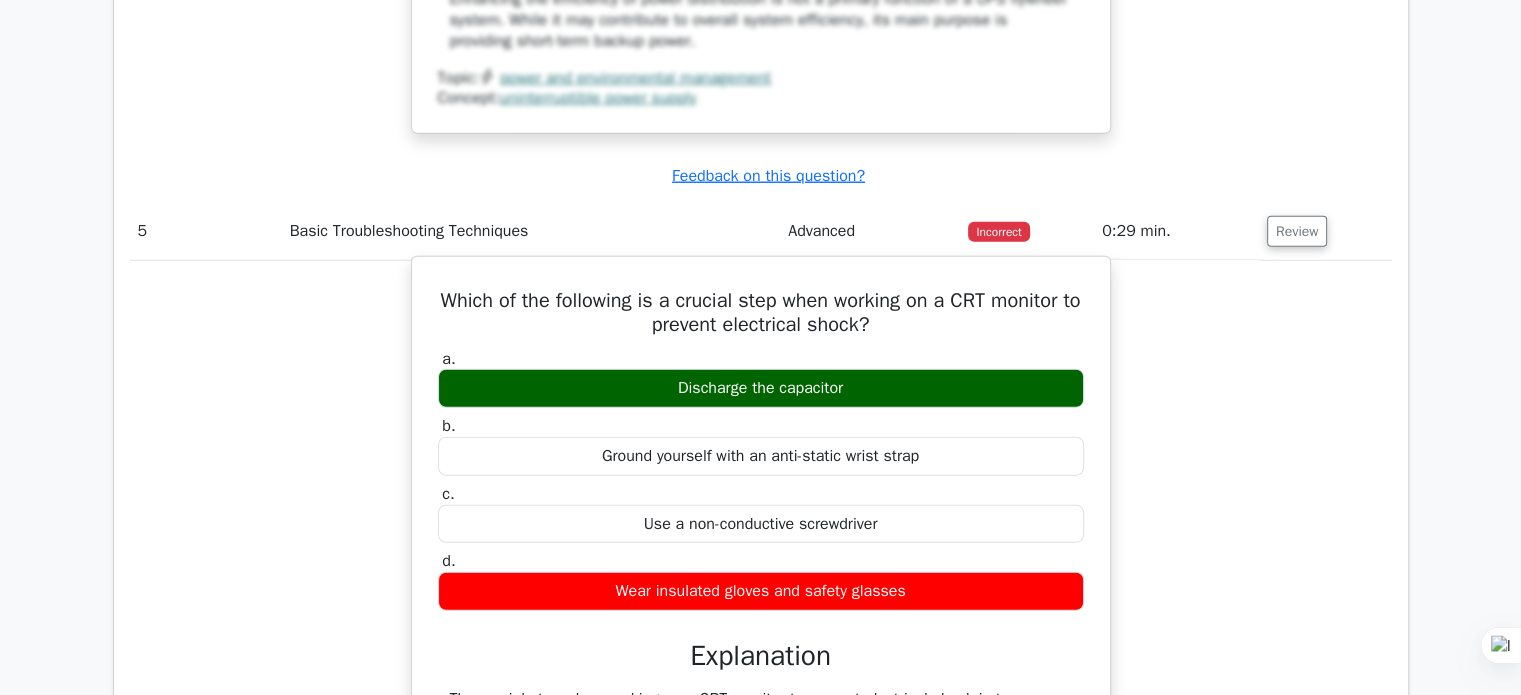 drag, startPoint x: 648, startPoint y: 419, endPoint x: 966, endPoint y: 415, distance: 318.02515 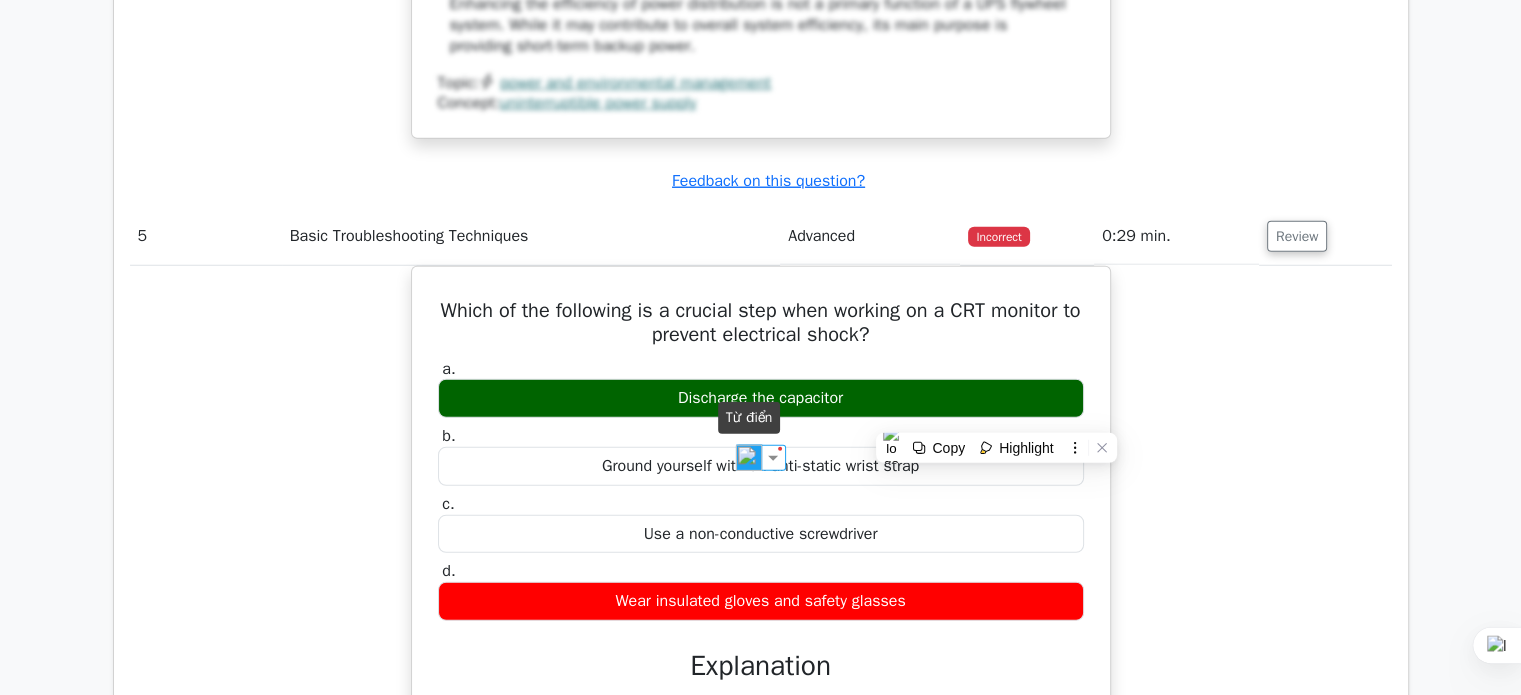click at bounding box center [749, 458] 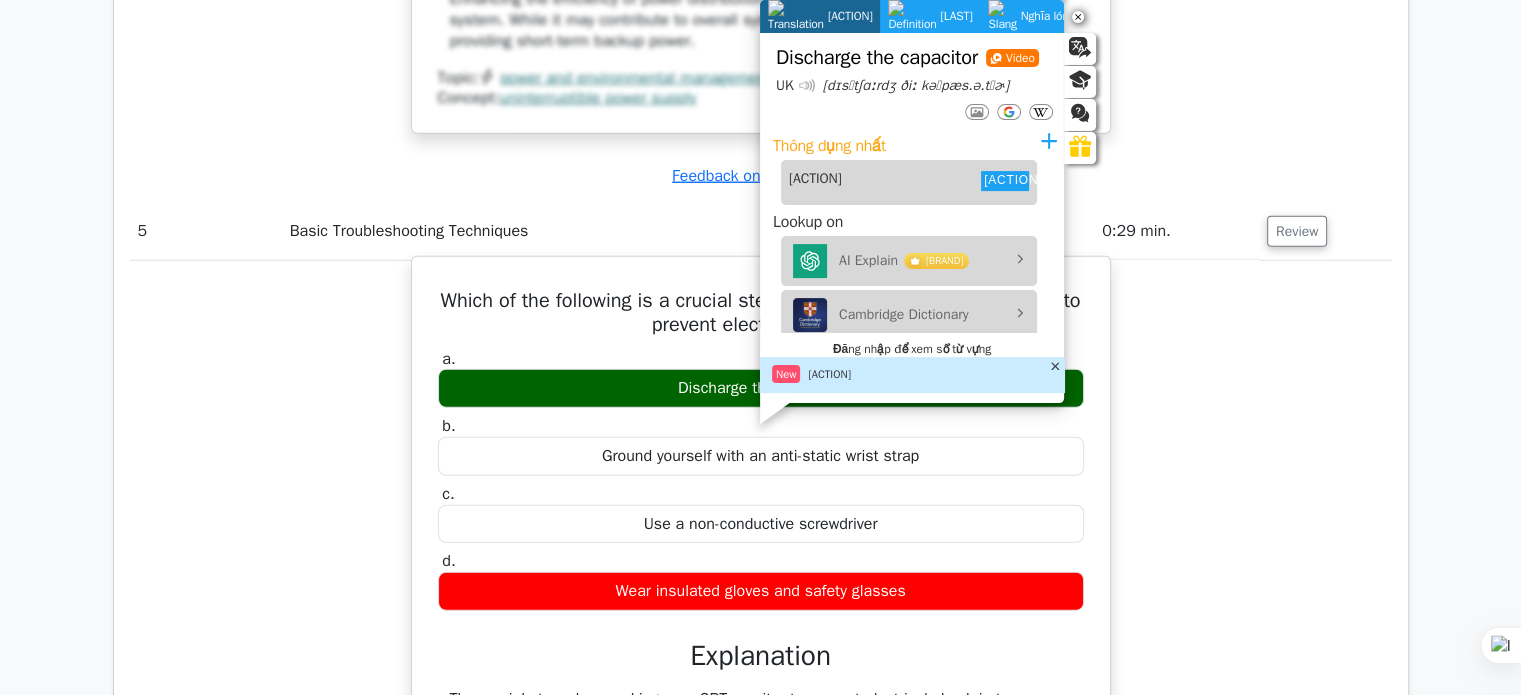 click on "Which of the following is a crucial step when working on a CRT monitor to prevent electrical shock?" at bounding box center [761, 313] 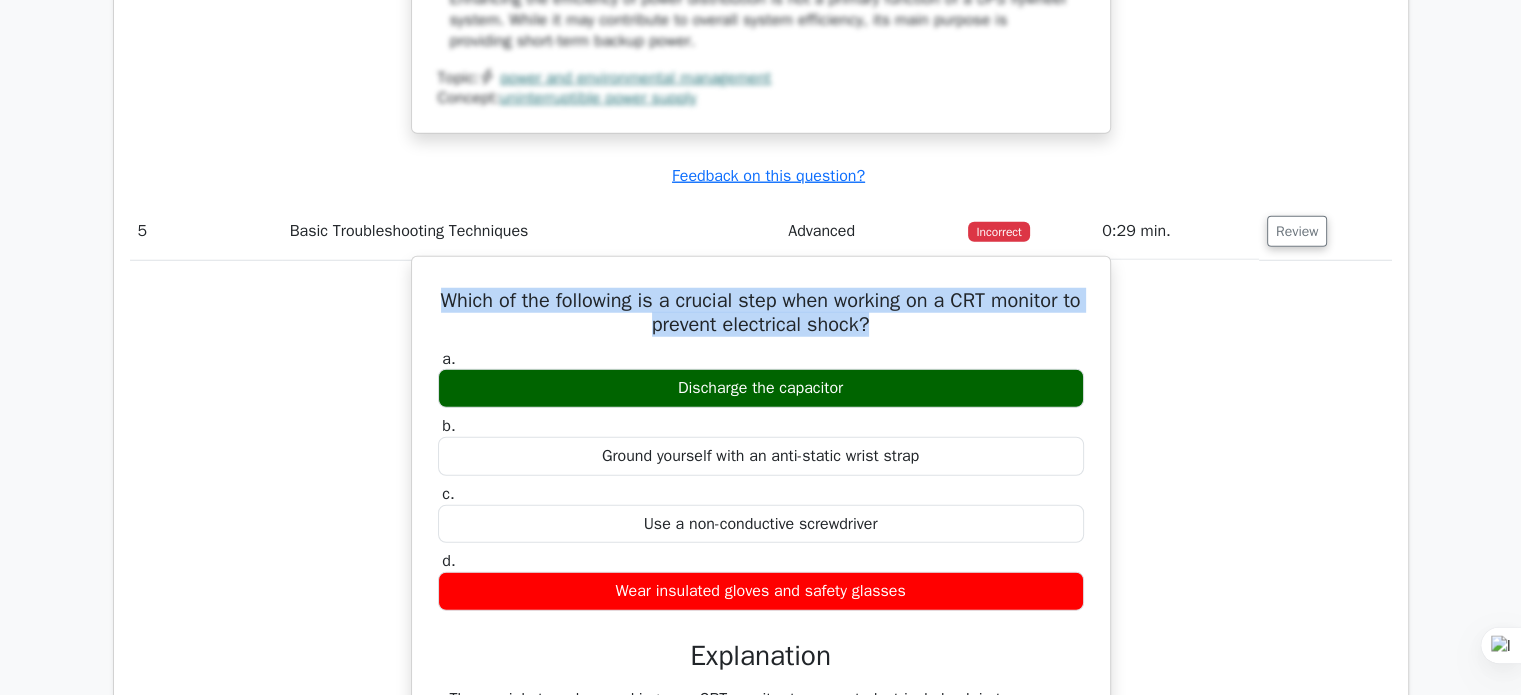 drag, startPoint x: 408, startPoint y: 339, endPoint x: 942, endPoint y: 352, distance: 534.1582 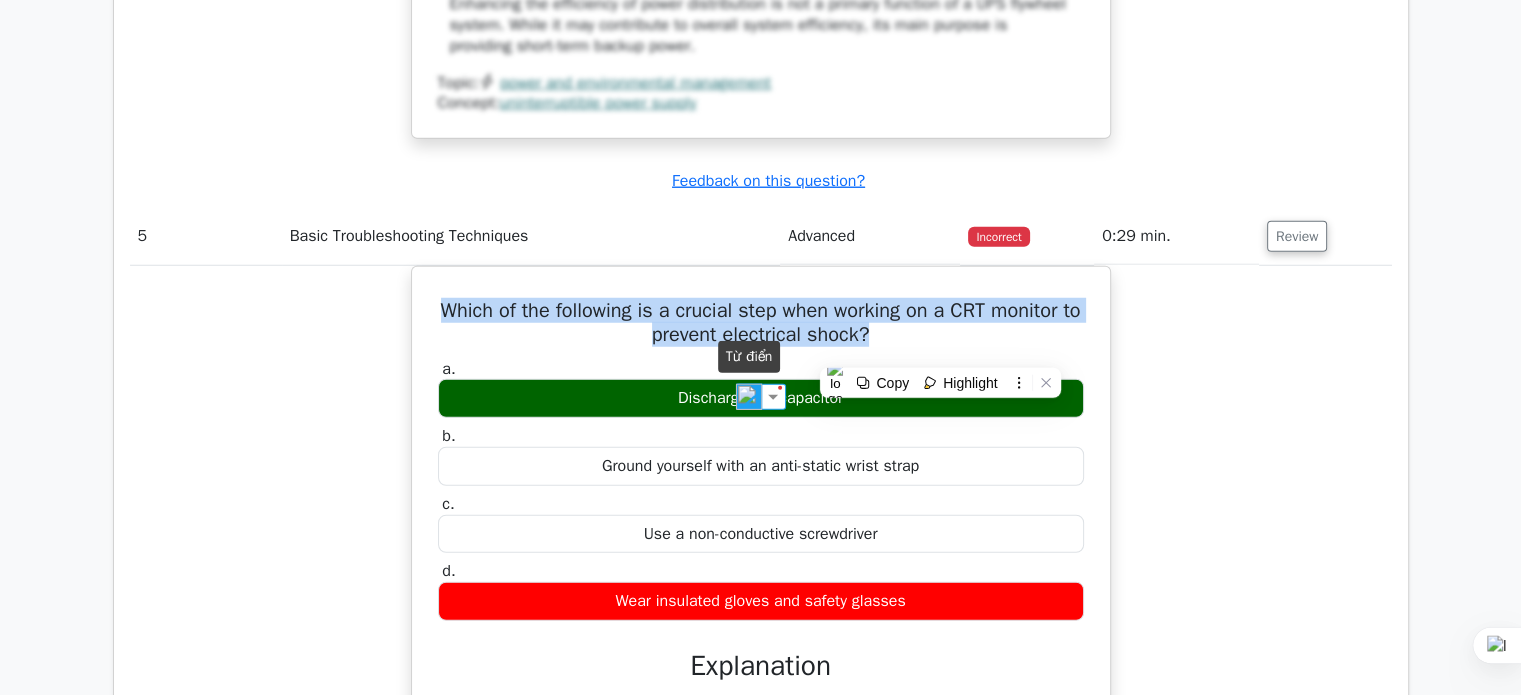 click at bounding box center [749, 397] 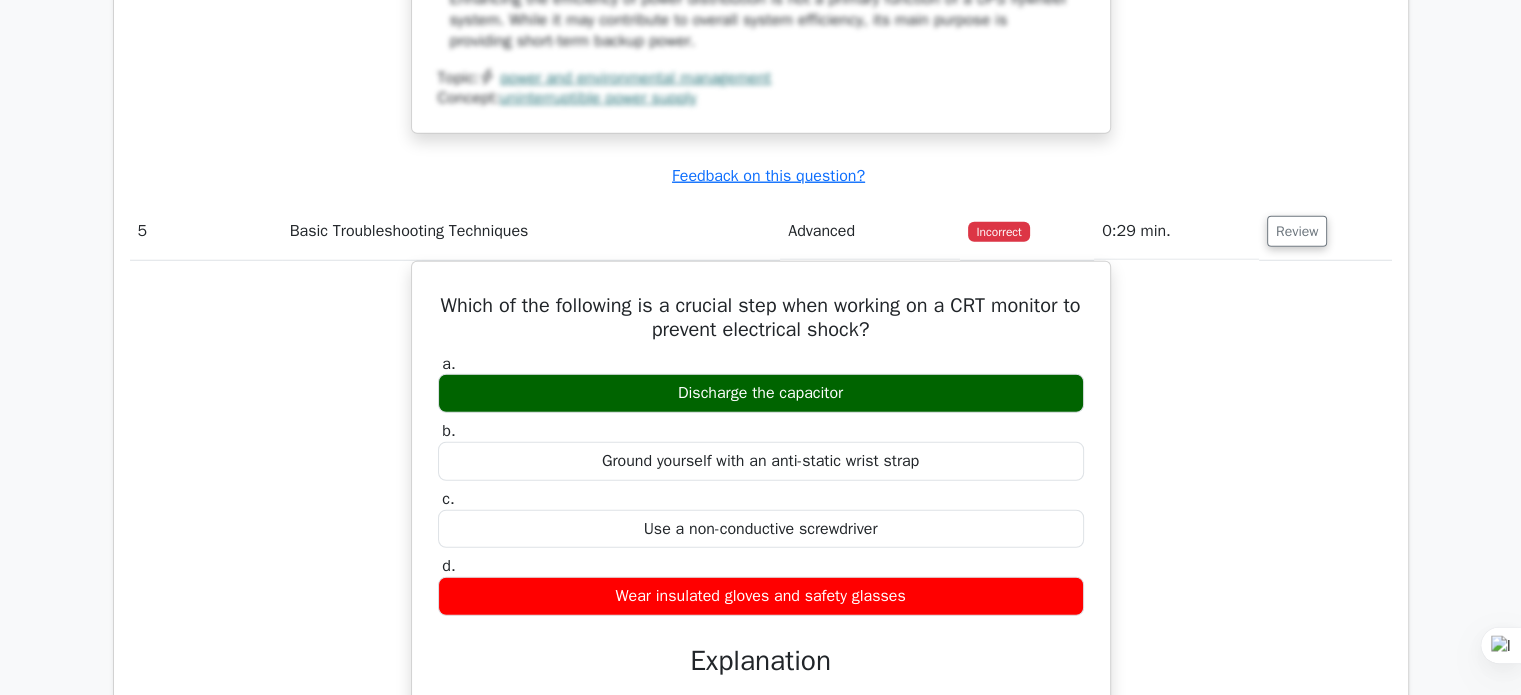 click on "Which of the following is a crucial step when working on a CRT monitor to prevent electrical shock?
a.
Discharge the capacitor
b.
c. d." at bounding box center [761, 780] 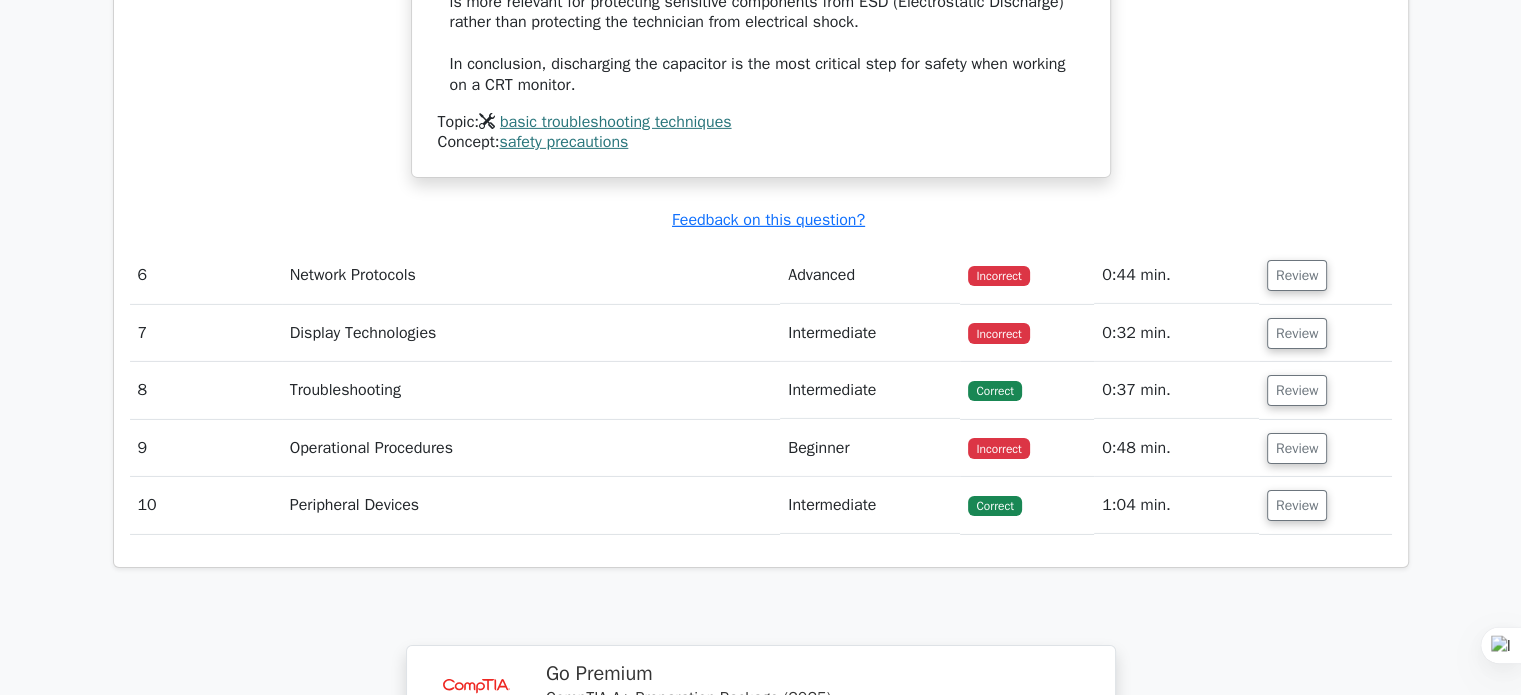 scroll, scrollTop: 6500, scrollLeft: 0, axis: vertical 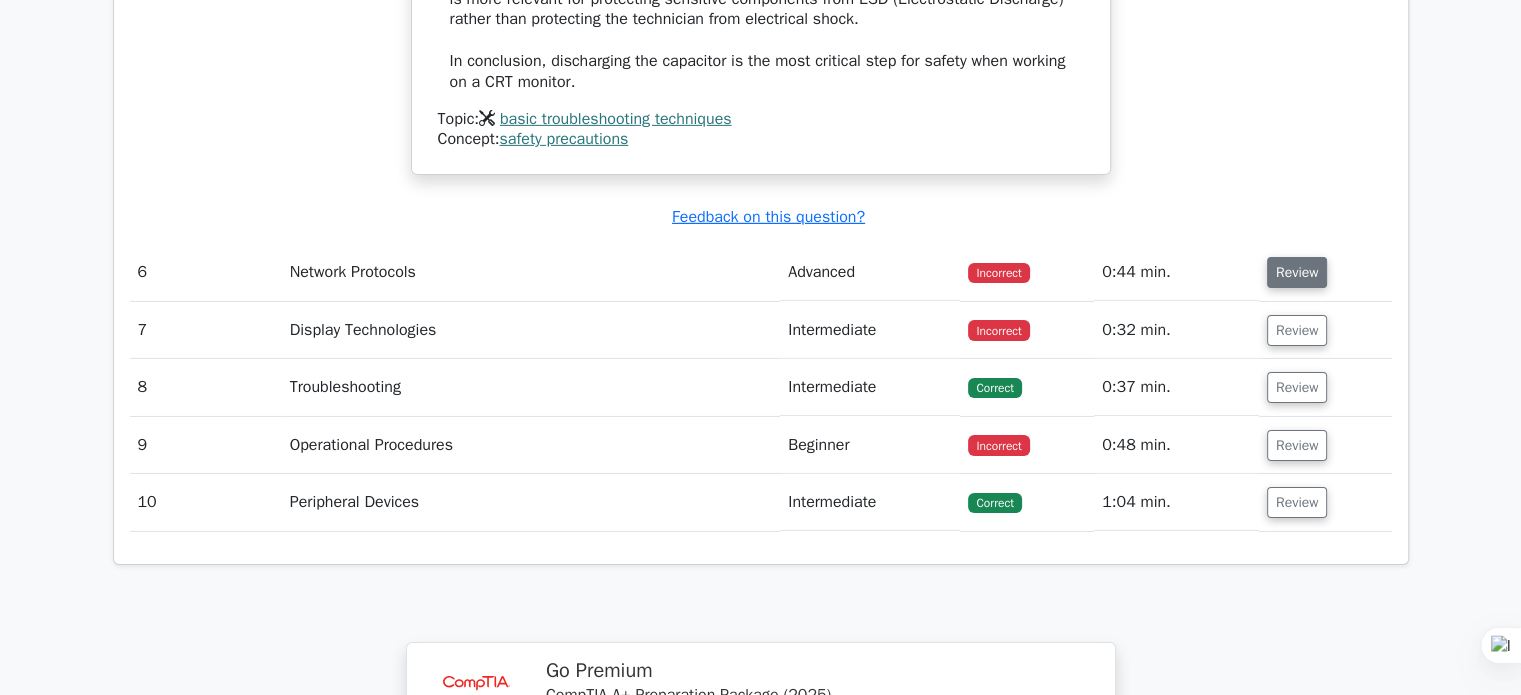 click on "Review" at bounding box center (1297, 272) 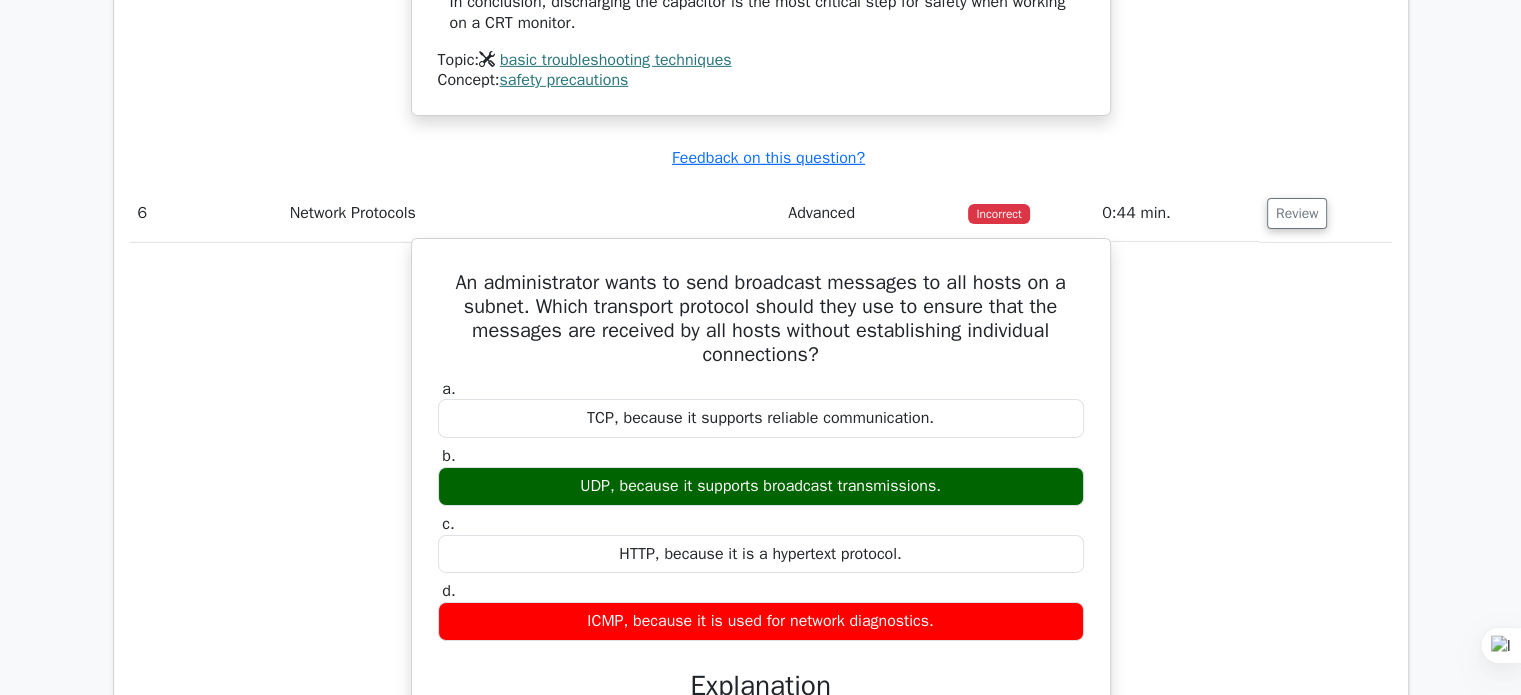 scroll, scrollTop: 6700, scrollLeft: 0, axis: vertical 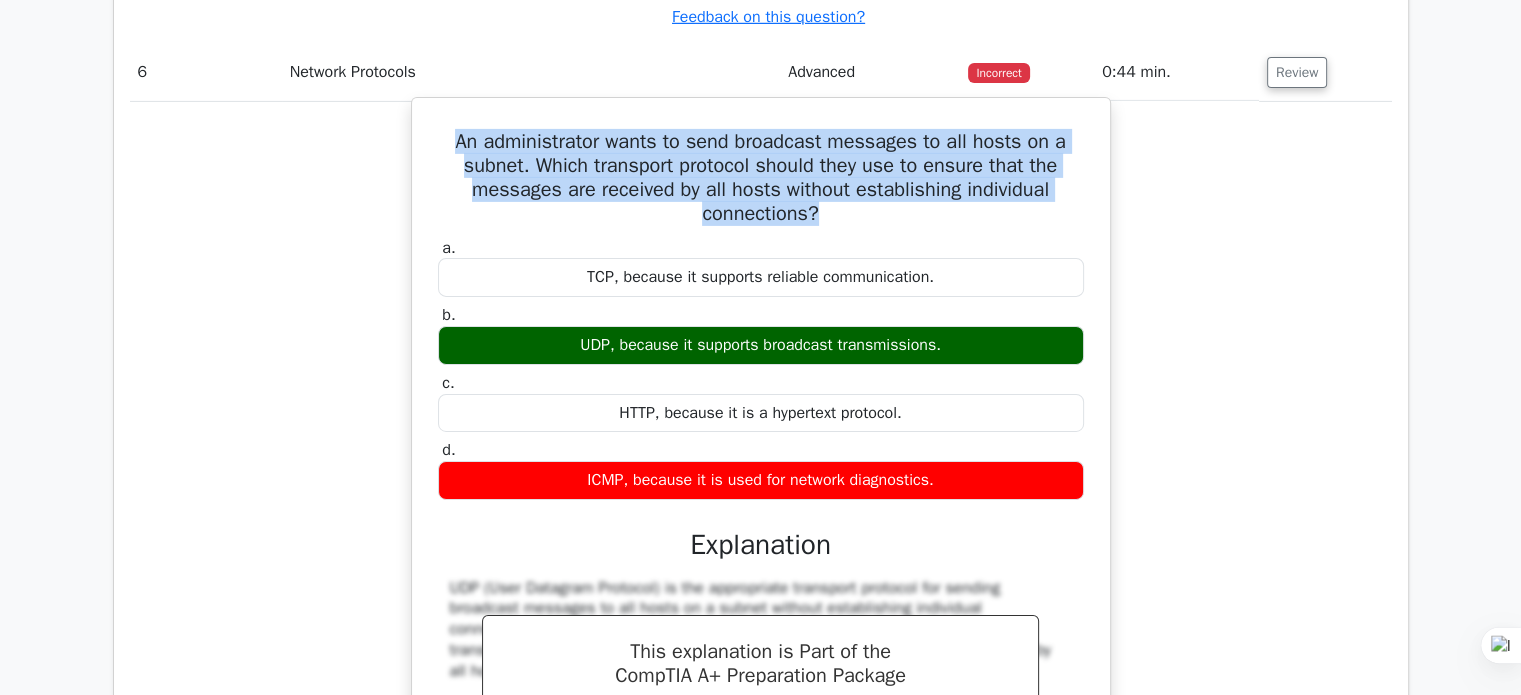 drag, startPoint x: 433, startPoint y: 166, endPoint x: 833, endPoint y: 246, distance: 407.92157 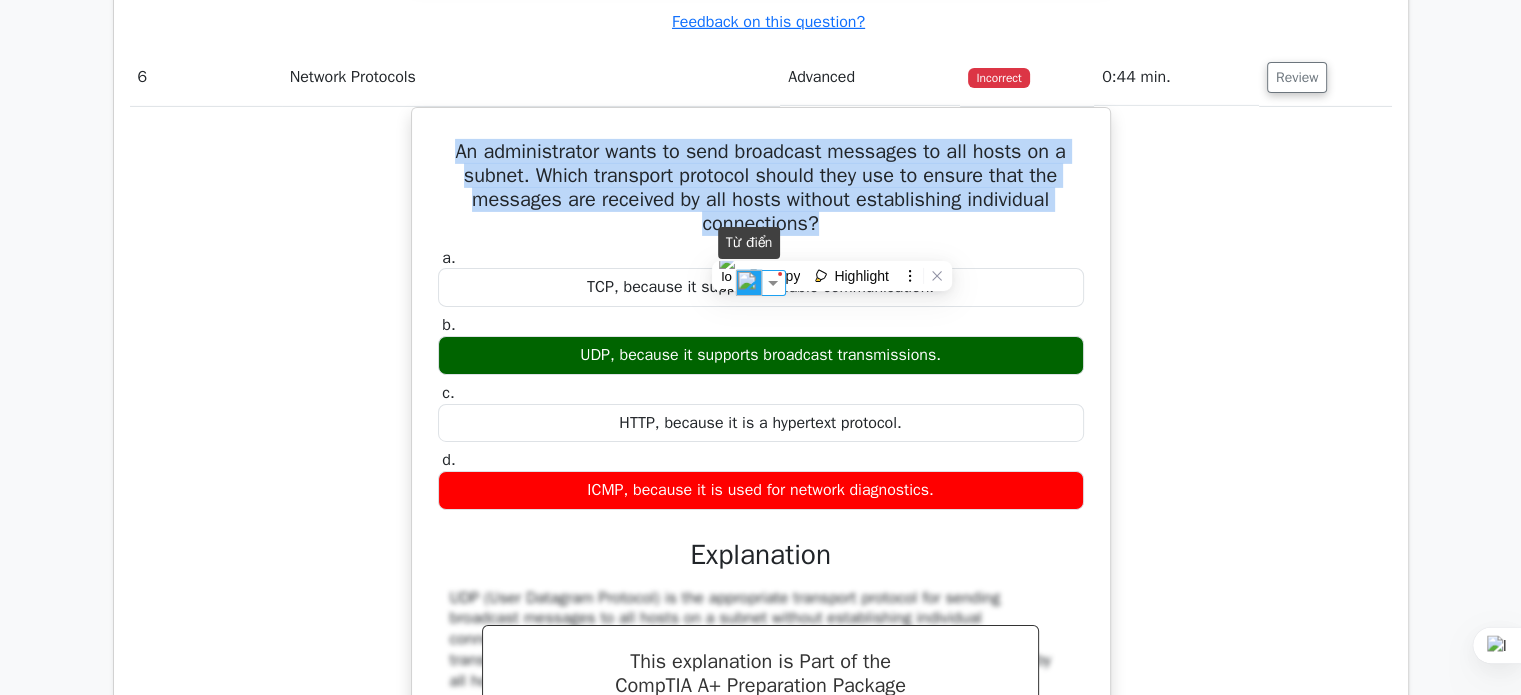 click at bounding box center (749, 283) 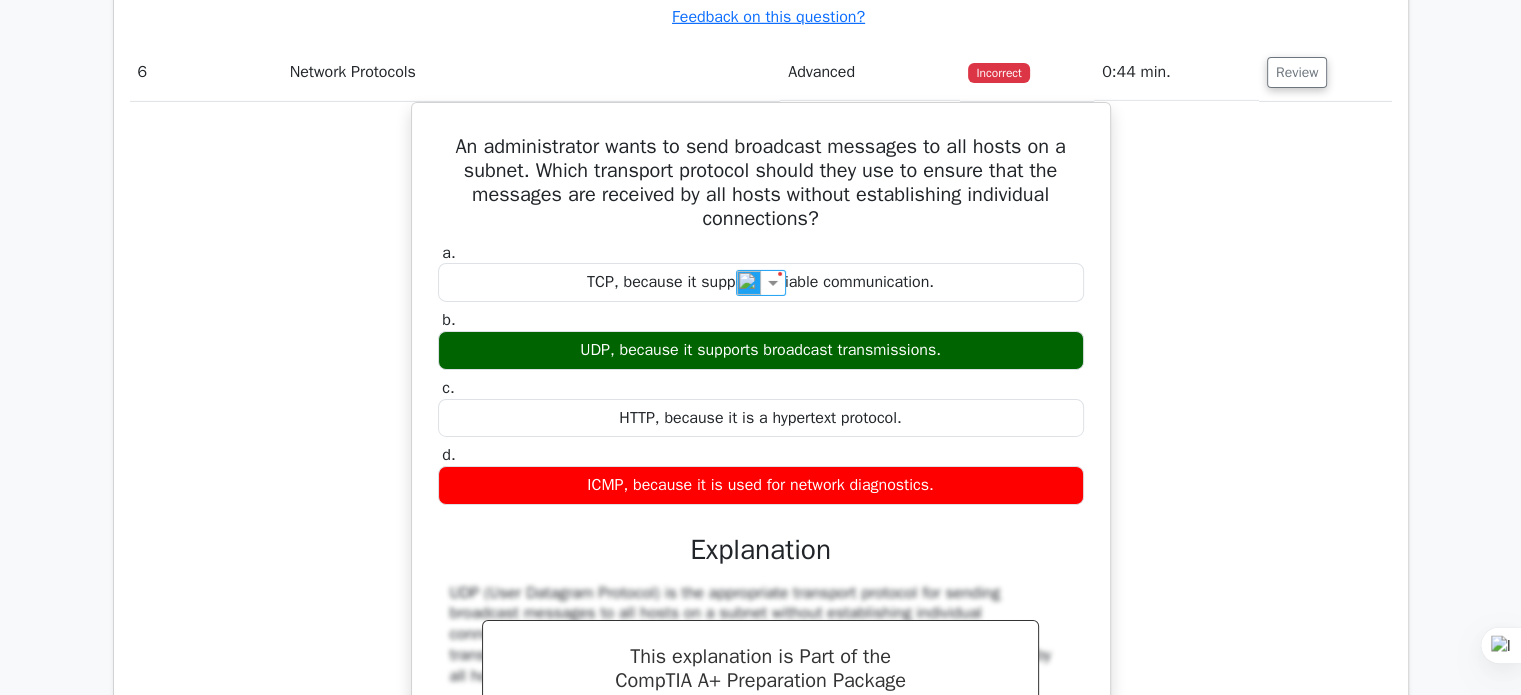 drag, startPoint x: 1262, startPoint y: 473, endPoint x: 1200, endPoint y: 451, distance: 65.78754 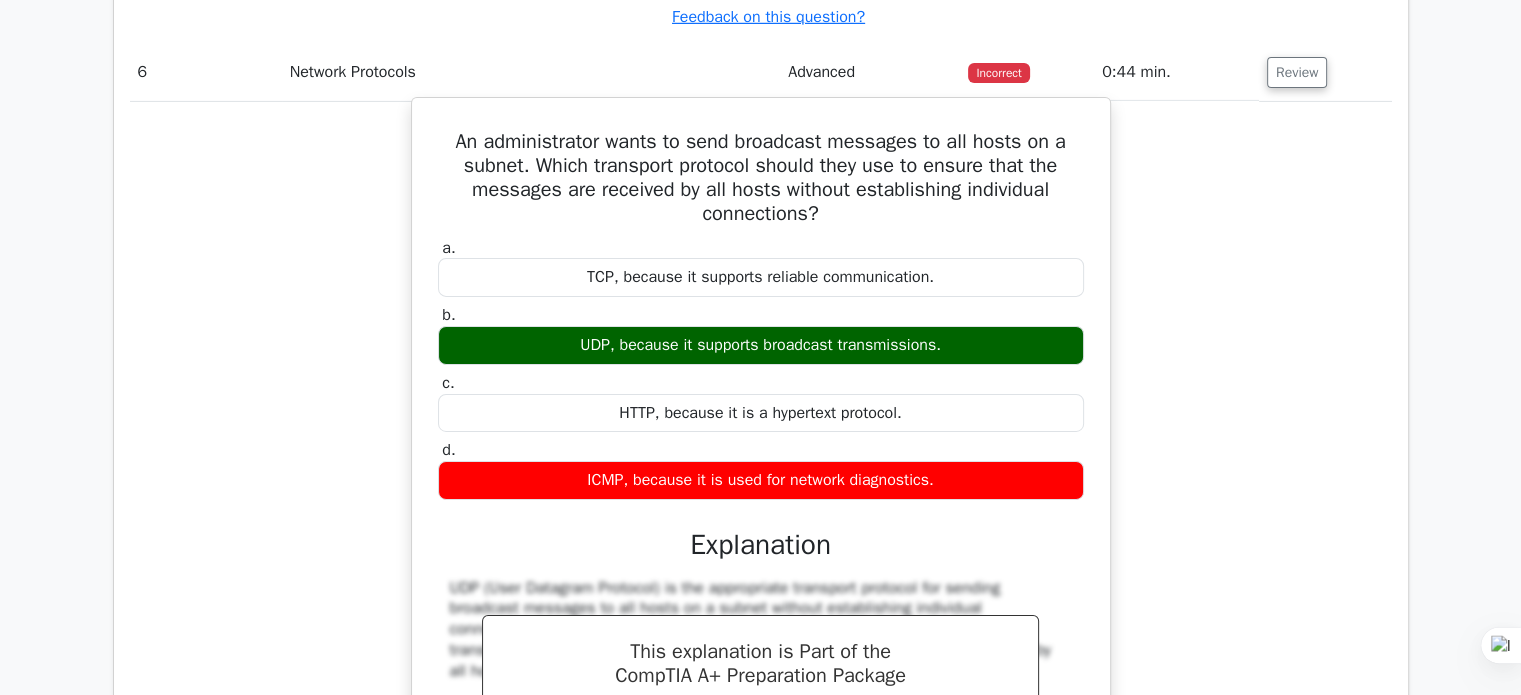 drag, startPoint x: 971, startPoint y: 373, endPoint x: 561, endPoint y: 379, distance: 410.0439 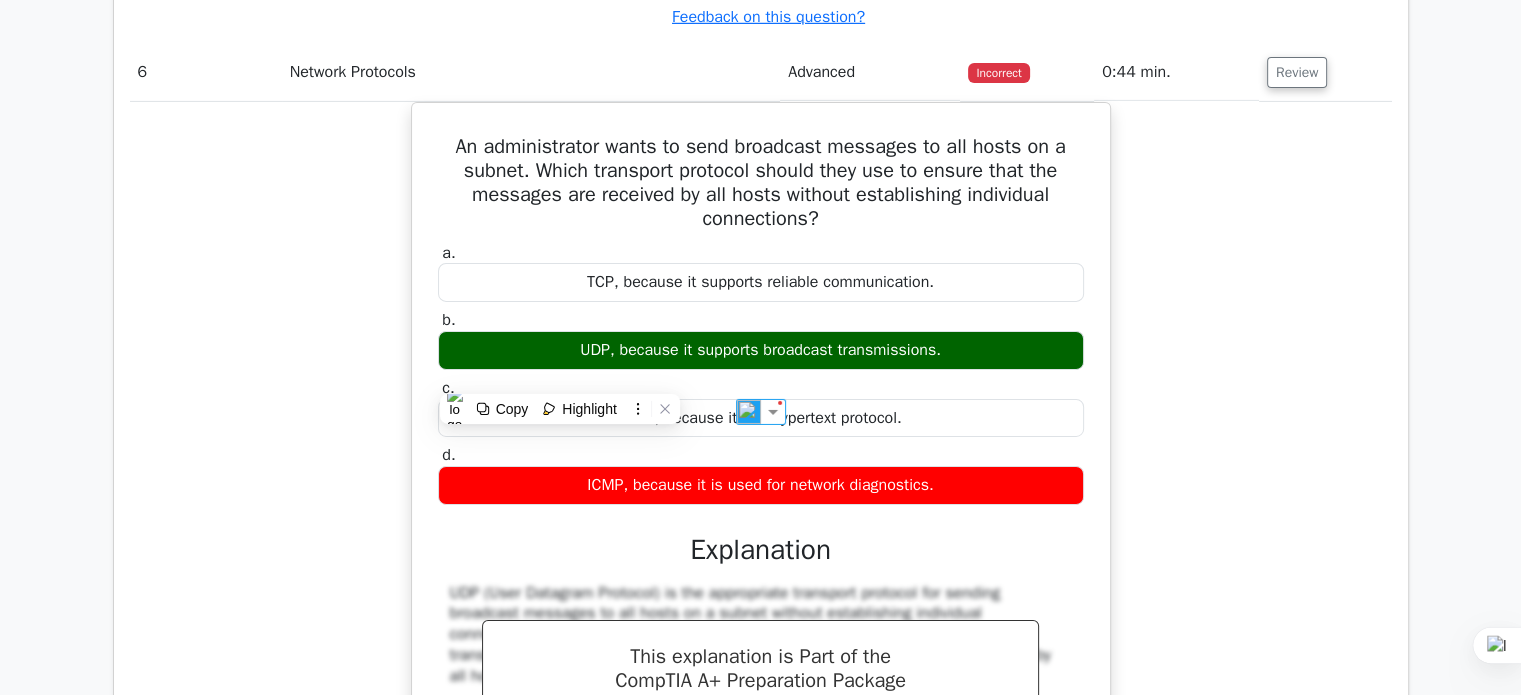 click on "An administrator wants to send broadcast messages to all hosts on a subnet. Which transport protocol should they use to ensure that the messages are received by all hosts without establishing individual connections?
a.
TCP, because it supports reliable communication.
b.
c." at bounding box center [761, 552] 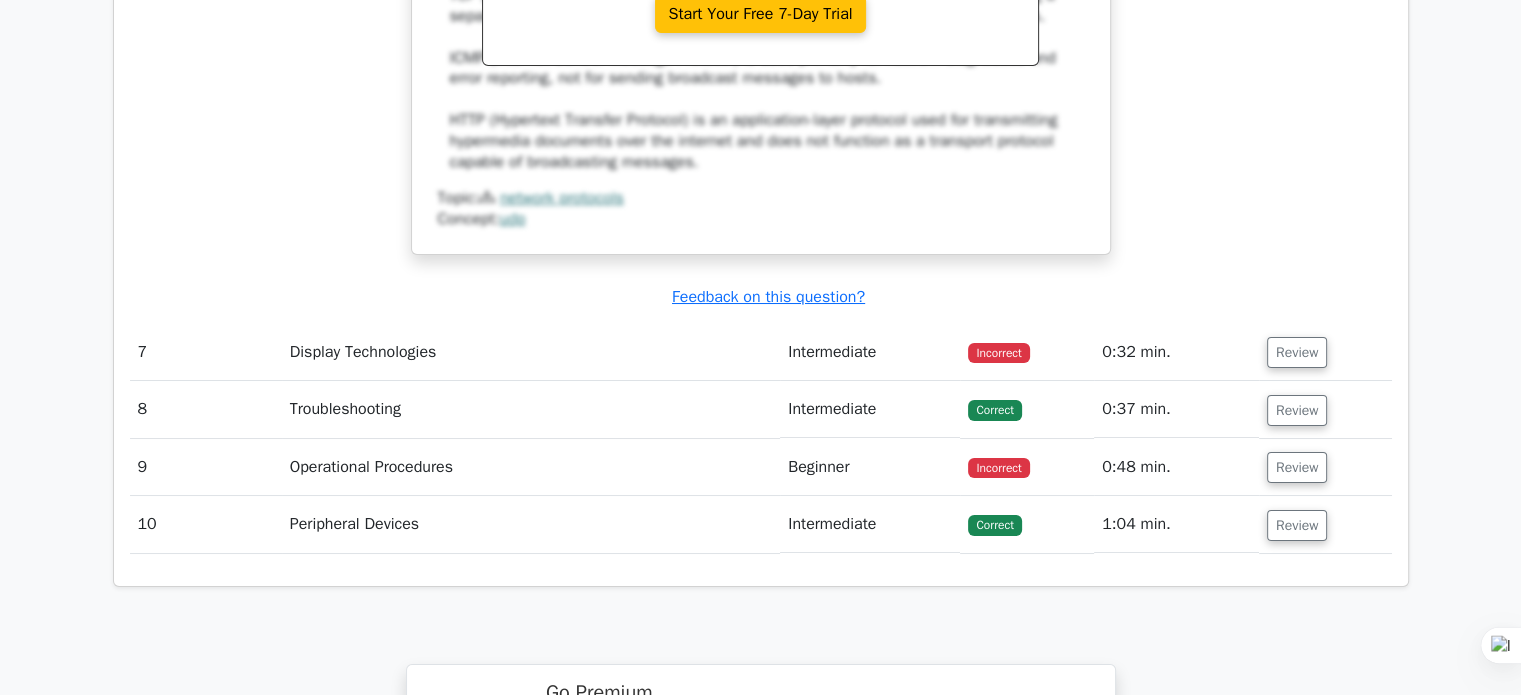 scroll, scrollTop: 7600, scrollLeft: 0, axis: vertical 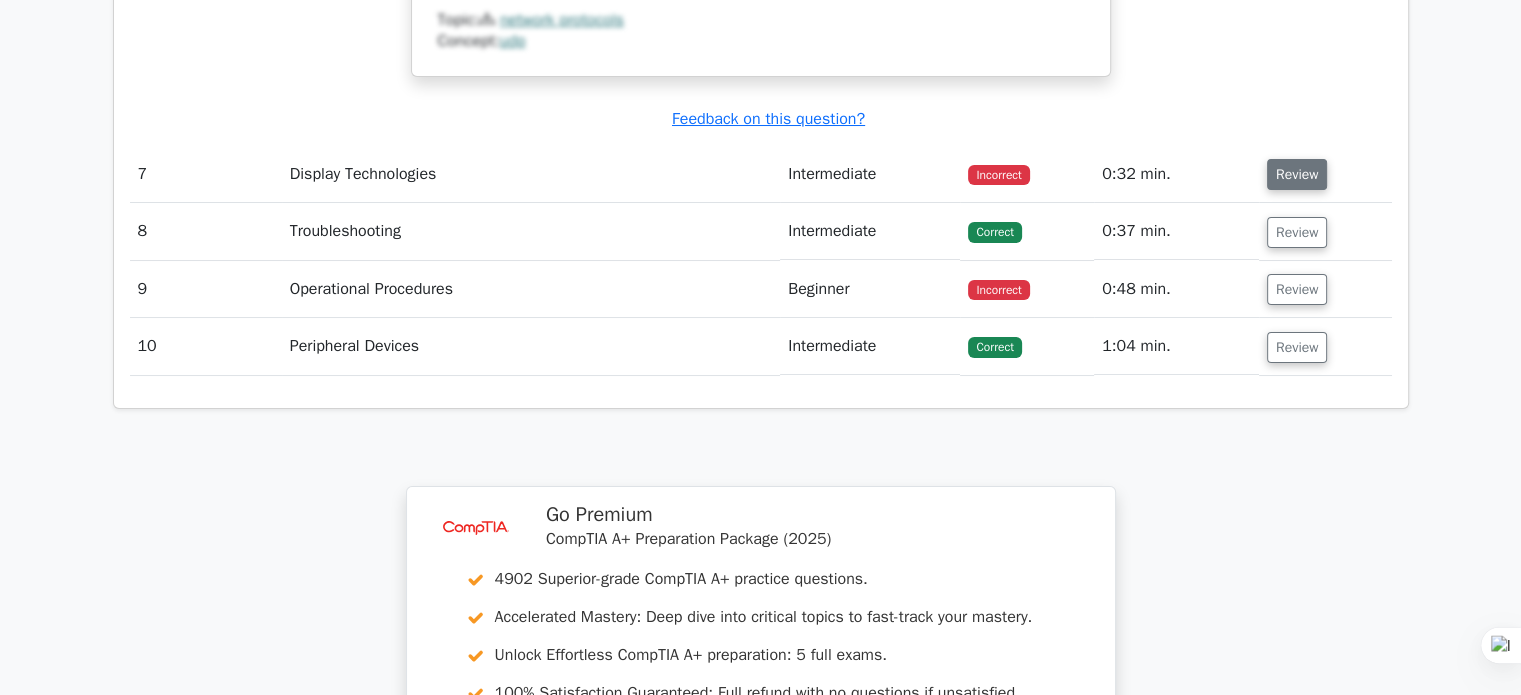 click on "Review" at bounding box center [1297, 174] 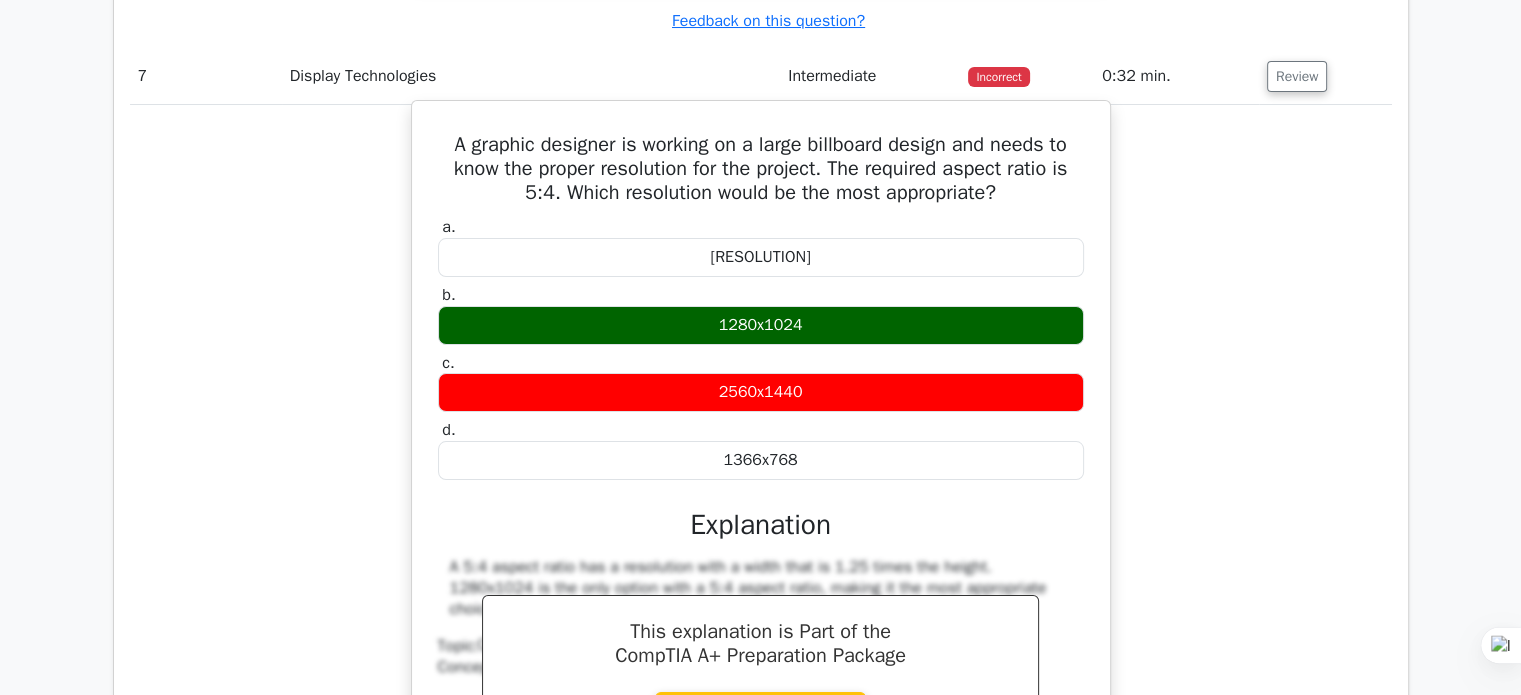 scroll, scrollTop: 7700, scrollLeft: 0, axis: vertical 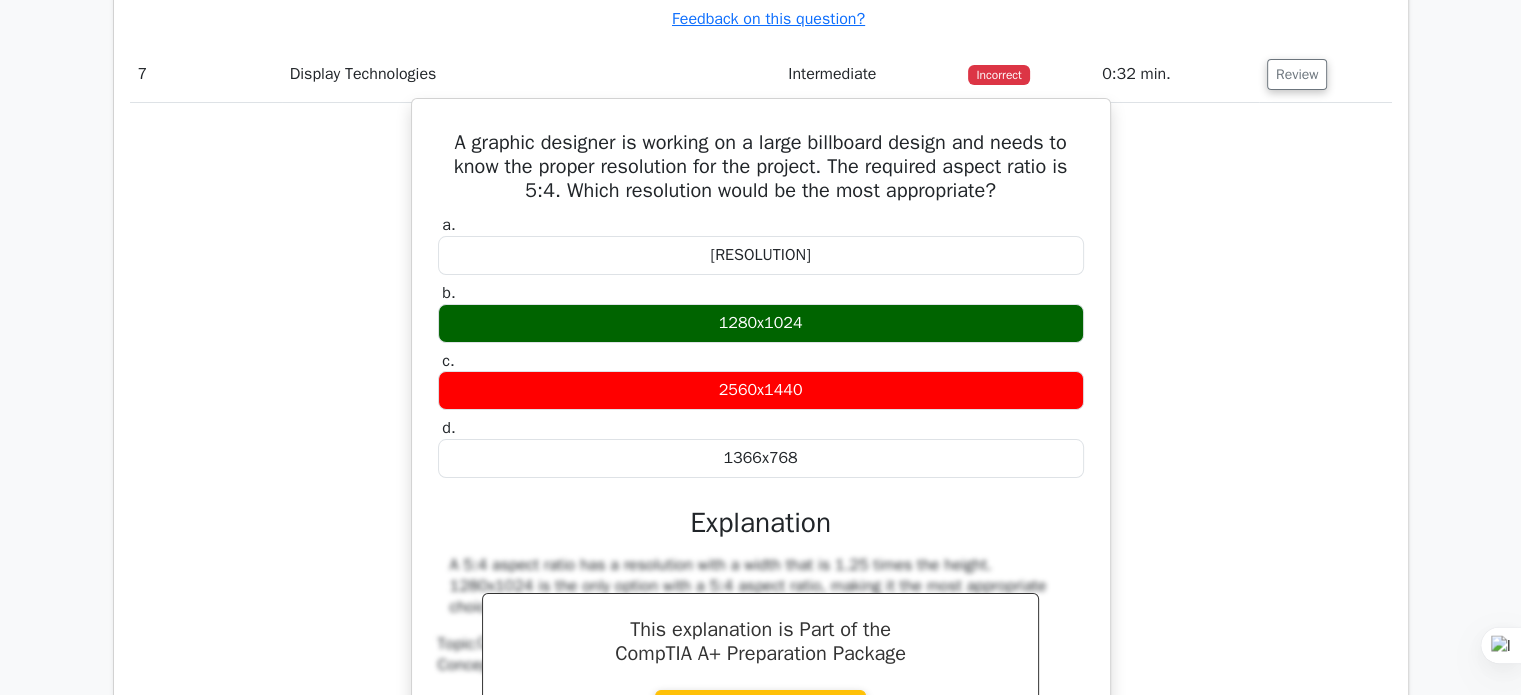 drag, startPoint x: 665, startPoint y: 363, endPoint x: 1064, endPoint y: 388, distance: 399.78244 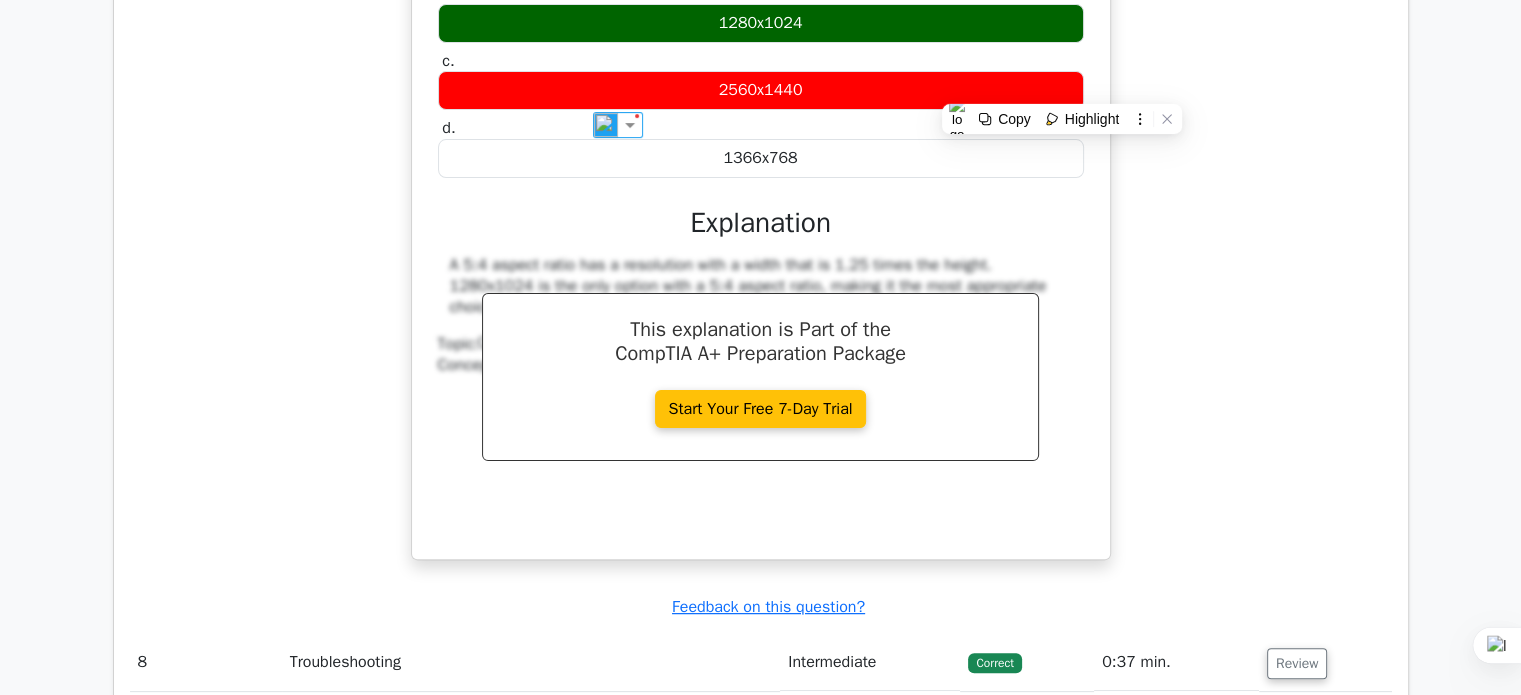 scroll, scrollTop: 8400, scrollLeft: 0, axis: vertical 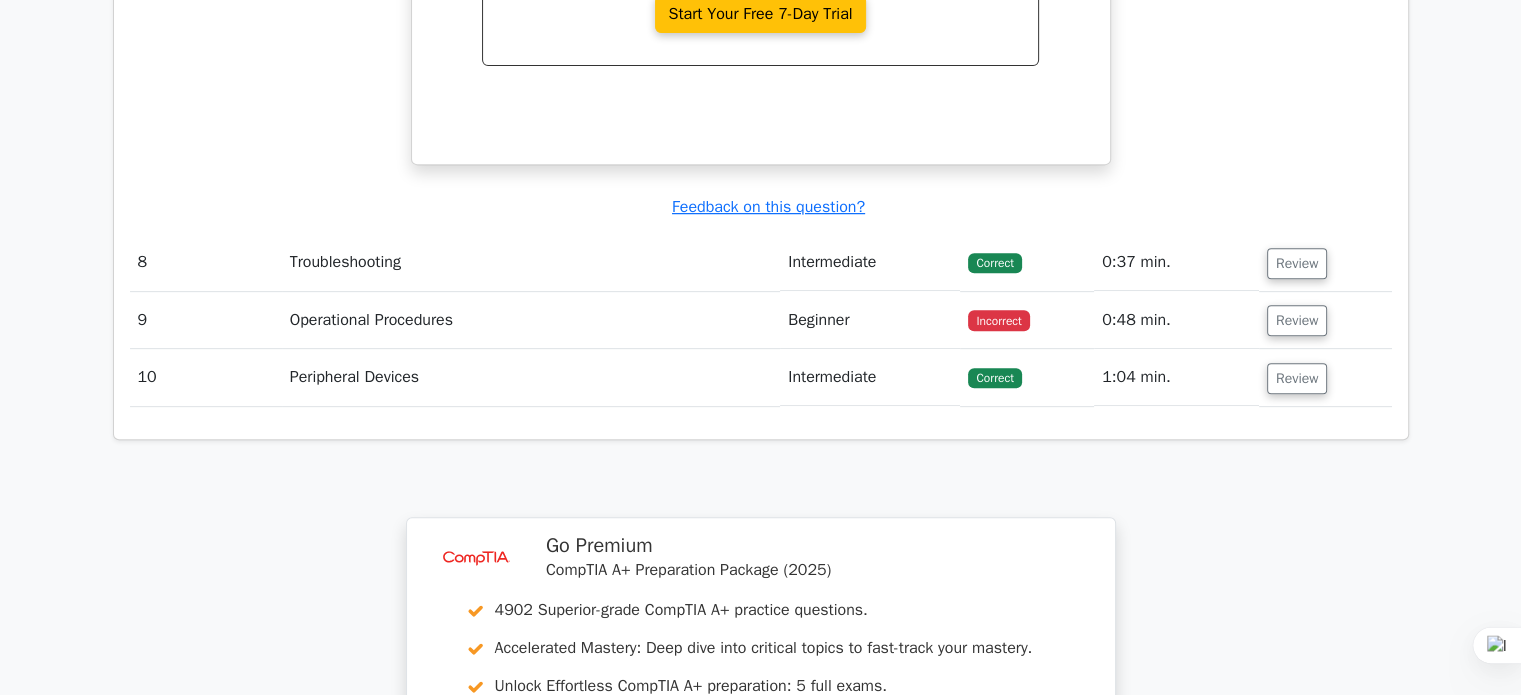 click on "Review" at bounding box center (1325, 262) 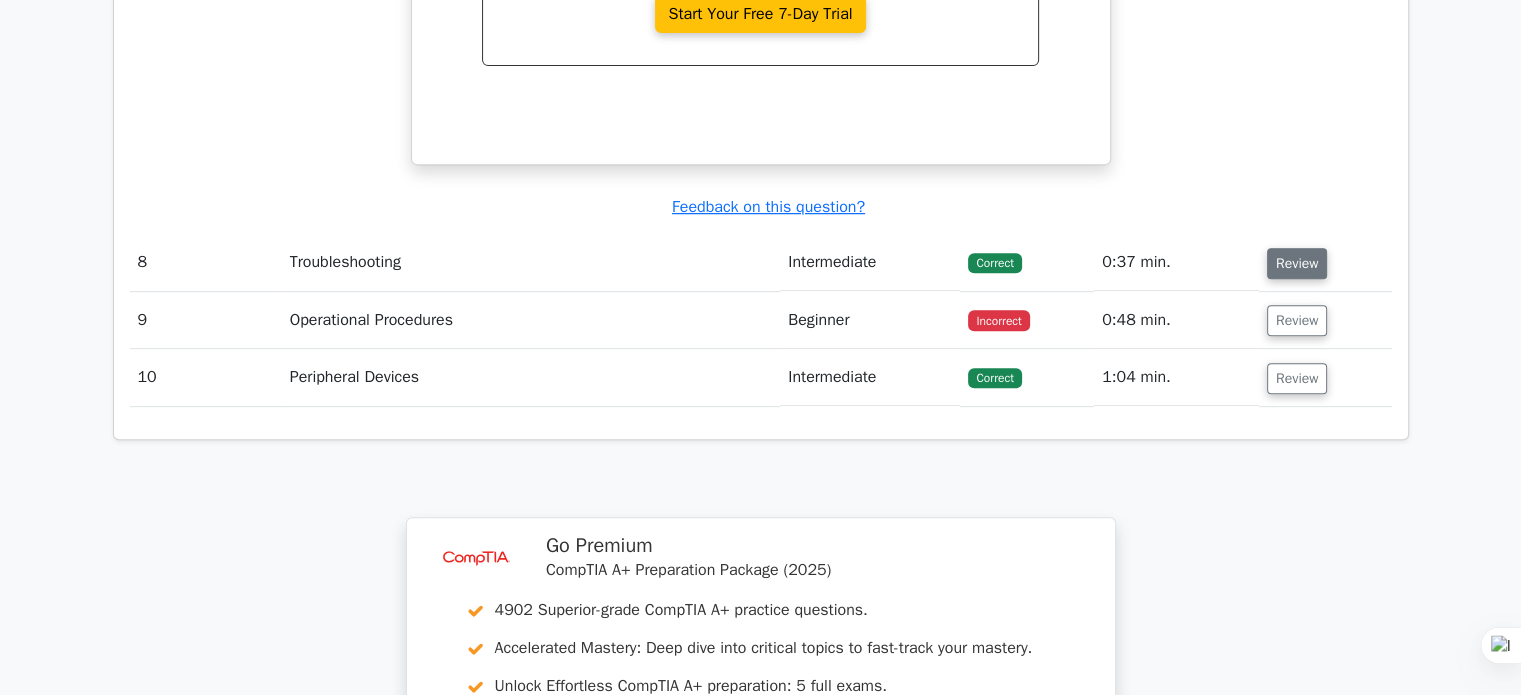 click on "Review" at bounding box center [1297, 263] 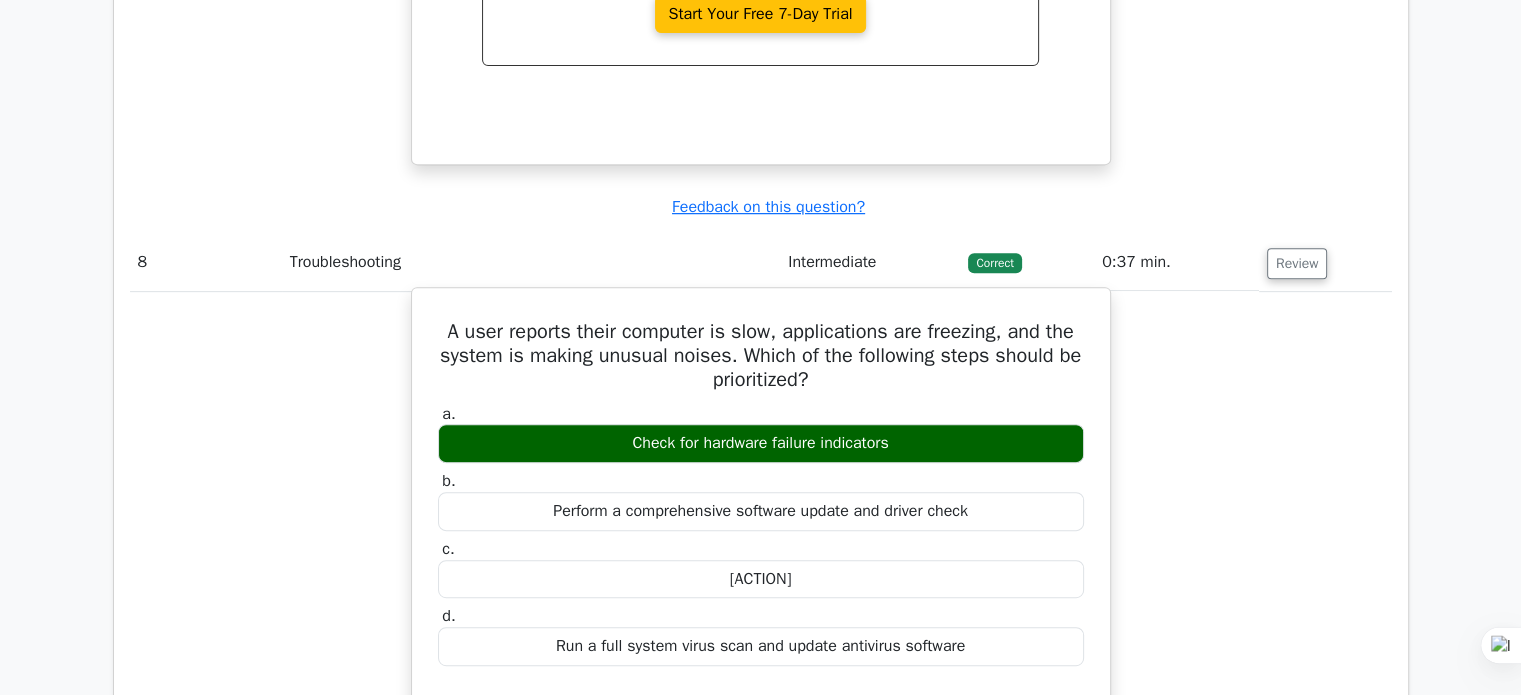 drag, startPoint x: 575, startPoint y: 472, endPoint x: 1088, endPoint y: 514, distance: 514.71643 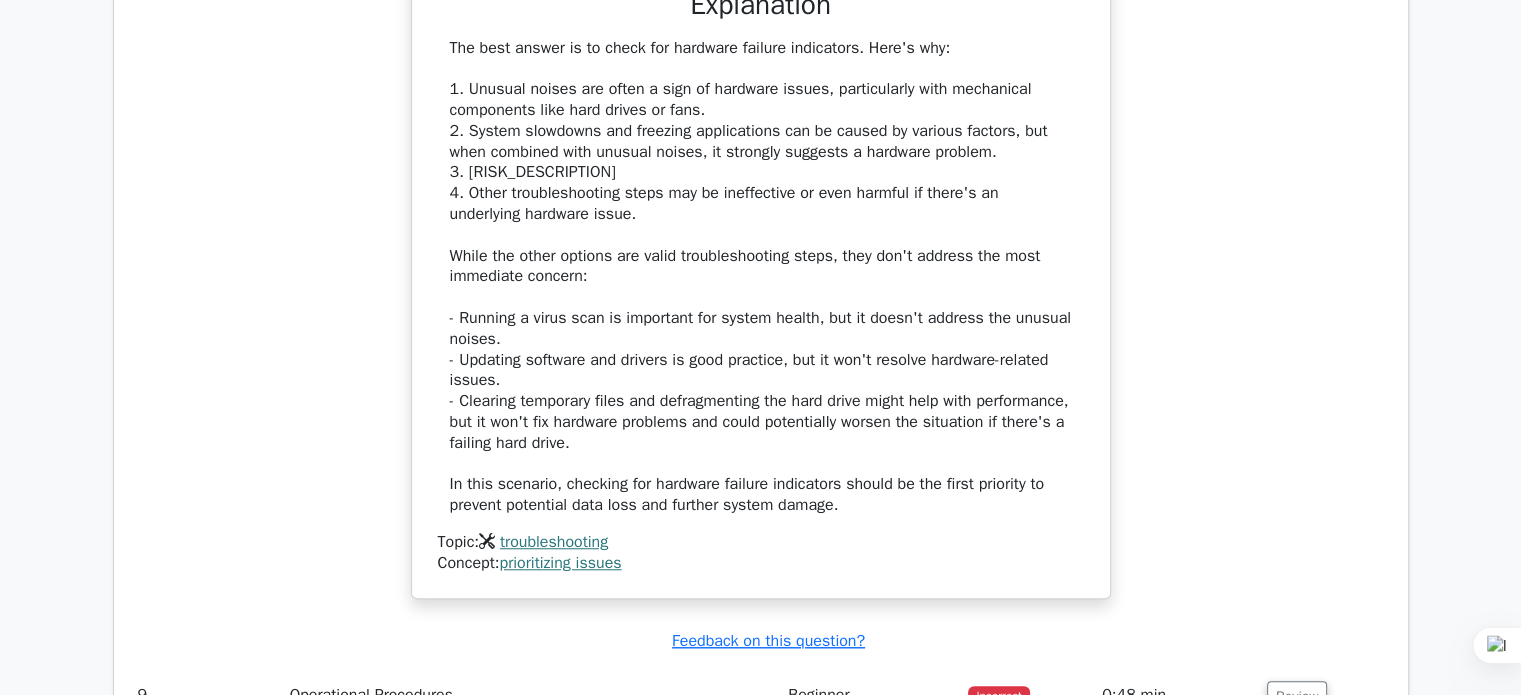 scroll, scrollTop: 9500, scrollLeft: 0, axis: vertical 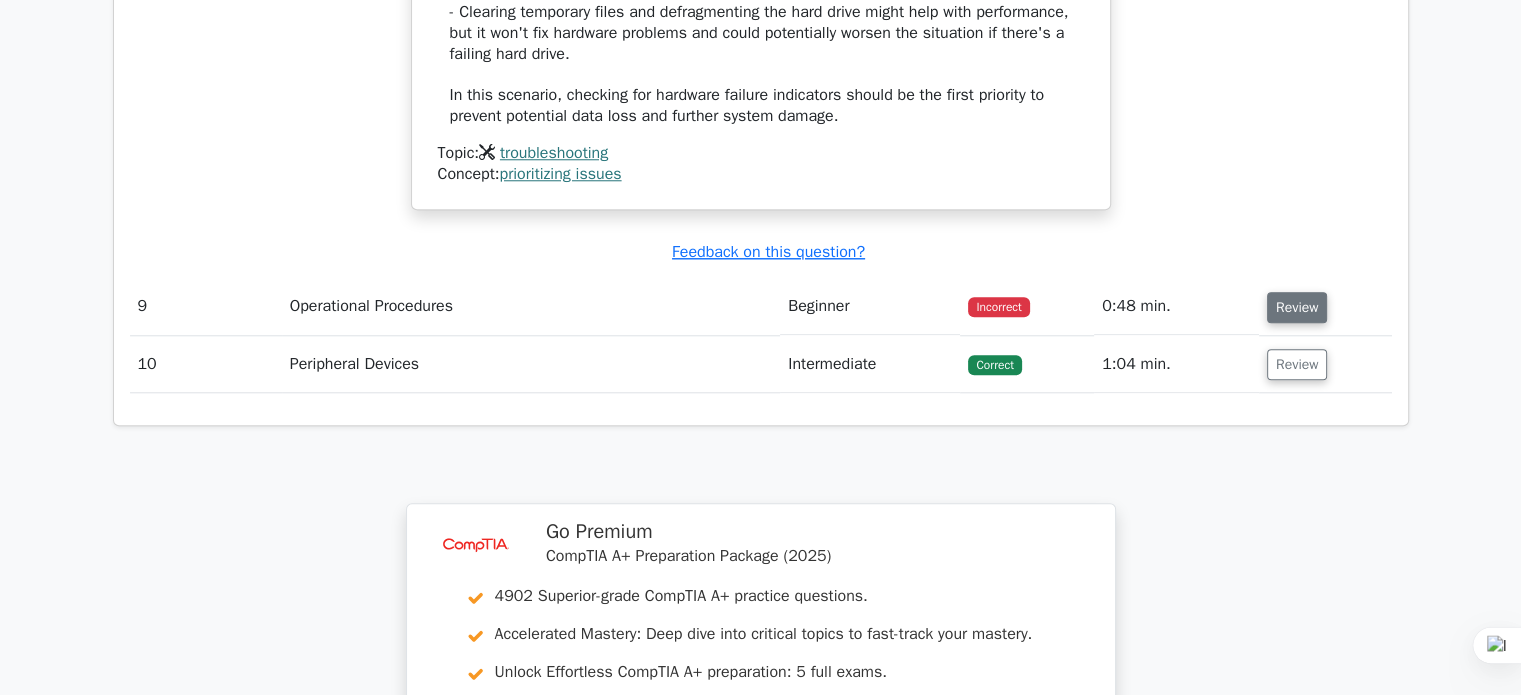 click on "Review" at bounding box center (1297, 307) 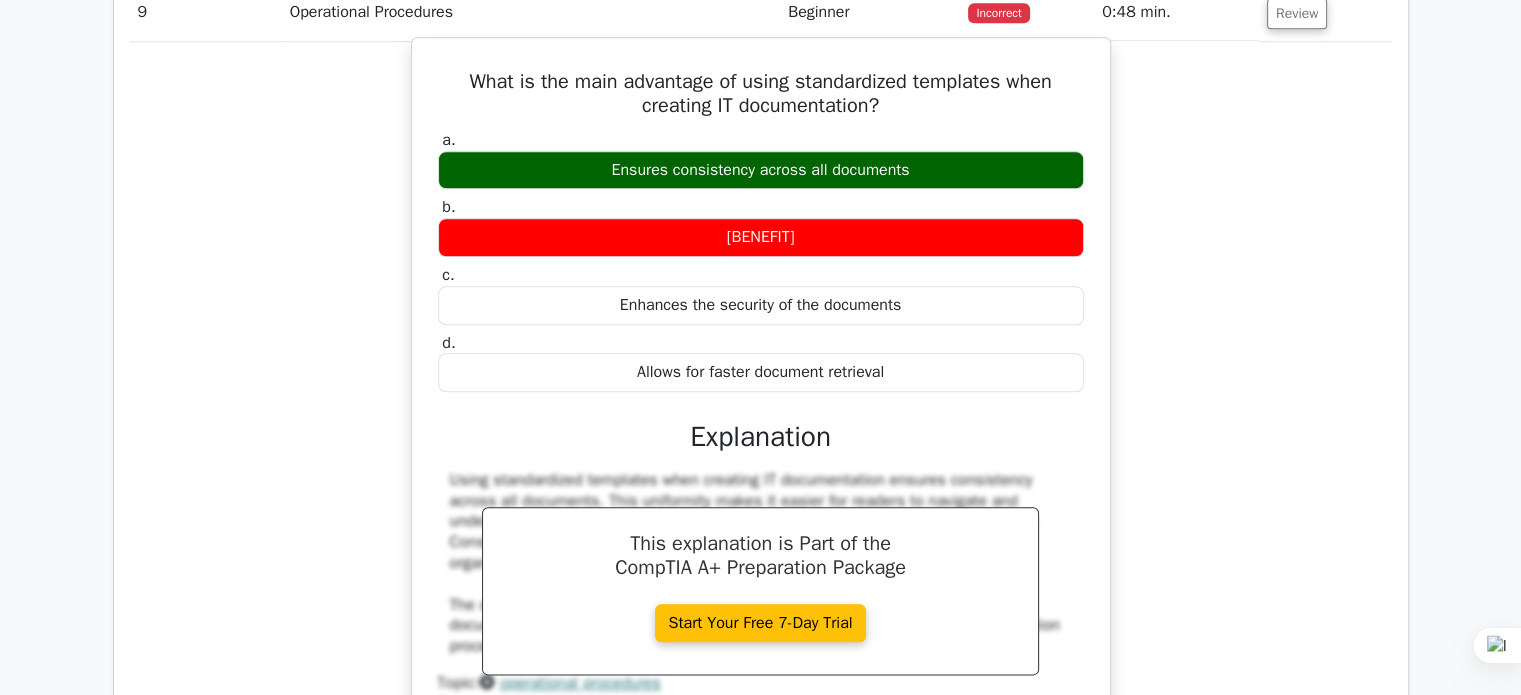 scroll, scrollTop: 9800, scrollLeft: 0, axis: vertical 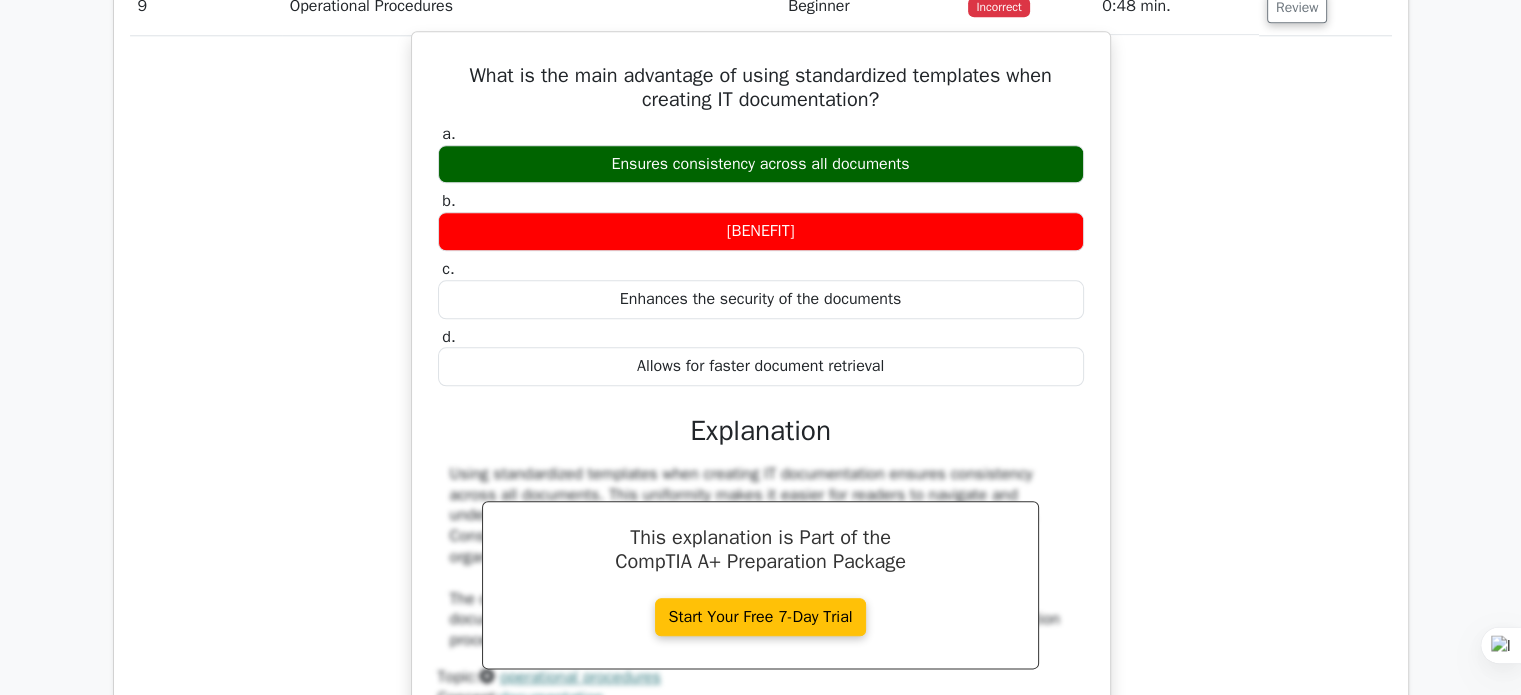 drag, startPoint x: 595, startPoint y: 202, endPoint x: 972, endPoint y: 215, distance: 377.22406 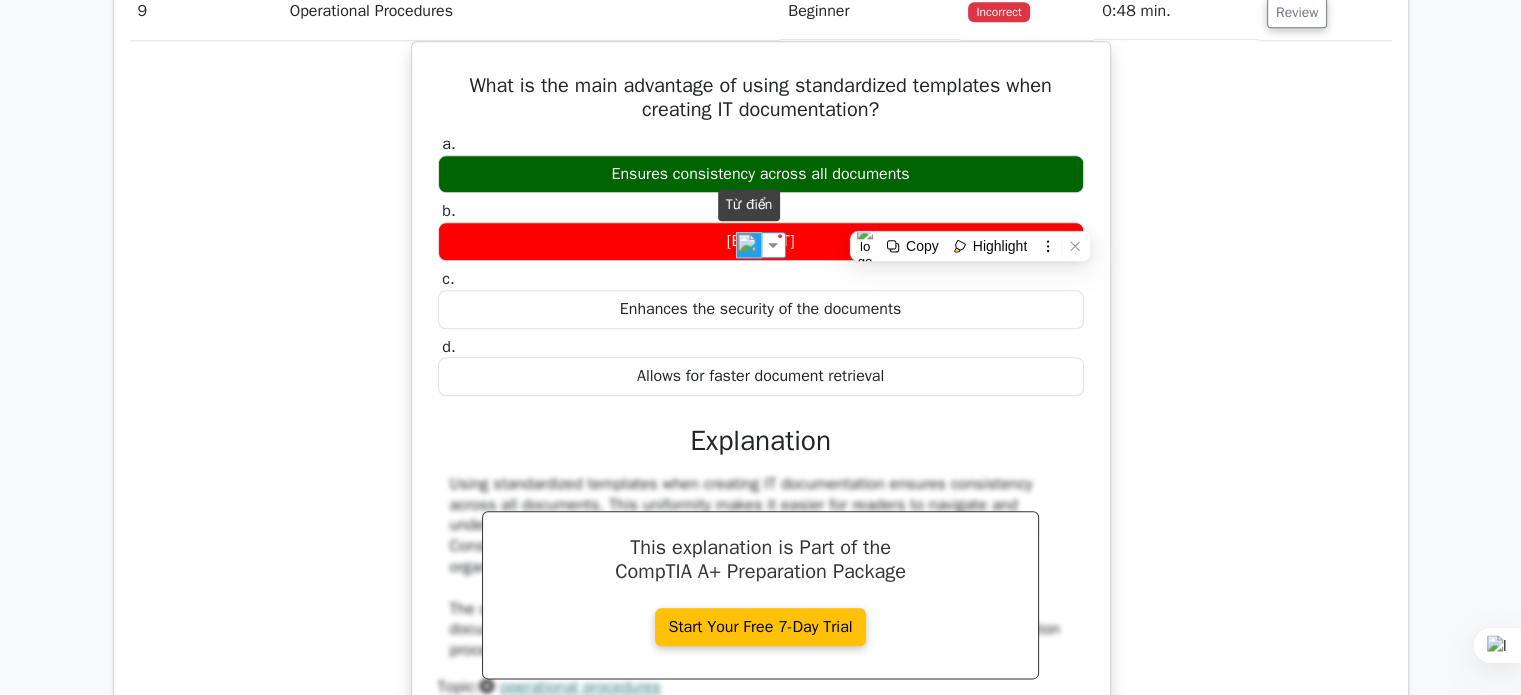 click at bounding box center [749, 245] 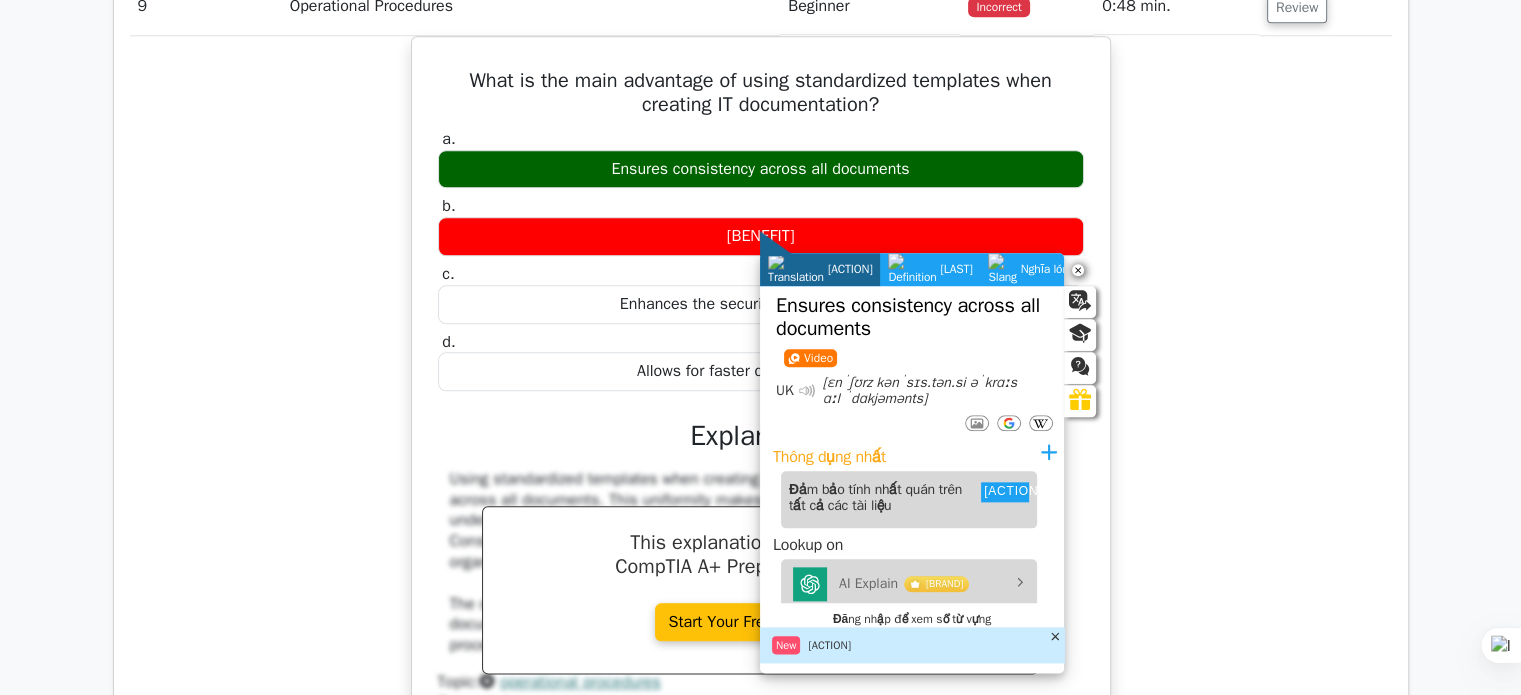 click on "What is the main advantage of using standardized templates when creating IT documentation?
a.
Ensures consistency across all documents
b.
c. d." at bounding box center [761, 417] 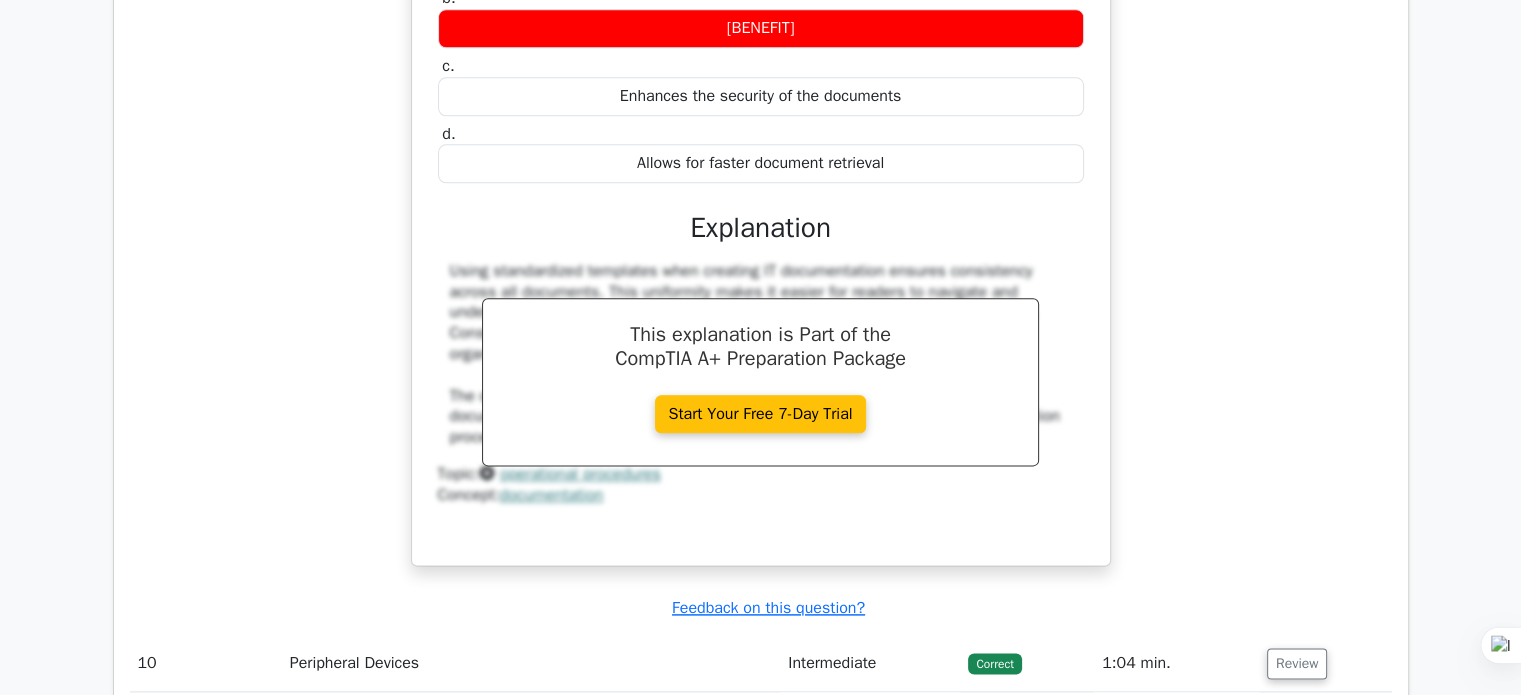 scroll, scrollTop: 10500, scrollLeft: 0, axis: vertical 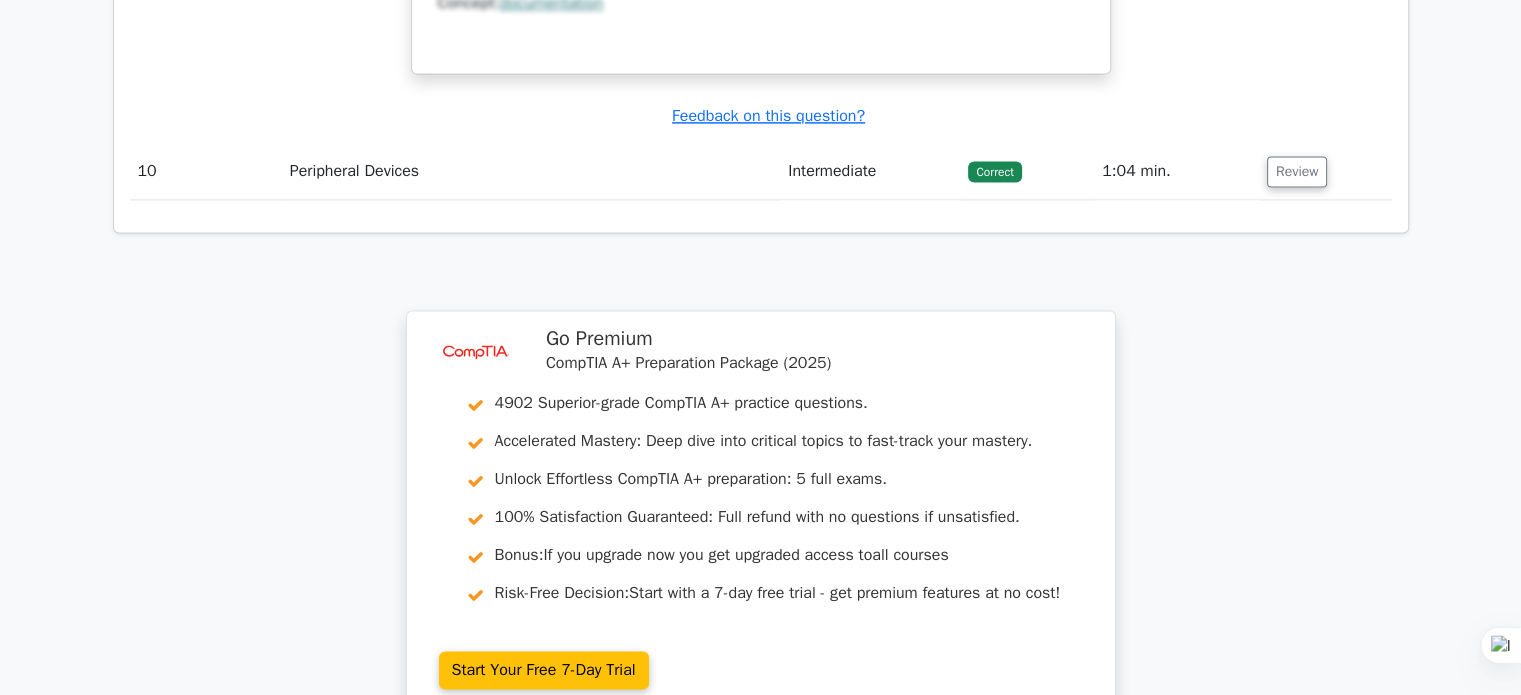 click on "Review" at bounding box center (1325, 171) 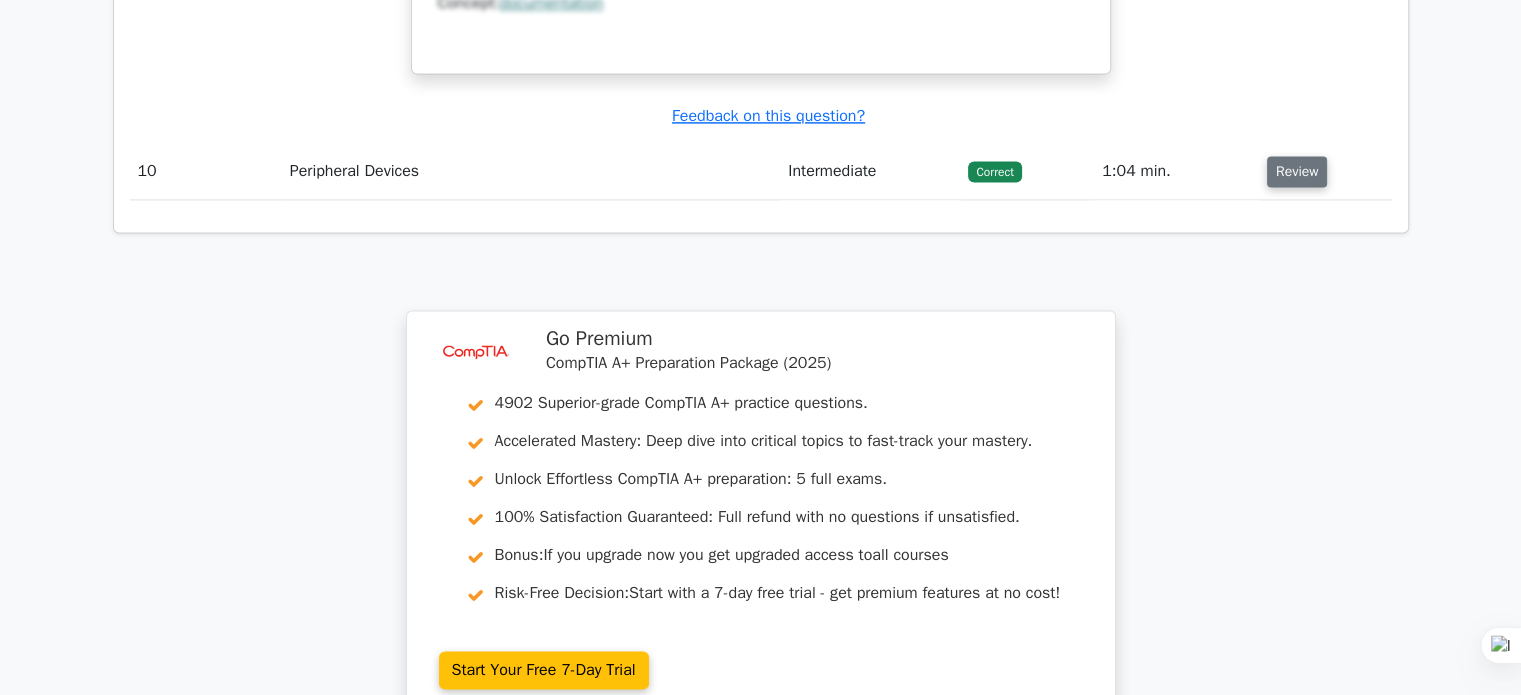 click on "Review" at bounding box center [1297, 171] 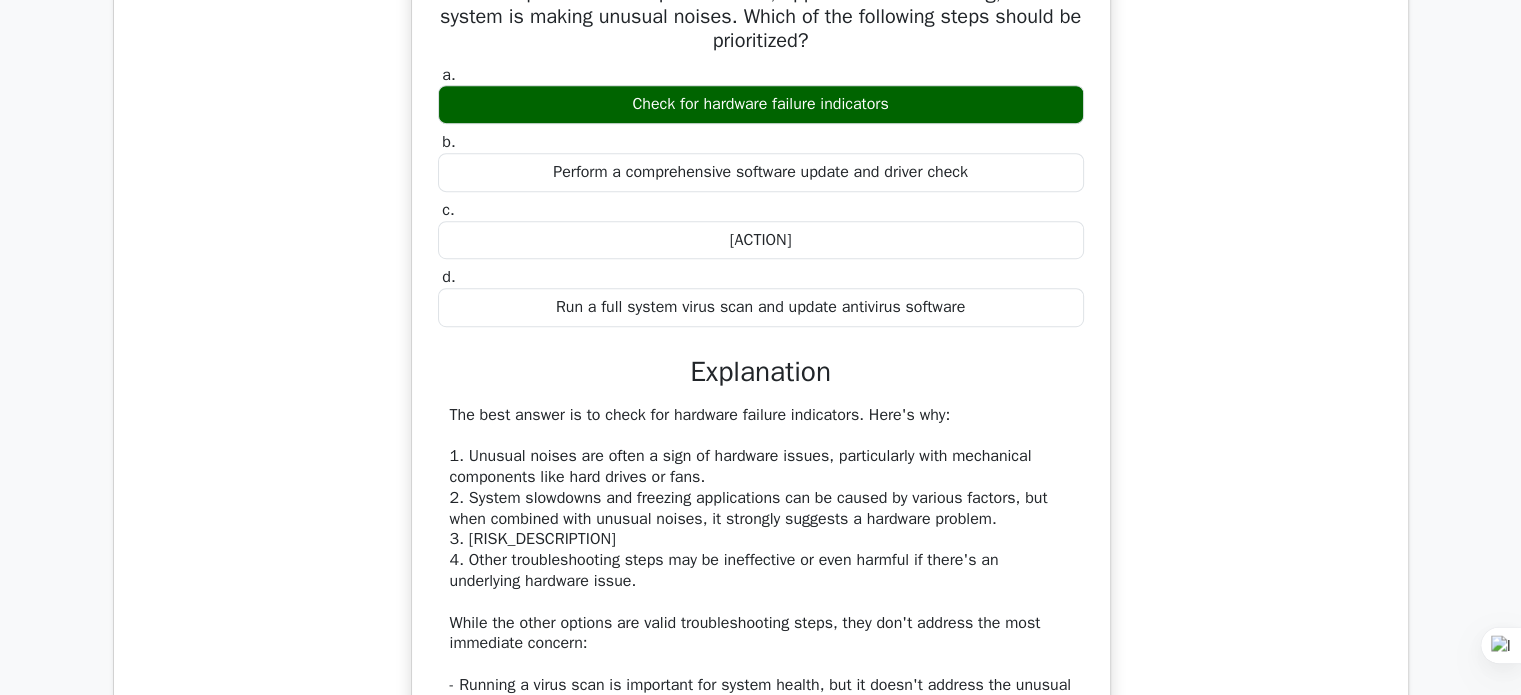 scroll, scrollTop: 8700, scrollLeft: 0, axis: vertical 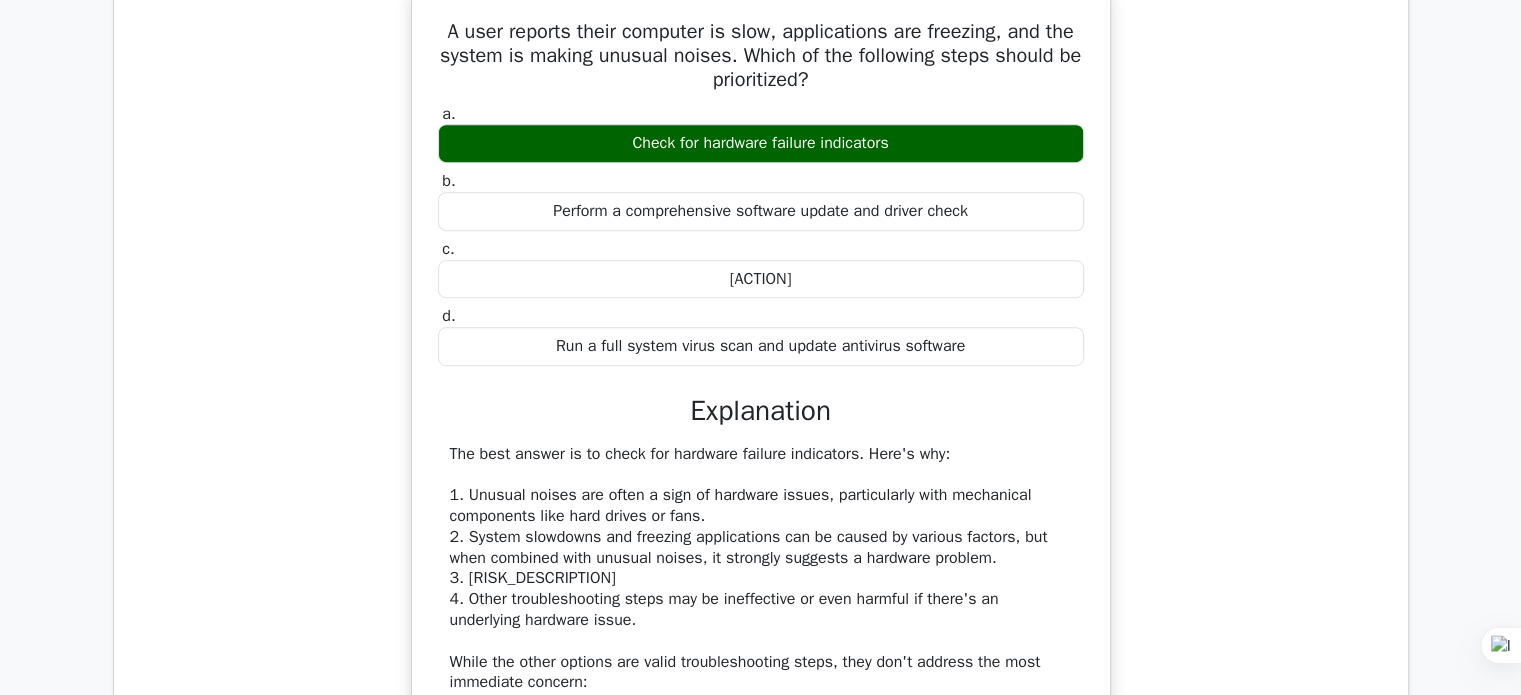click on "A user reports their computer is slow, applications are freezing, and the system is making unusual noises. Which of the following steps should be prioritized?" at bounding box center (761, 56) 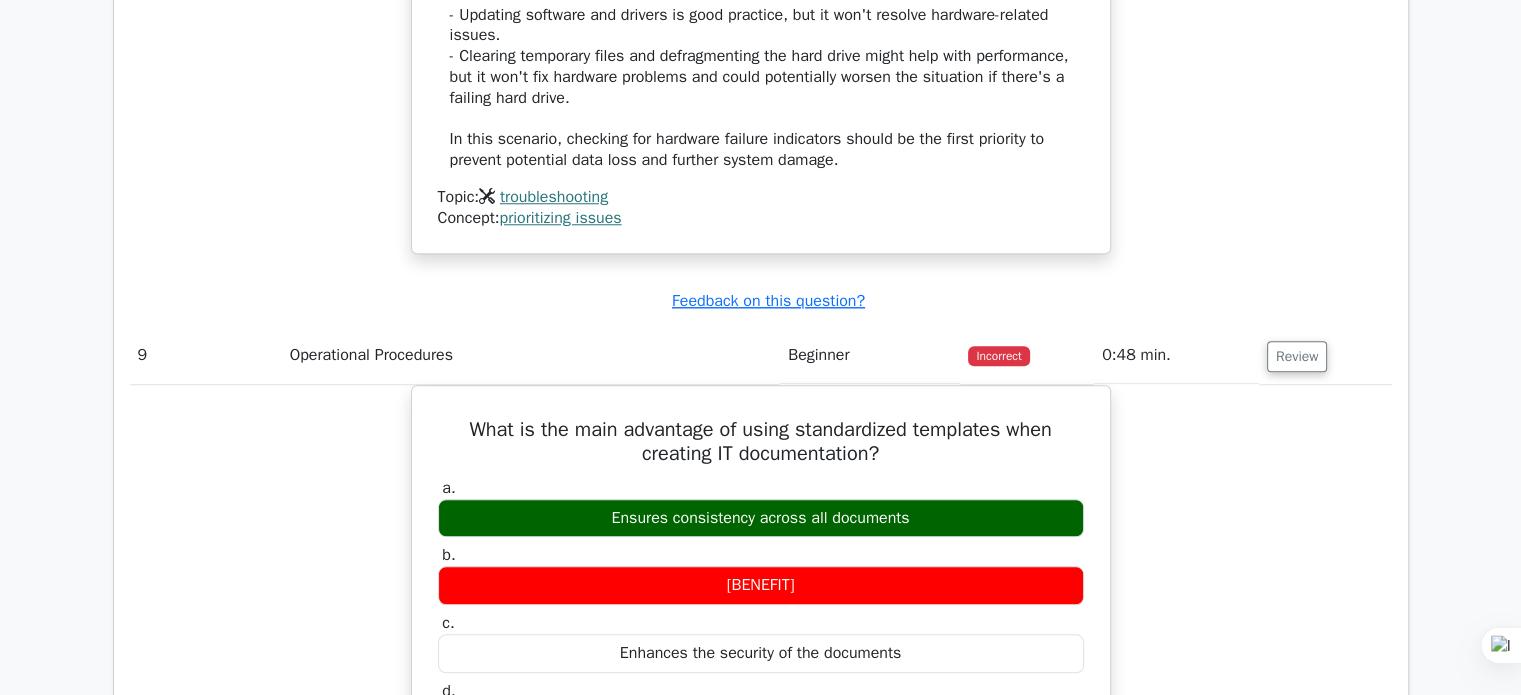 scroll, scrollTop: 9700, scrollLeft: 0, axis: vertical 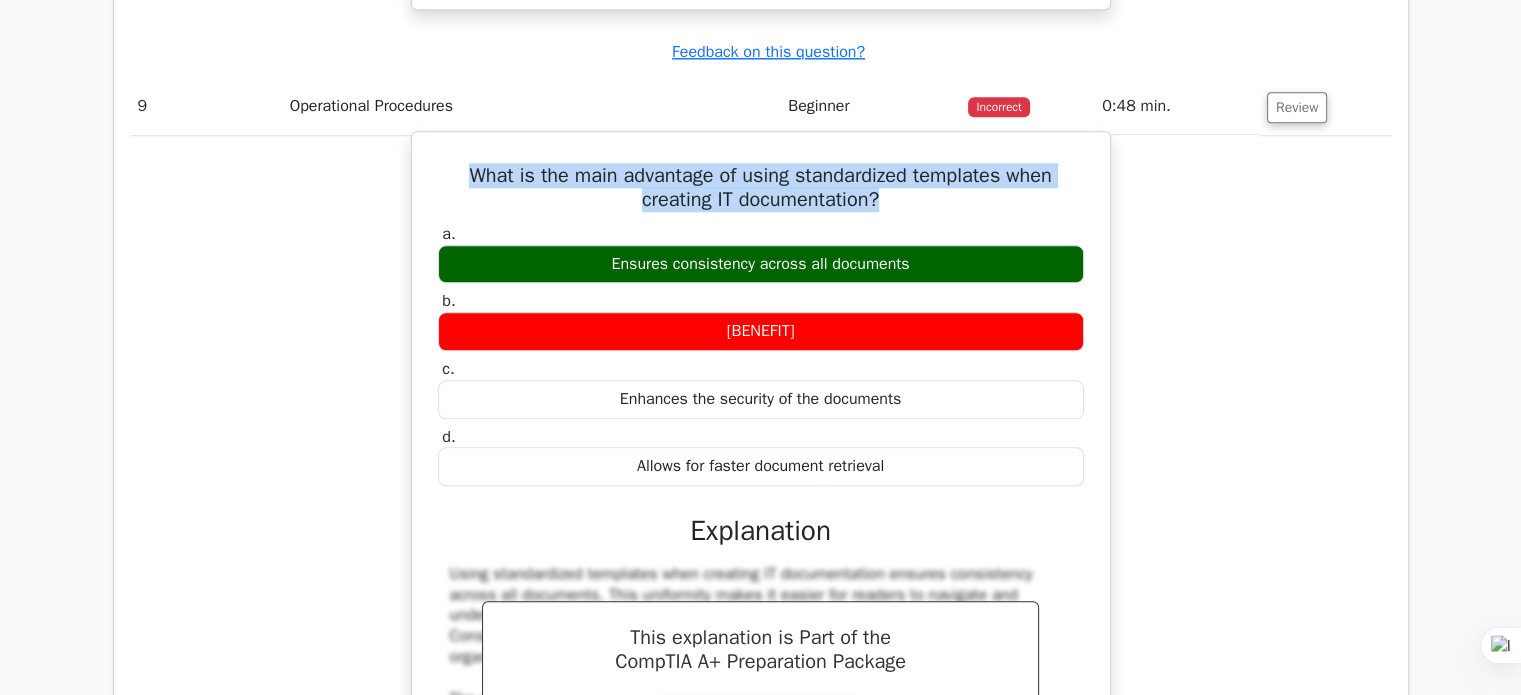 drag, startPoint x: 886, startPoint y: 242, endPoint x: 445, endPoint y: 225, distance: 441.32755 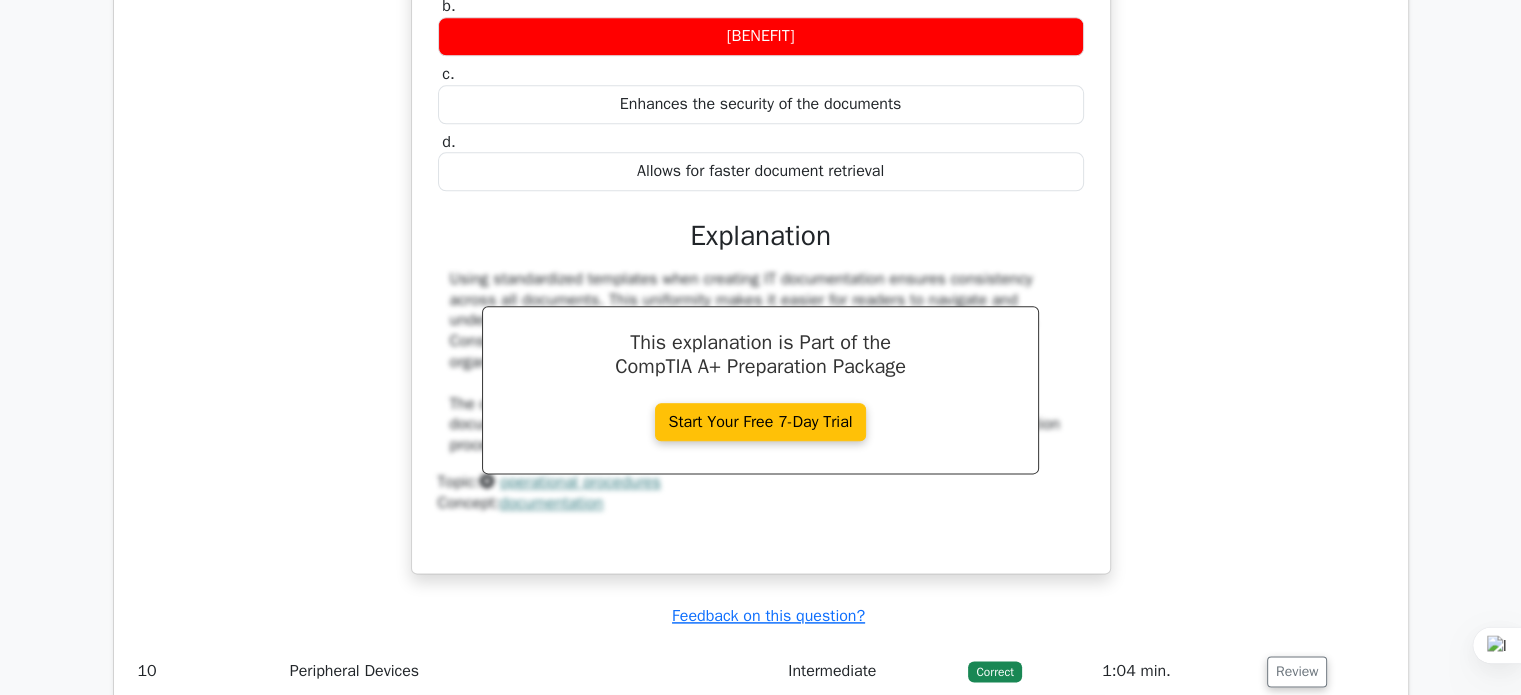 click on "What is the main advantage of using standardized templates when creating IT documentation?
a.
Ensures consistency across all documents
b.
c. d." at bounding box center (761, 217) 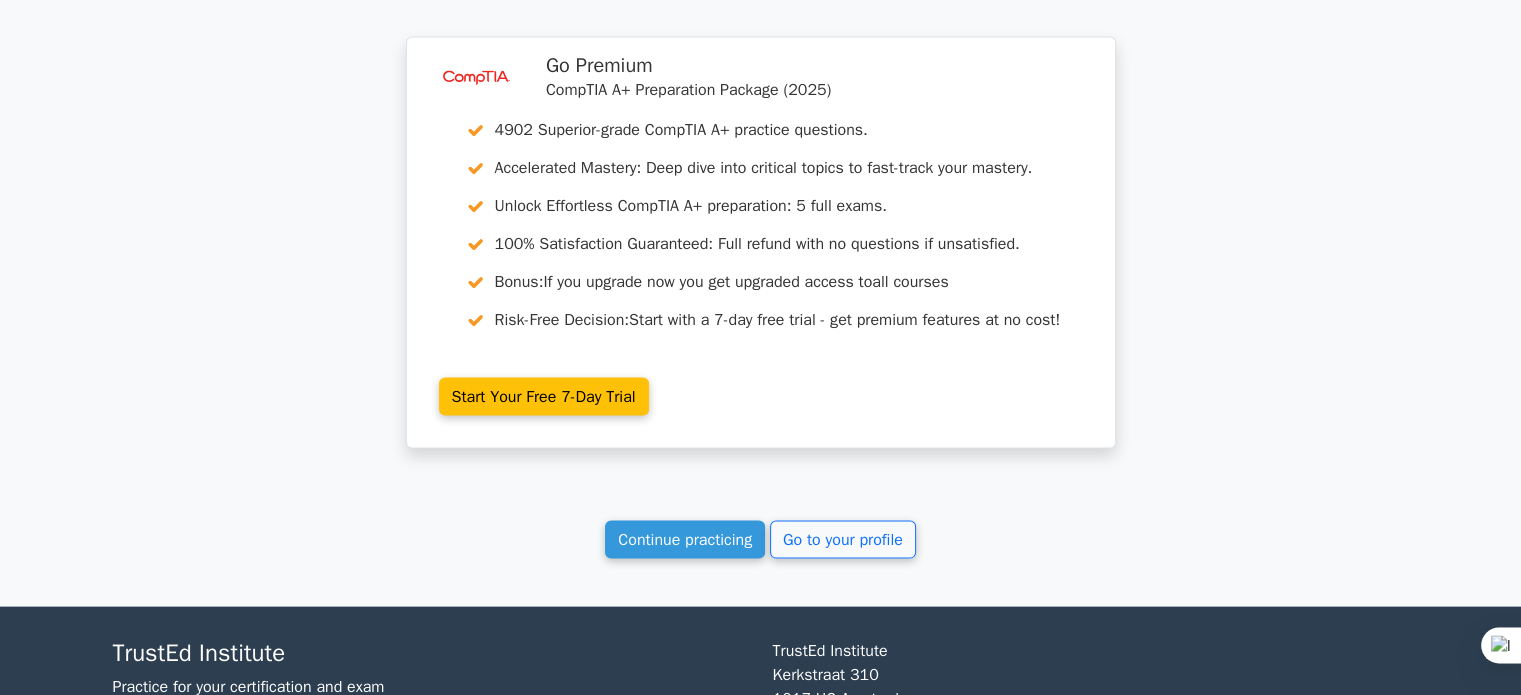 scroll, scrollTop: 11882, scrollLeft: 0, axis: vertical 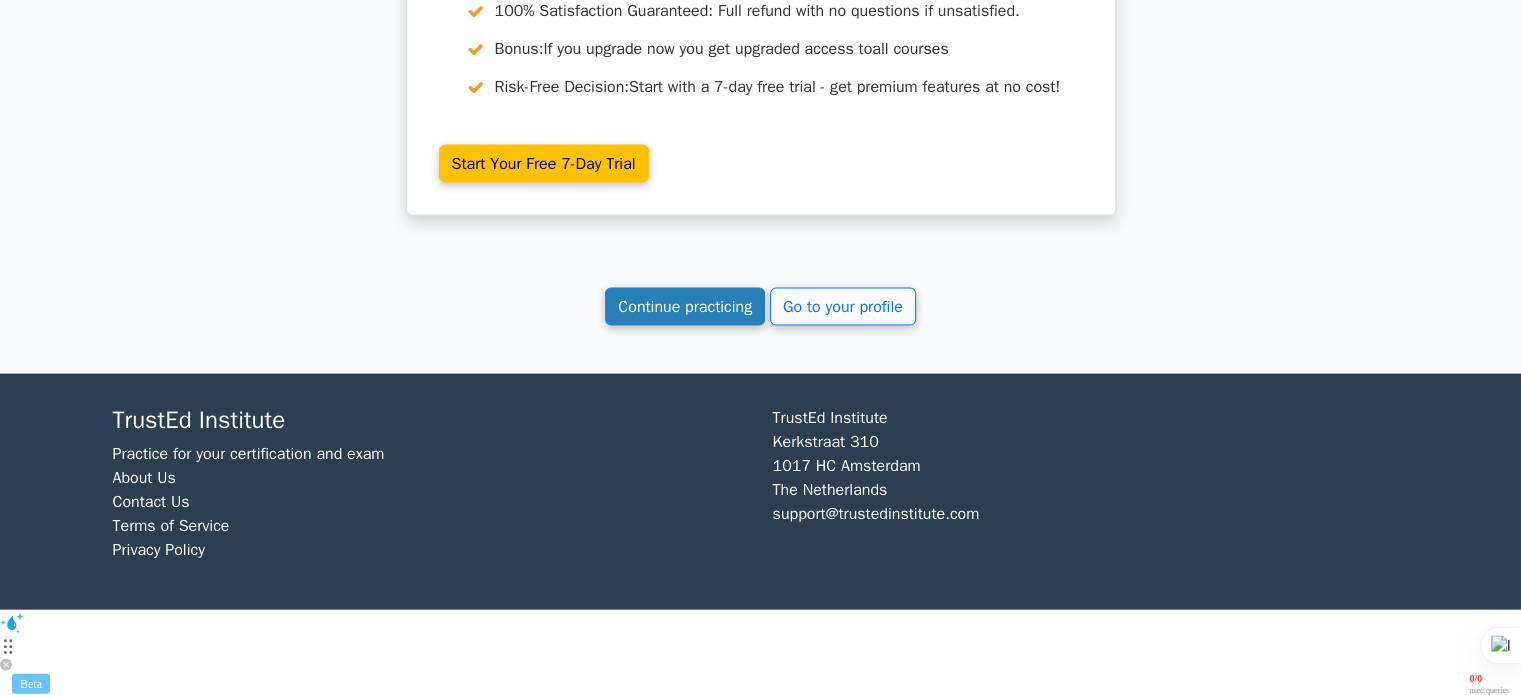 click on "Continue practicing" at bounding box center [685, 307] 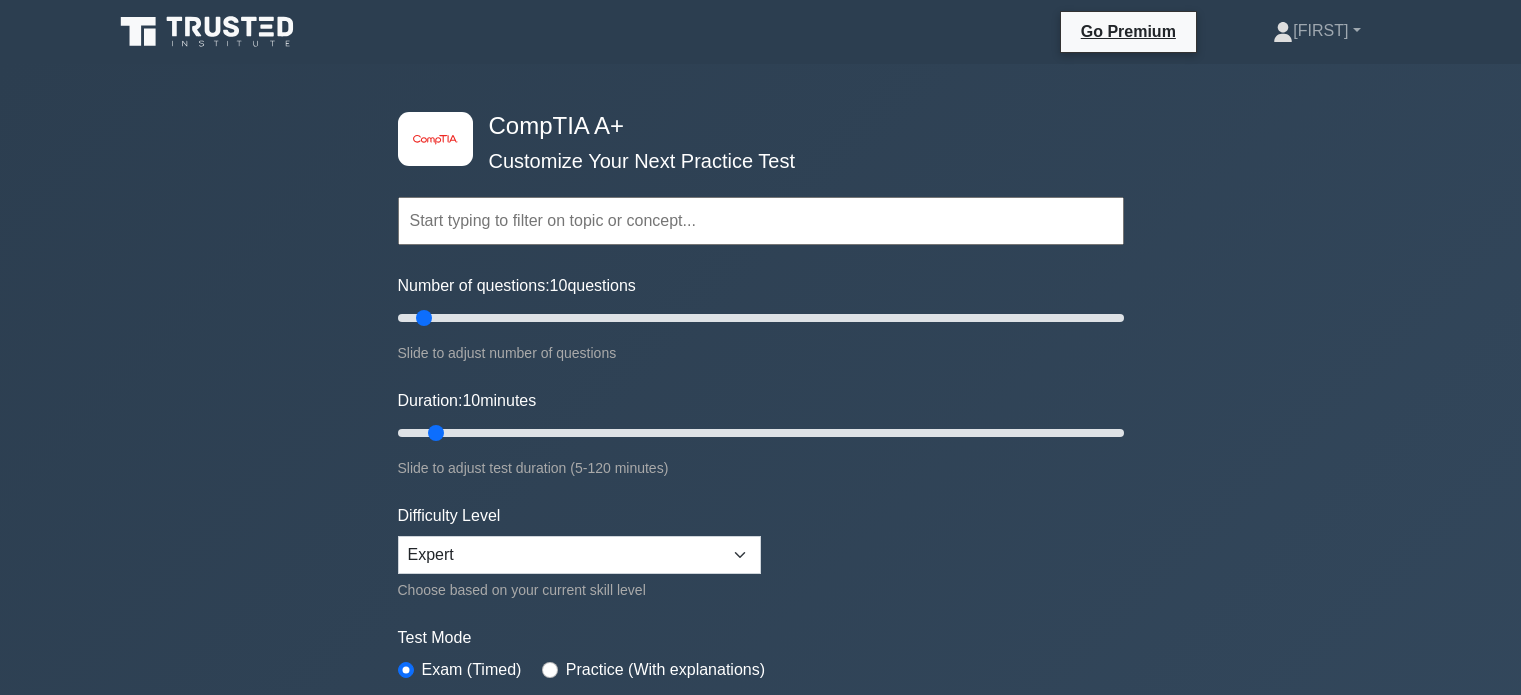 scroll, scrollTop: 0, scrollLeft: 0, axis: both 